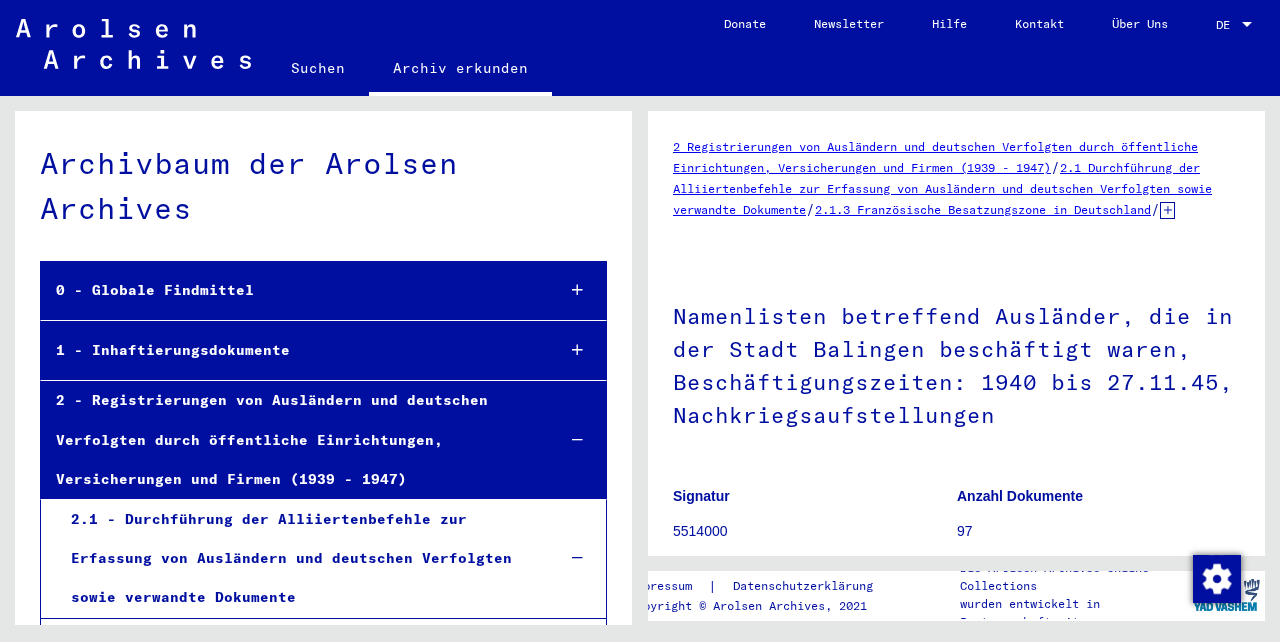scroll, scrollTop: 0, scrollLeft: 0, axis: both 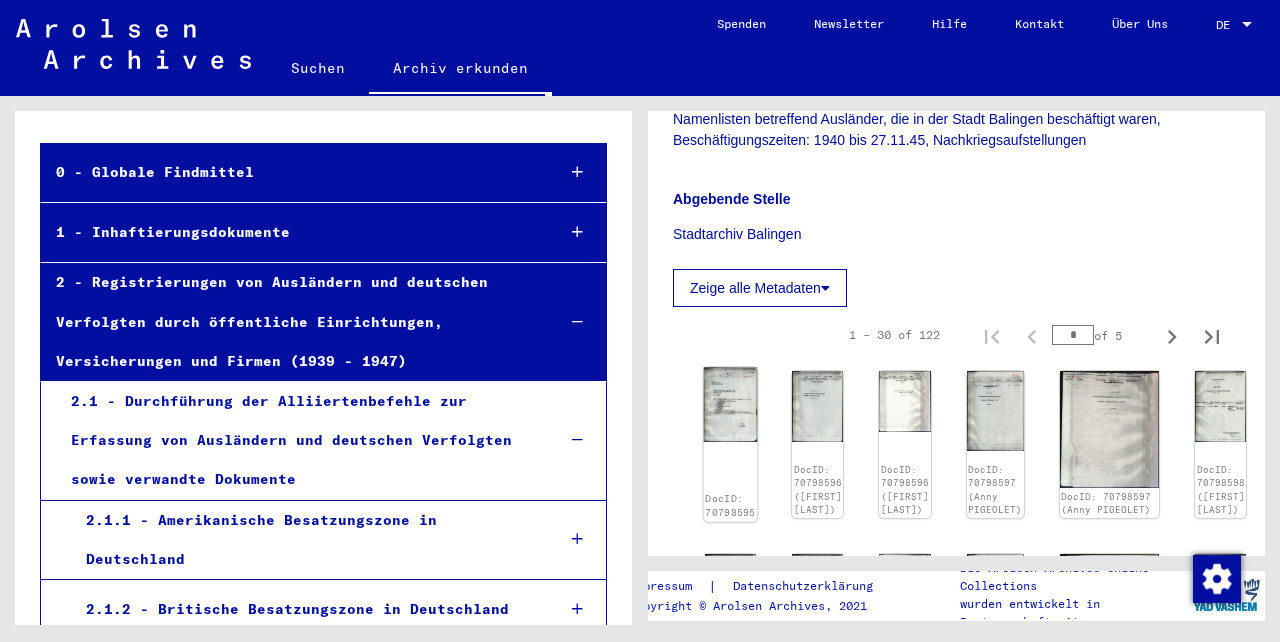 click 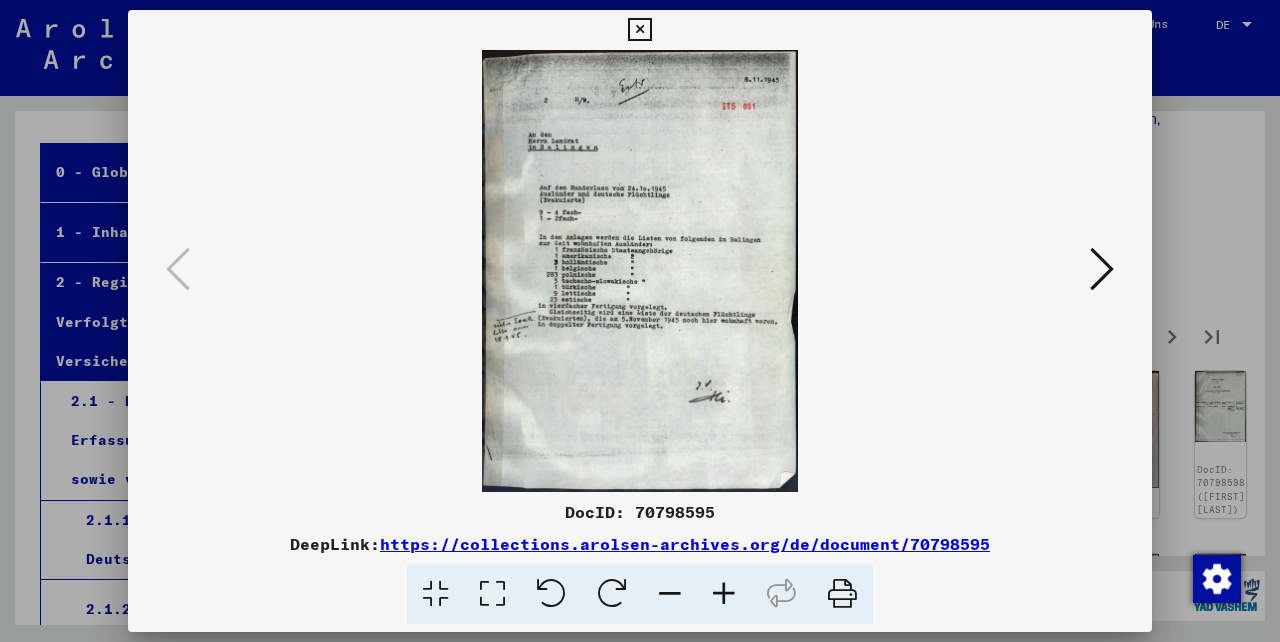 type 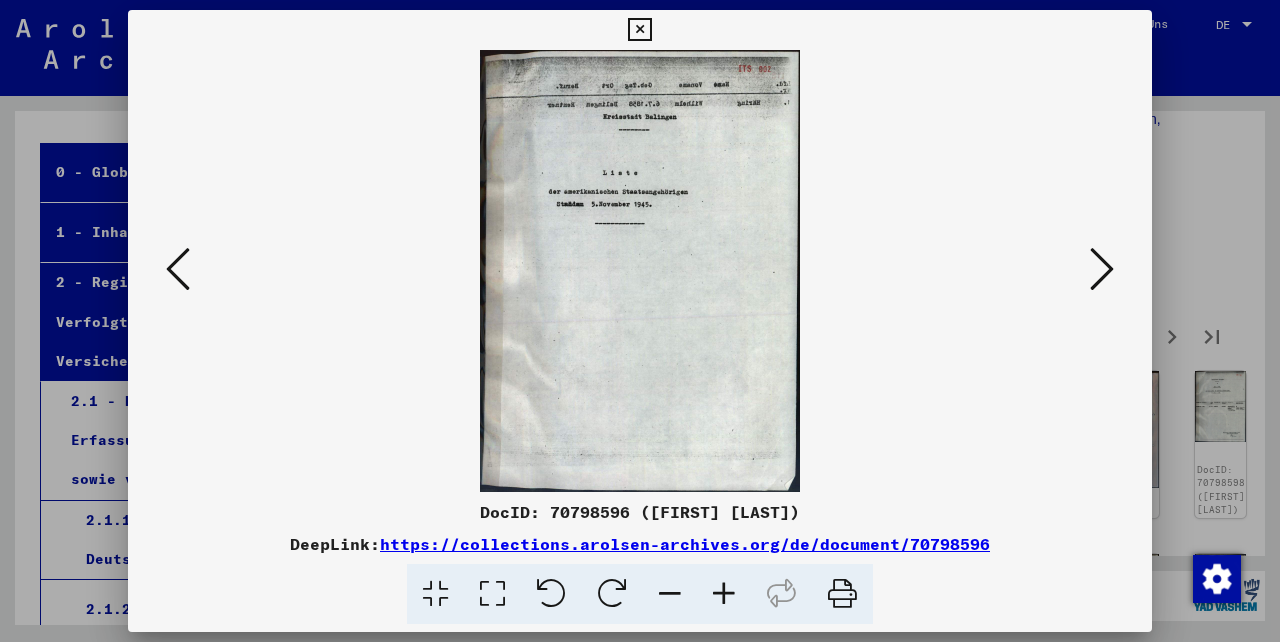 click at bounding box center (1102, 269) 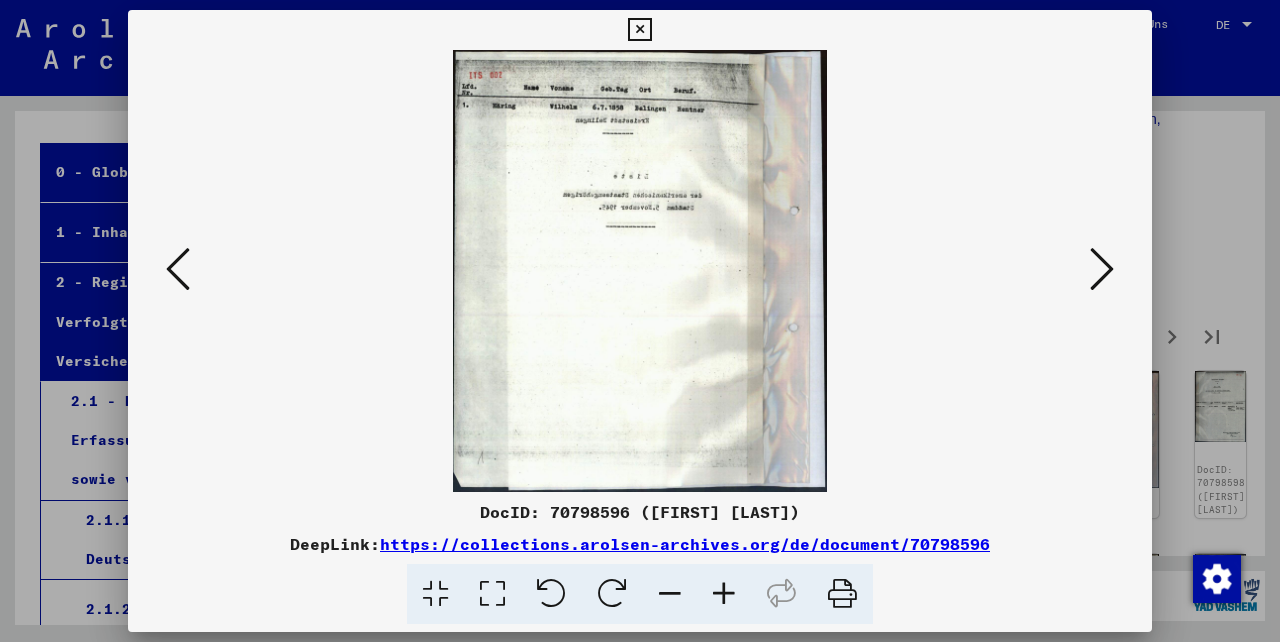 click at bounding box center [1102, 269] 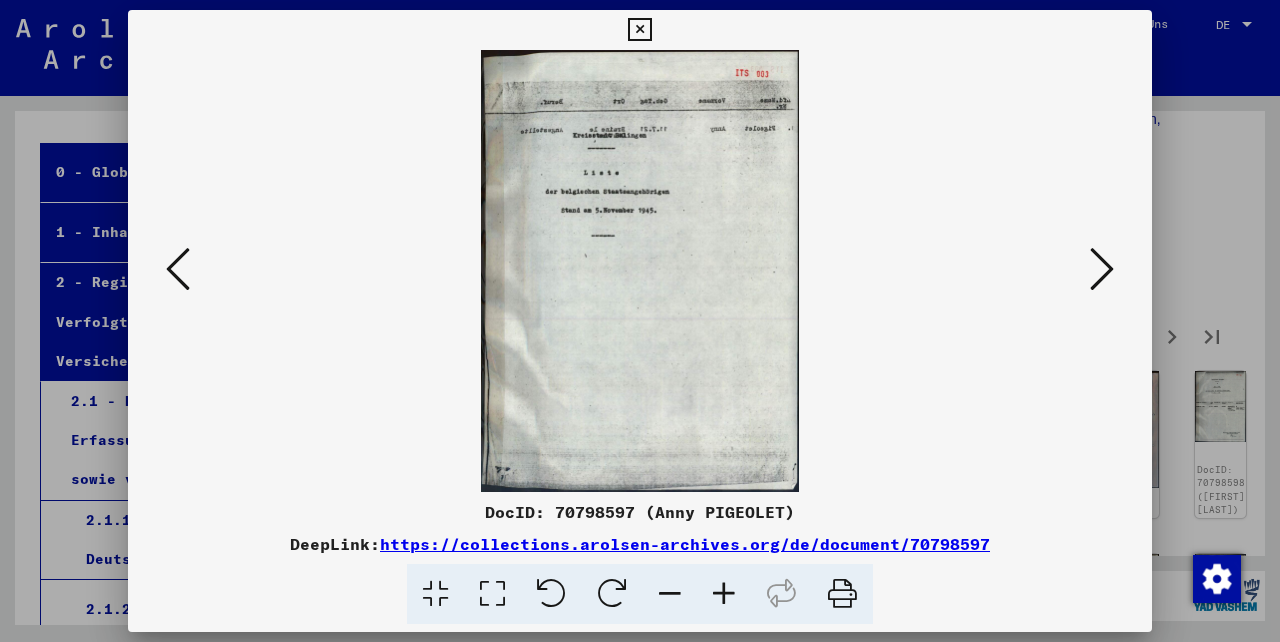 click at bounding box center [1102, 269] 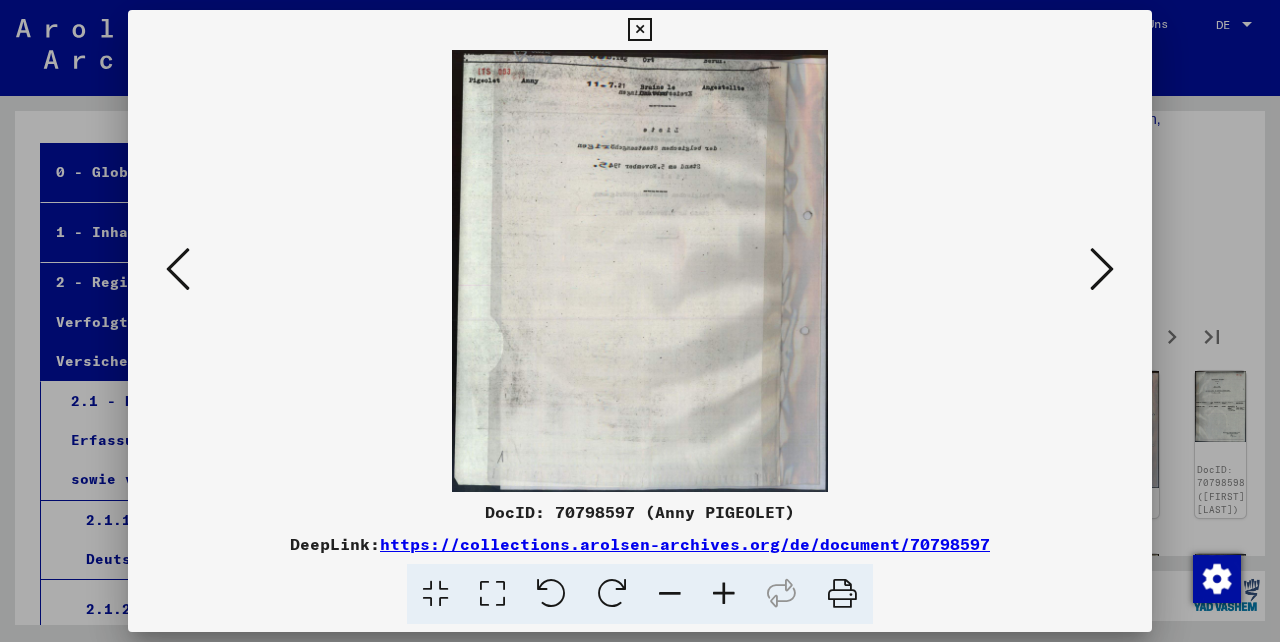 click at bounding box center (1102, 269) 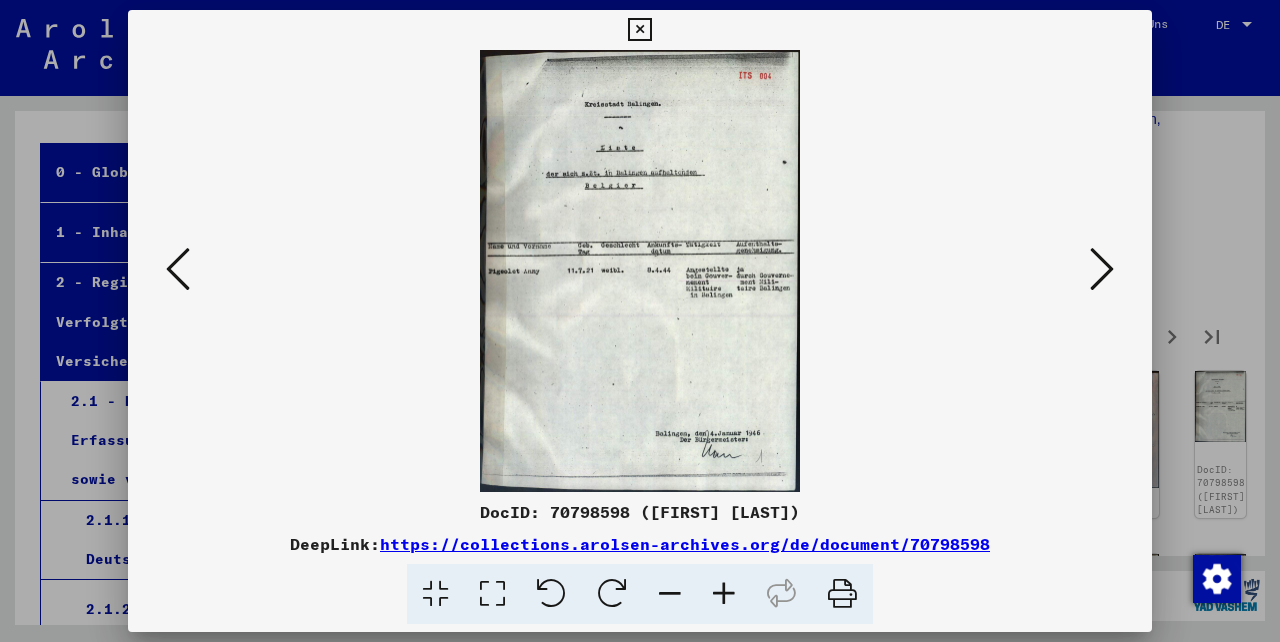 click at bounding box center [1102, 269] 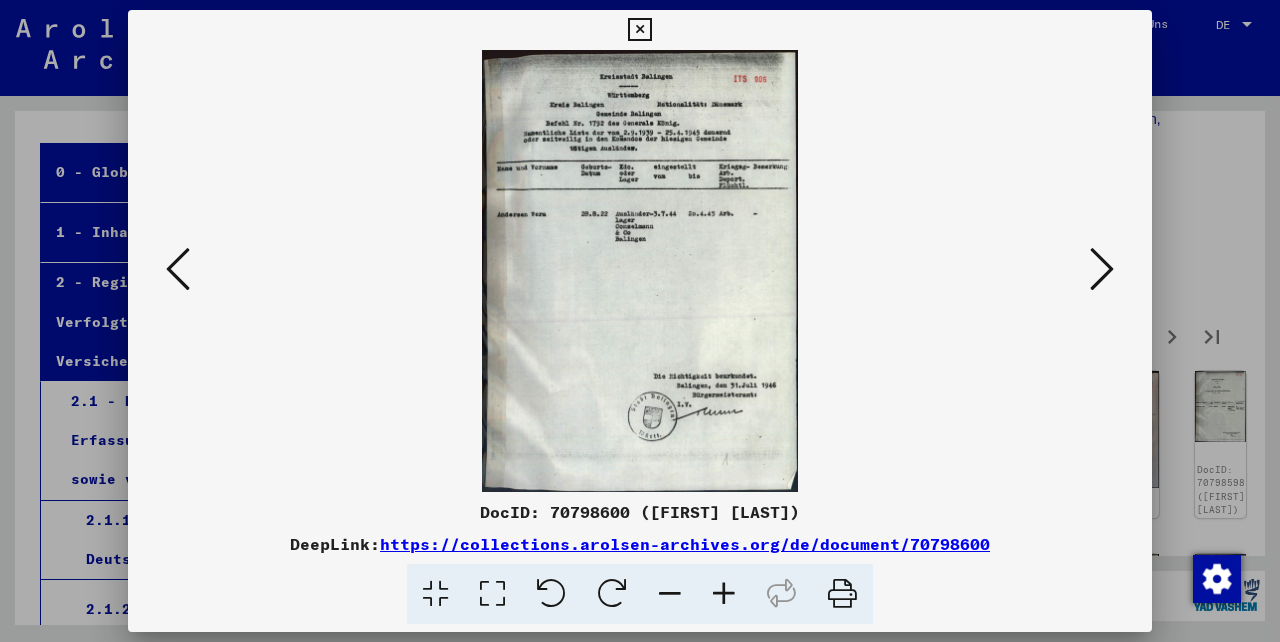 click at bounding box center (1102, 269) 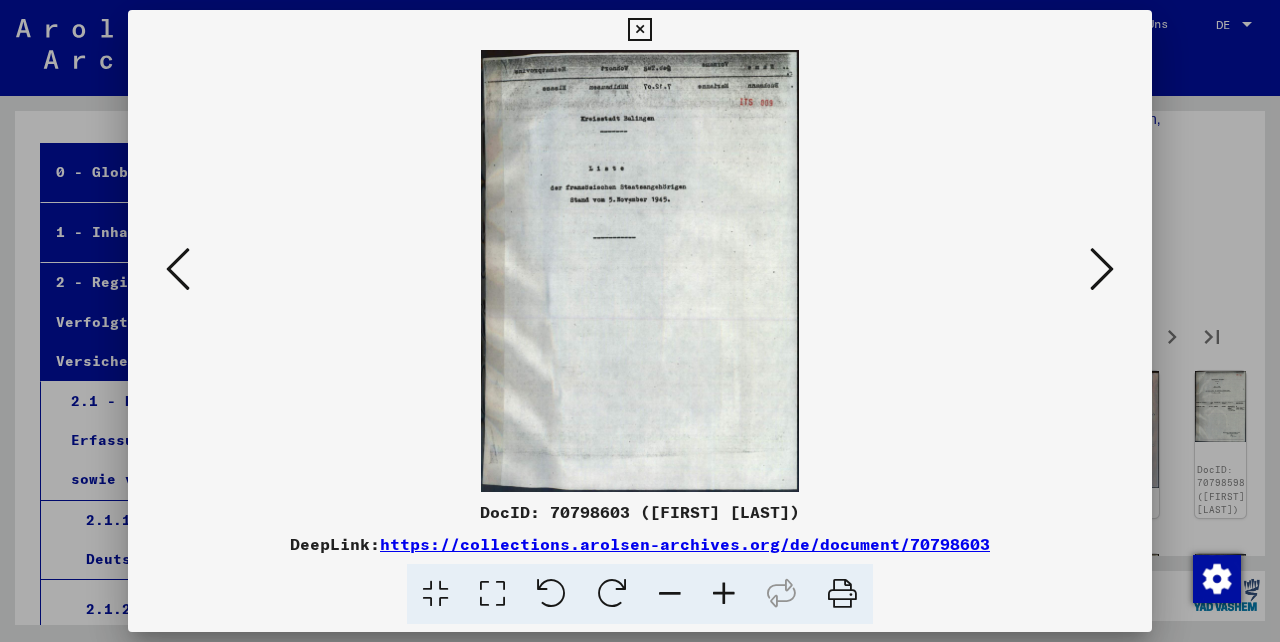 click at bounding box center [1102, 269] 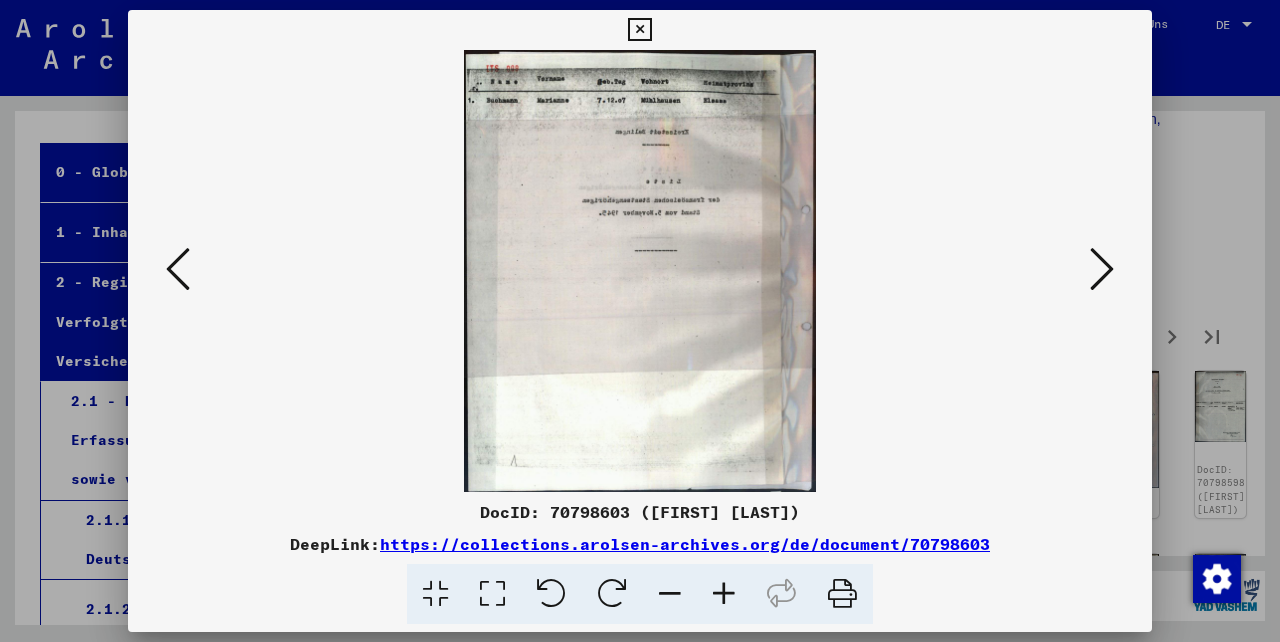 click at bounding box center [1102, 269] 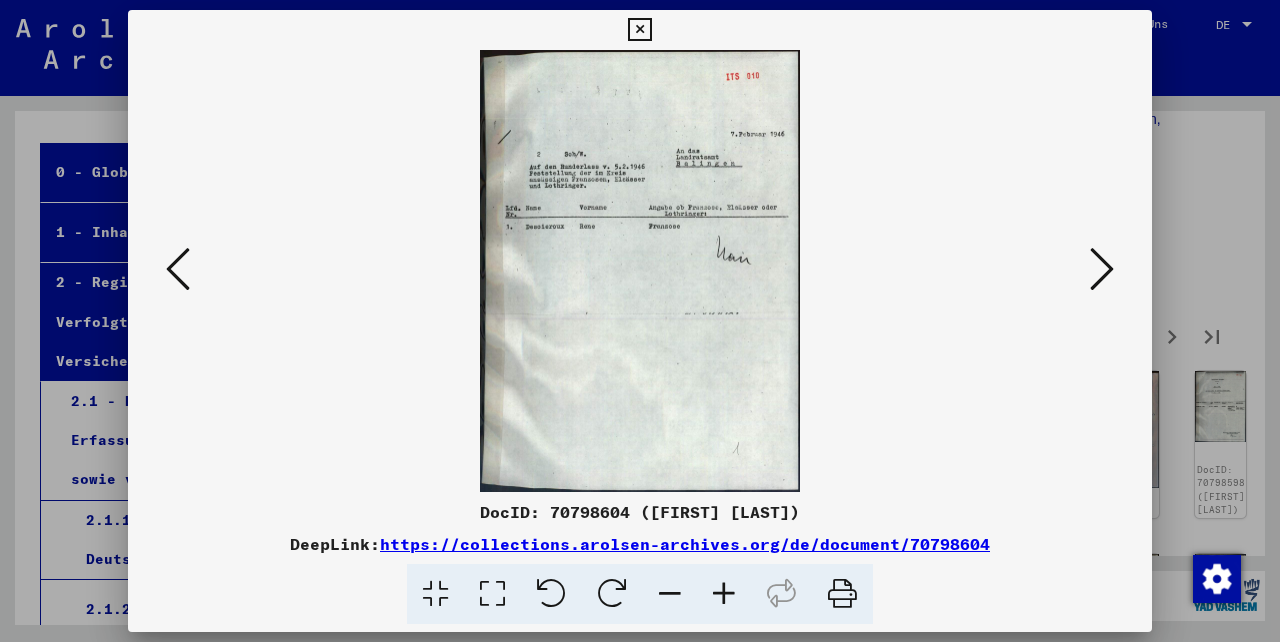 click at bounding box center (1102, 269) 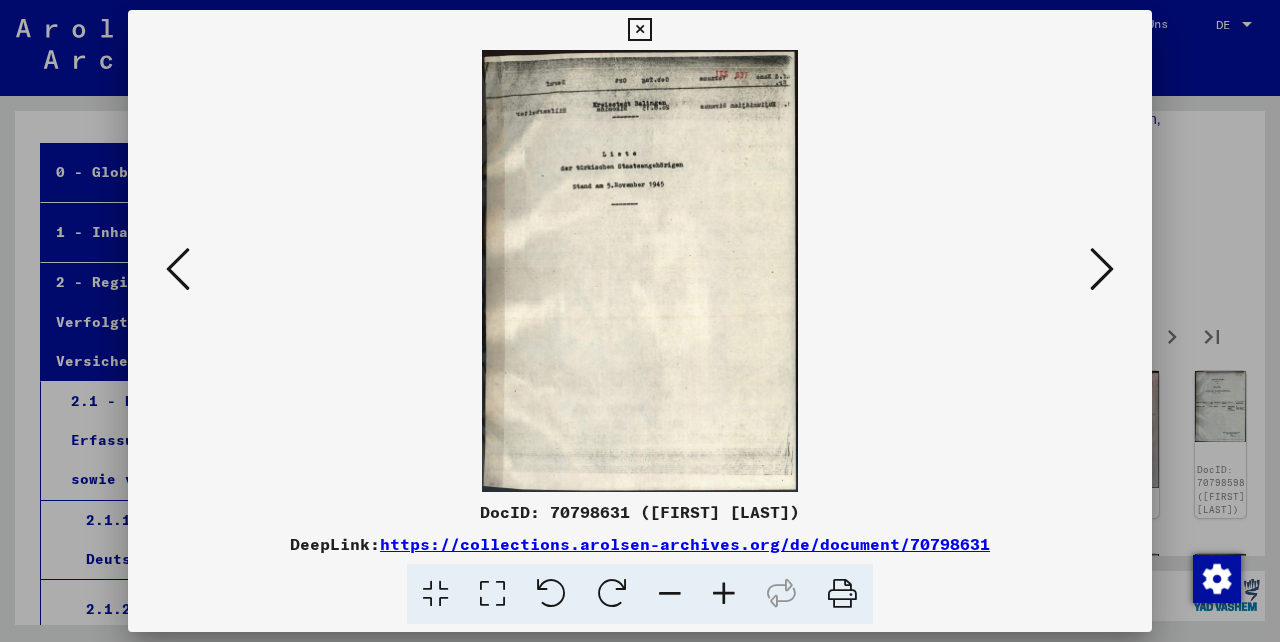 click at bounding box center (1102, 269) 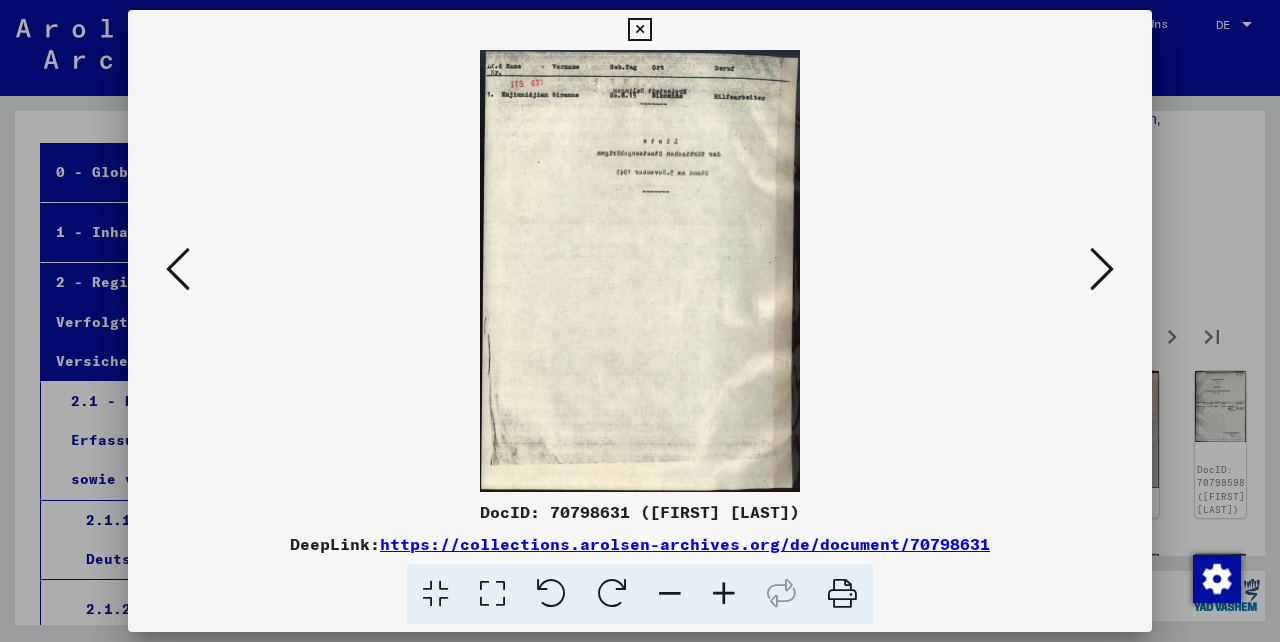 click at bounding box center (1102, 269) 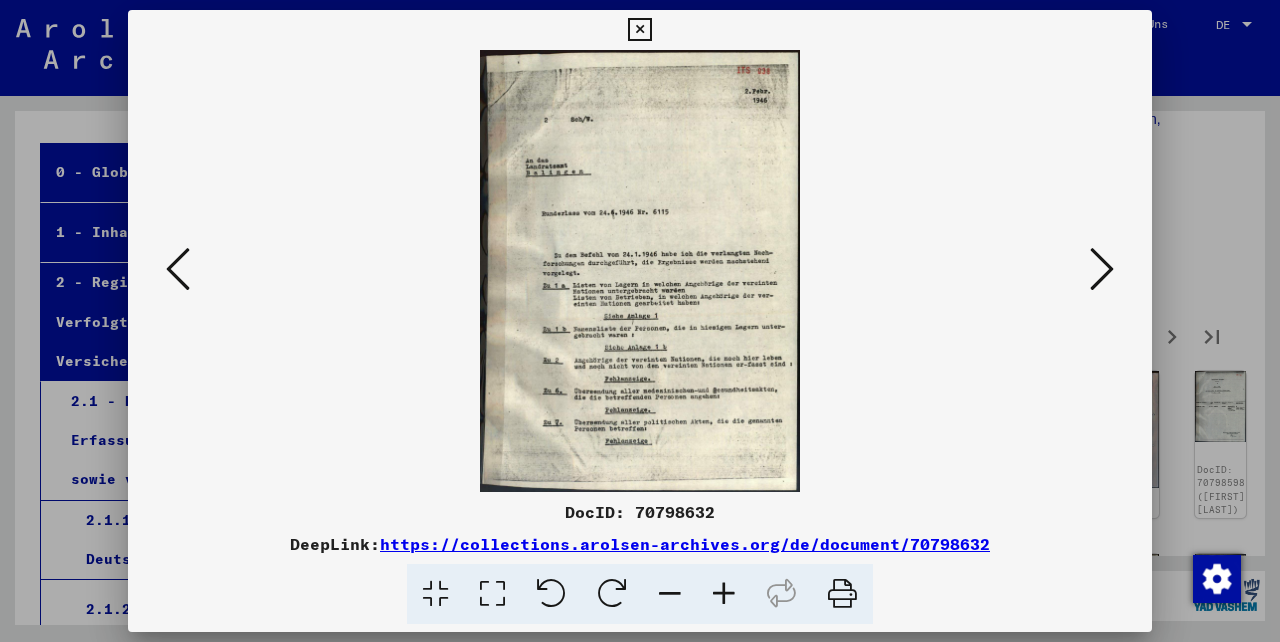 click at bounding box center [1102, 269] 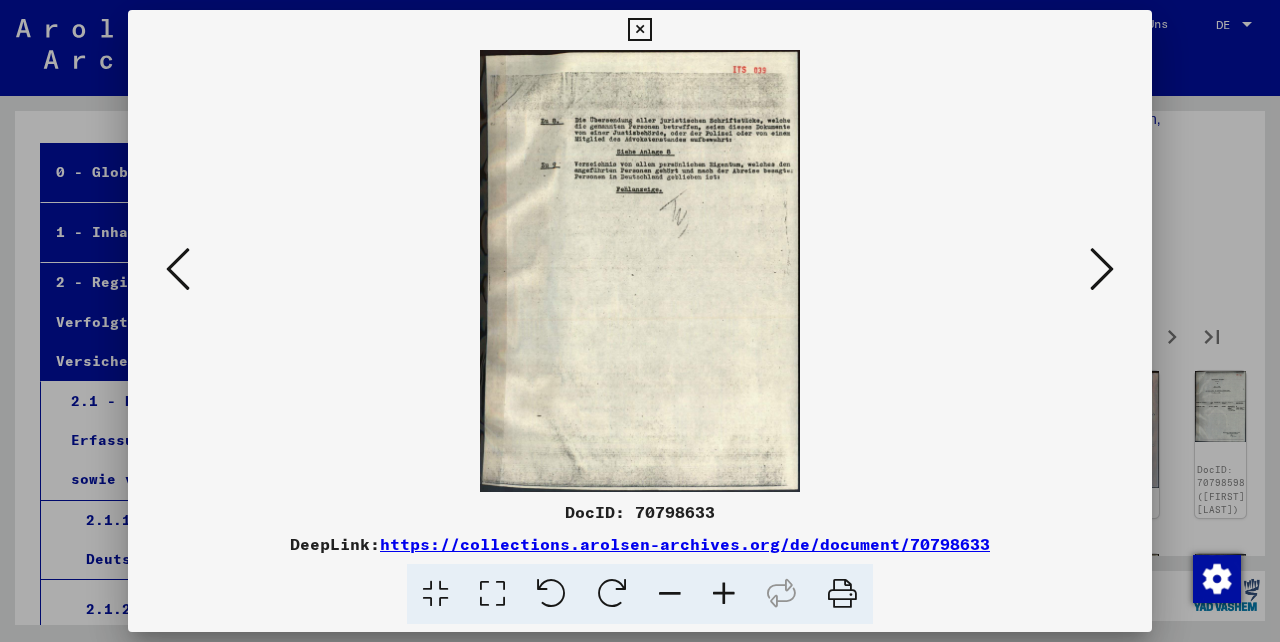 click at bounding box center (1102, 269) 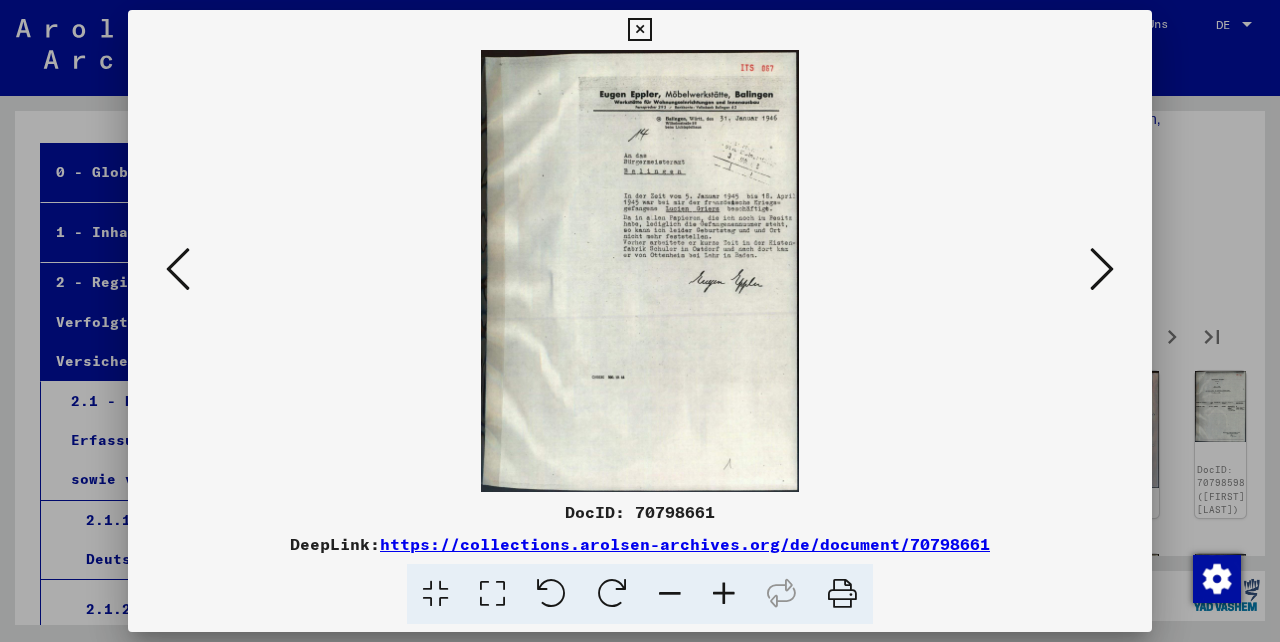 click at bounding box center [1102, 269] 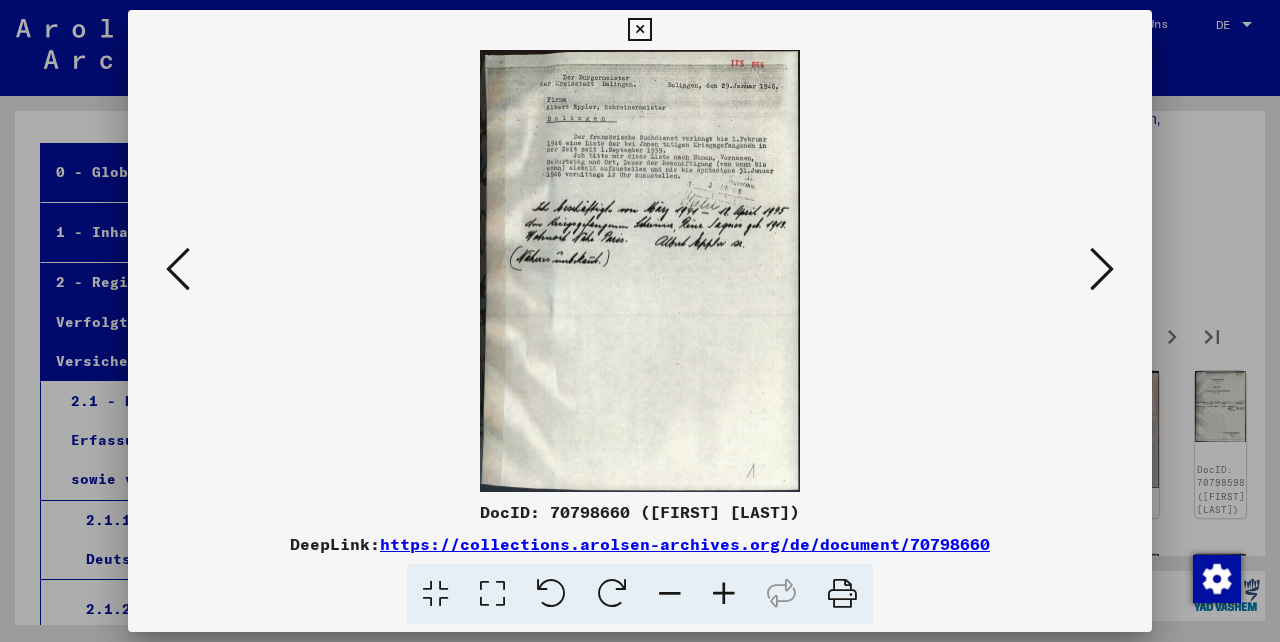 click at bounding box center (1102, 269) 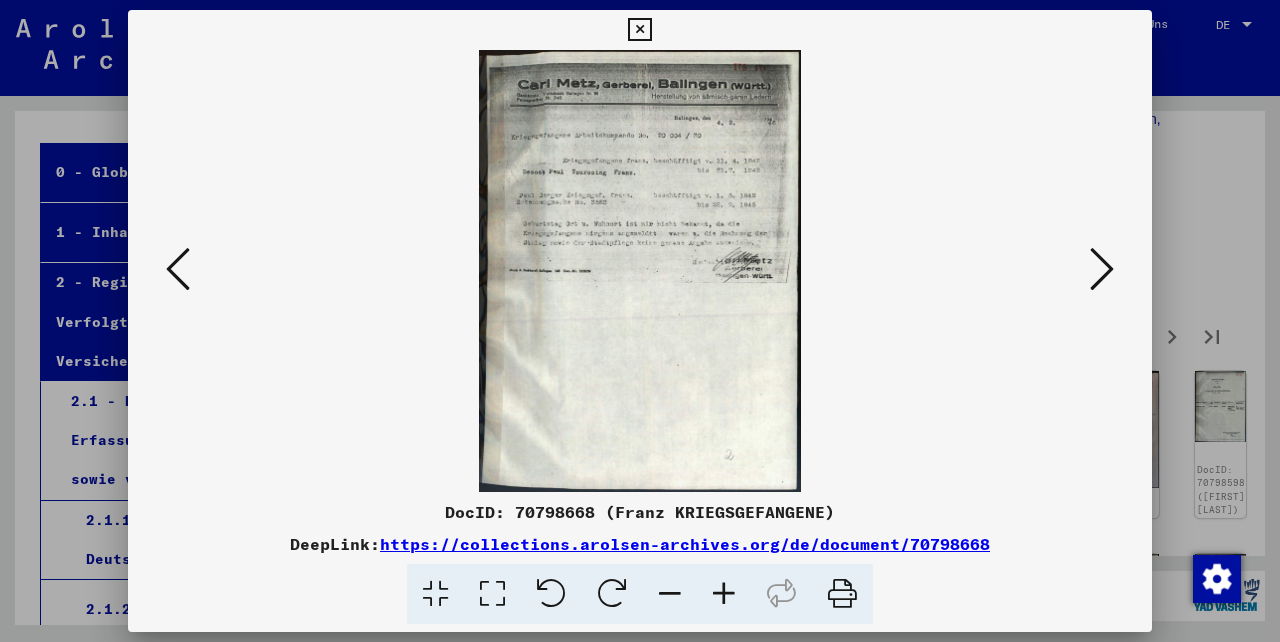 click at bounding box center (1102, 269) 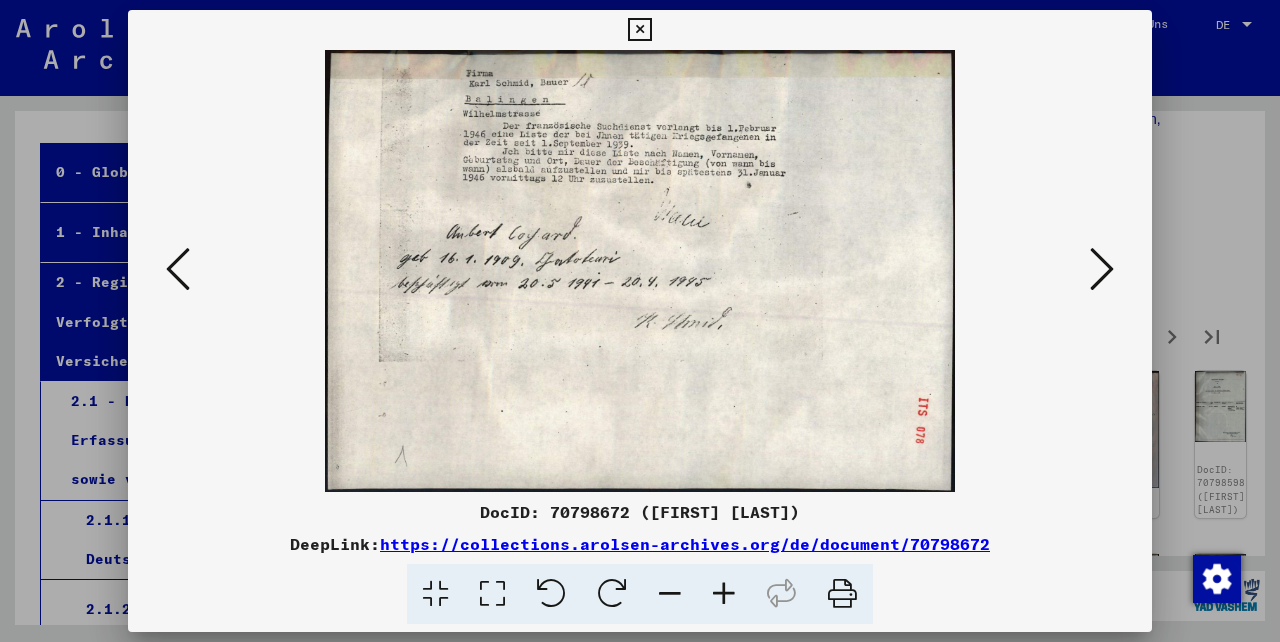 click at bounding box center (1102, 269) 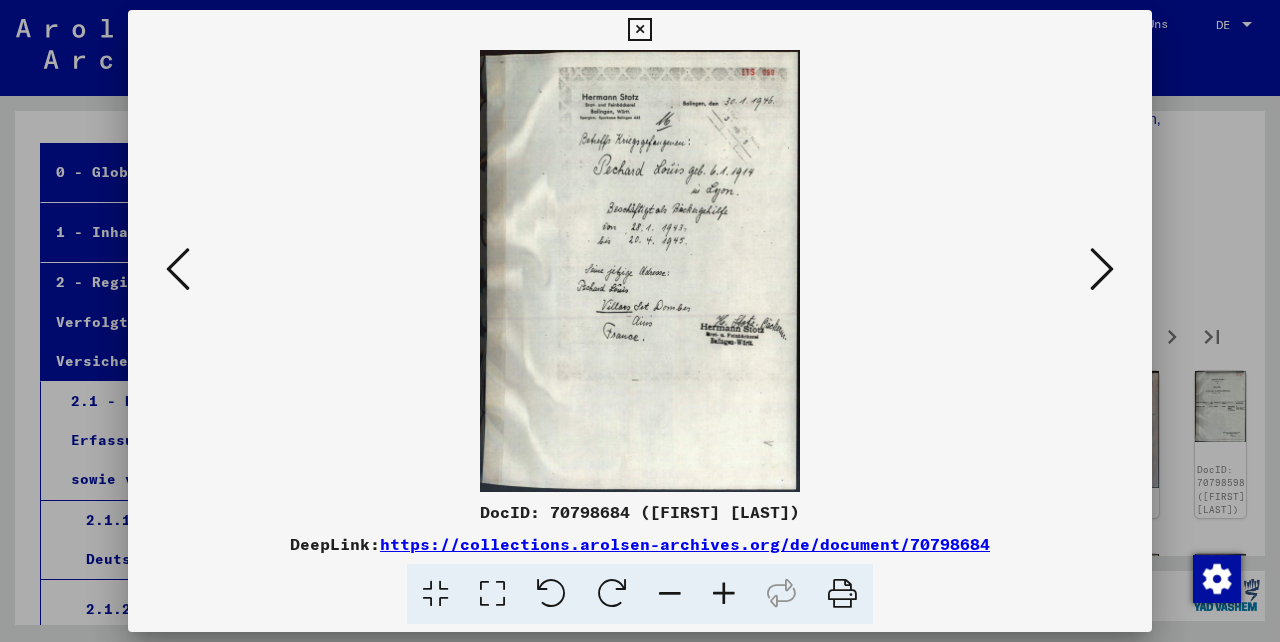 click at bounding box center (1102, 269) 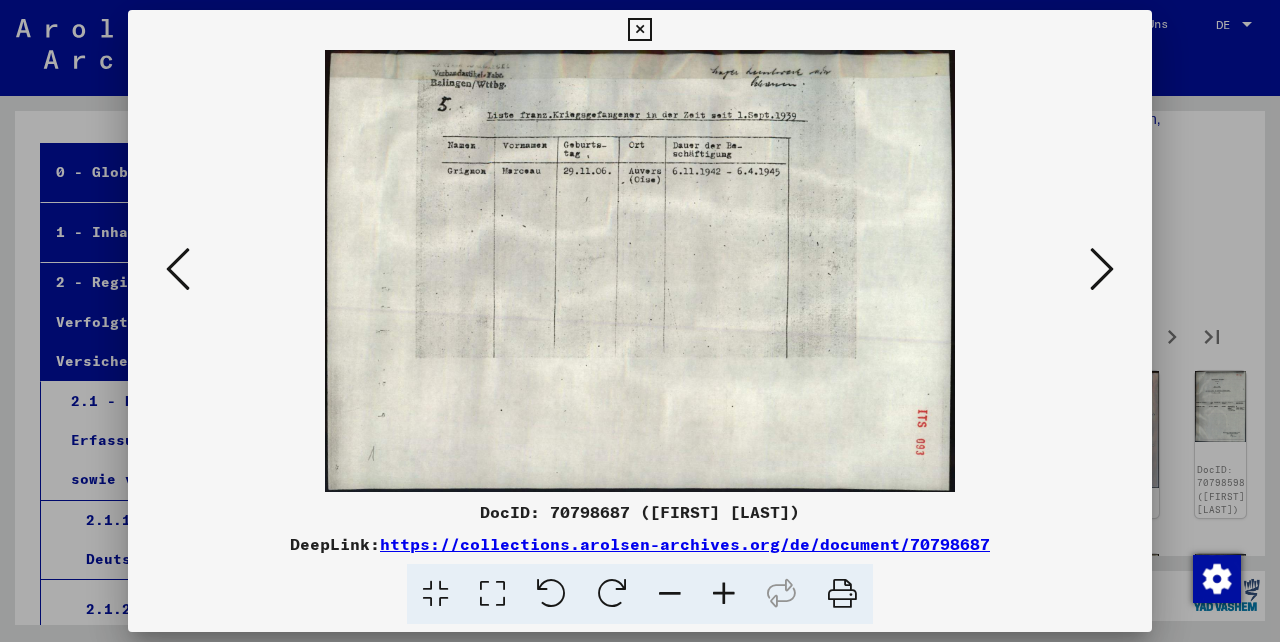 click at bounding box center (1102, 269) 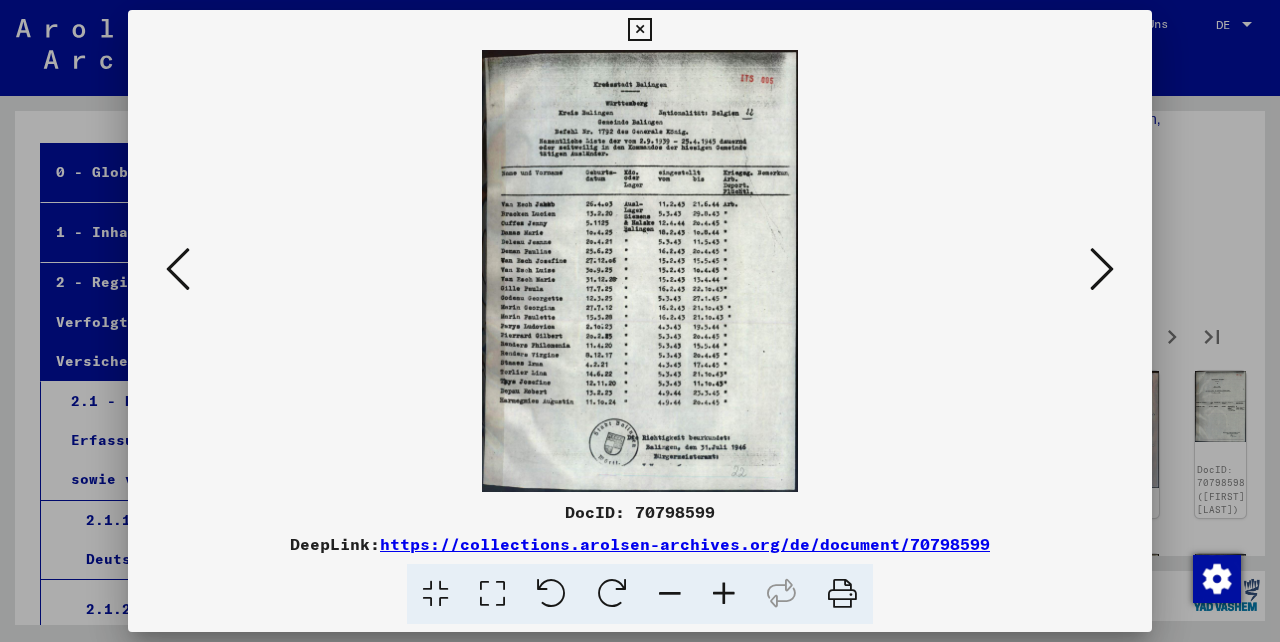 click at bounding box center (1102, 269) 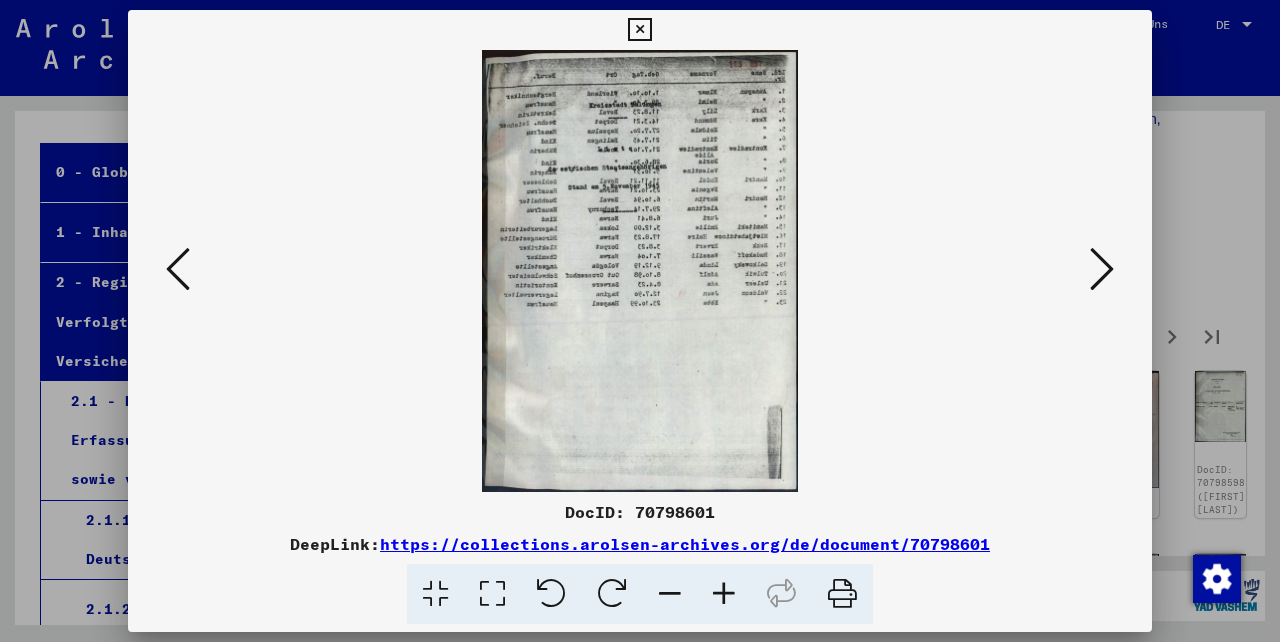click at bounding box center (1102, 269) 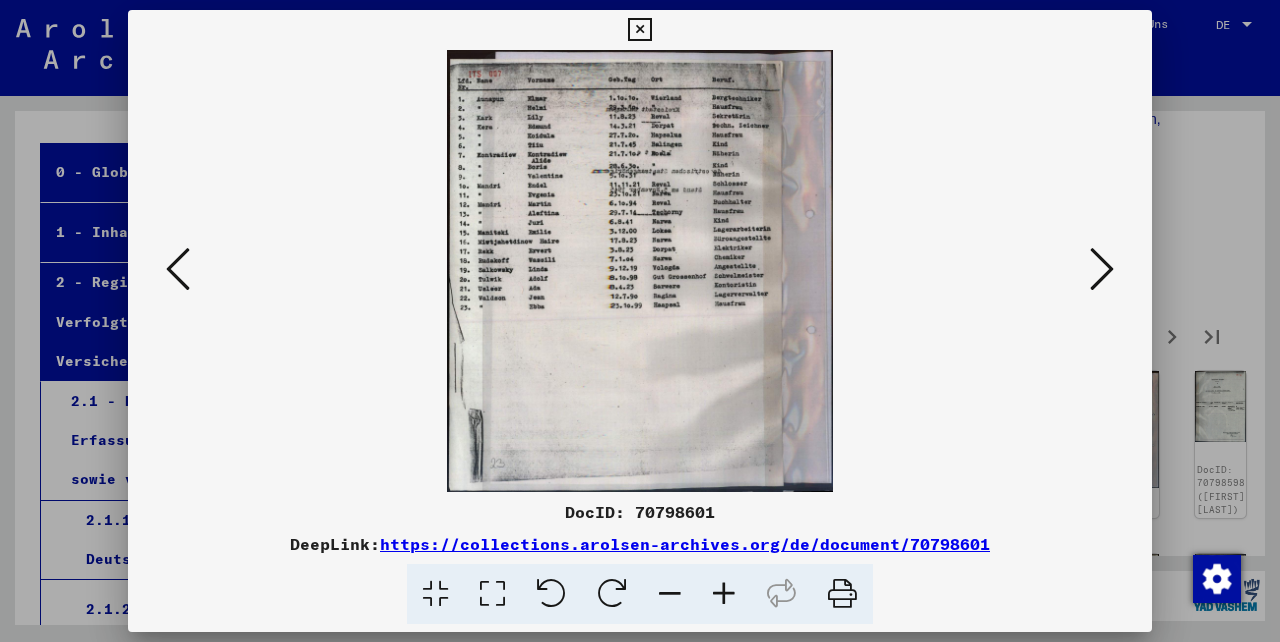 click at bounding box center (1102, 269) 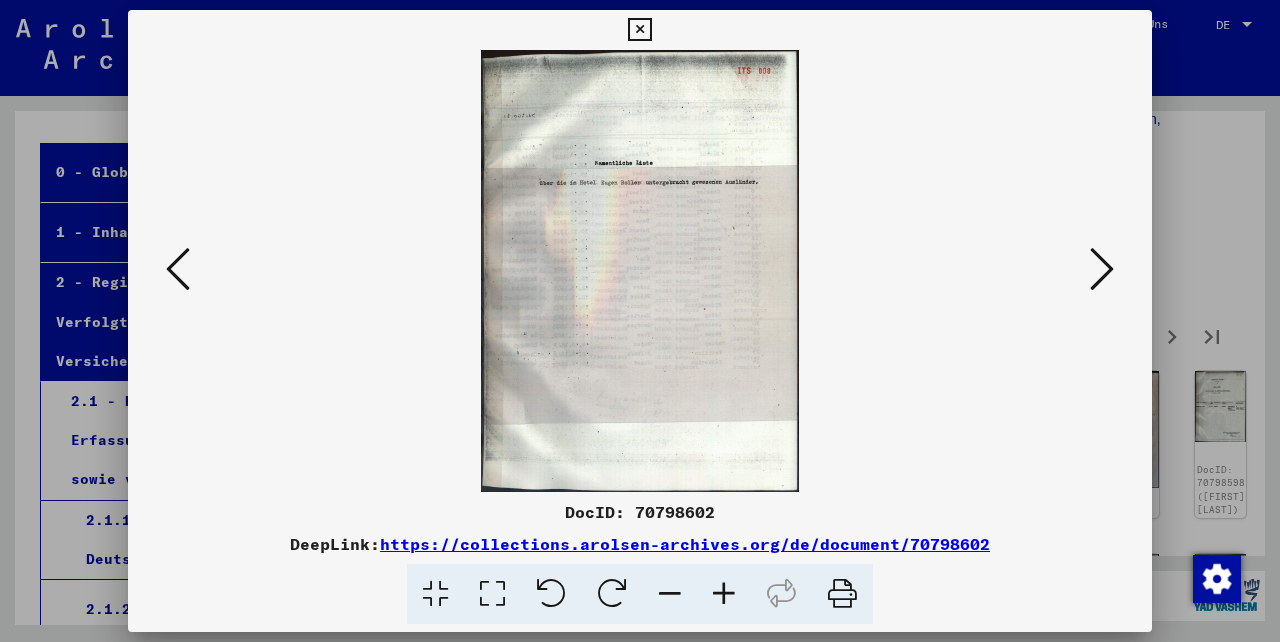click at bounding box center [1102, 269] 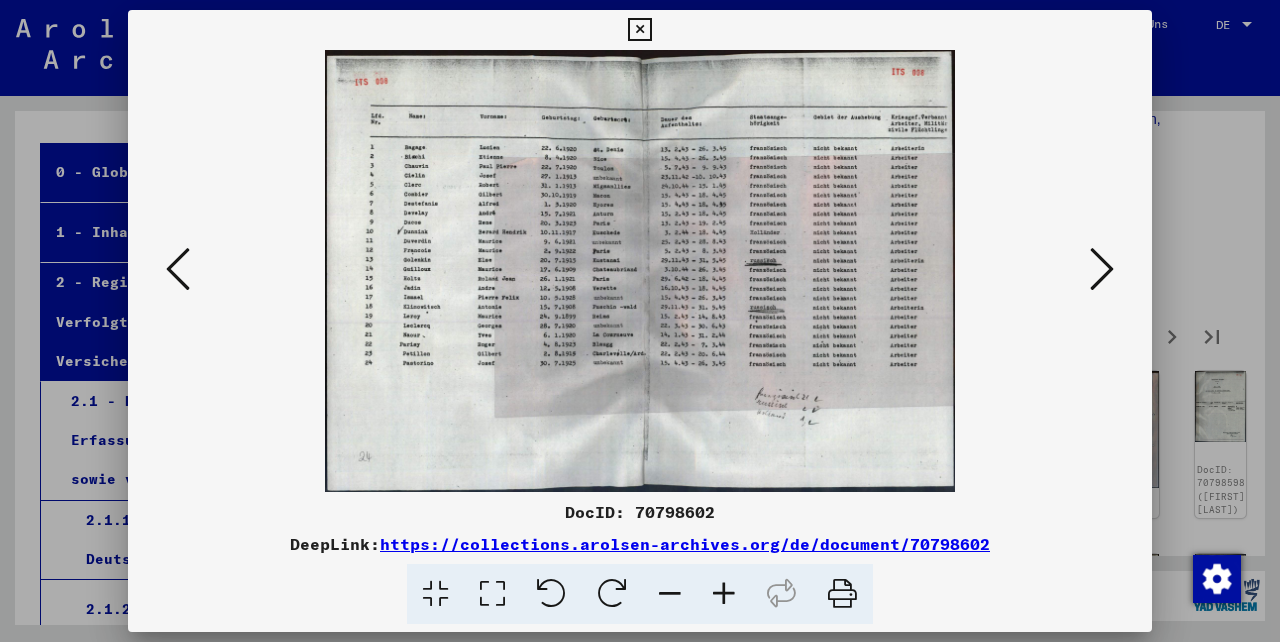 click at bounding box center [1102, 269] 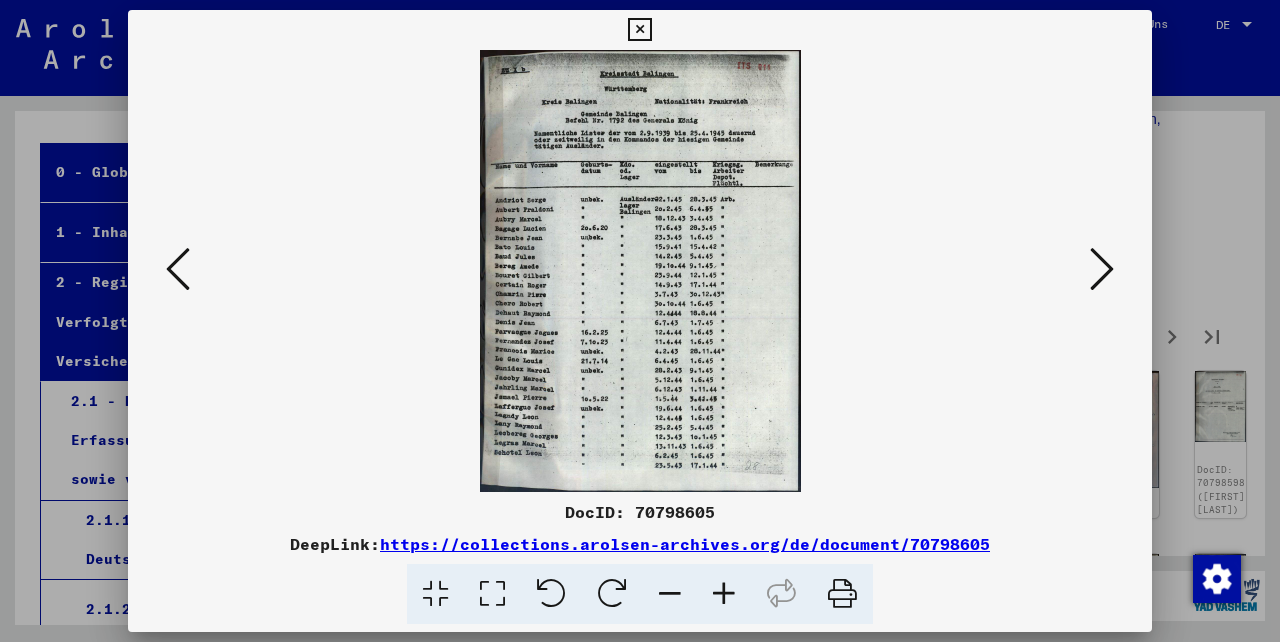 click at bounding box center (1102, 269) 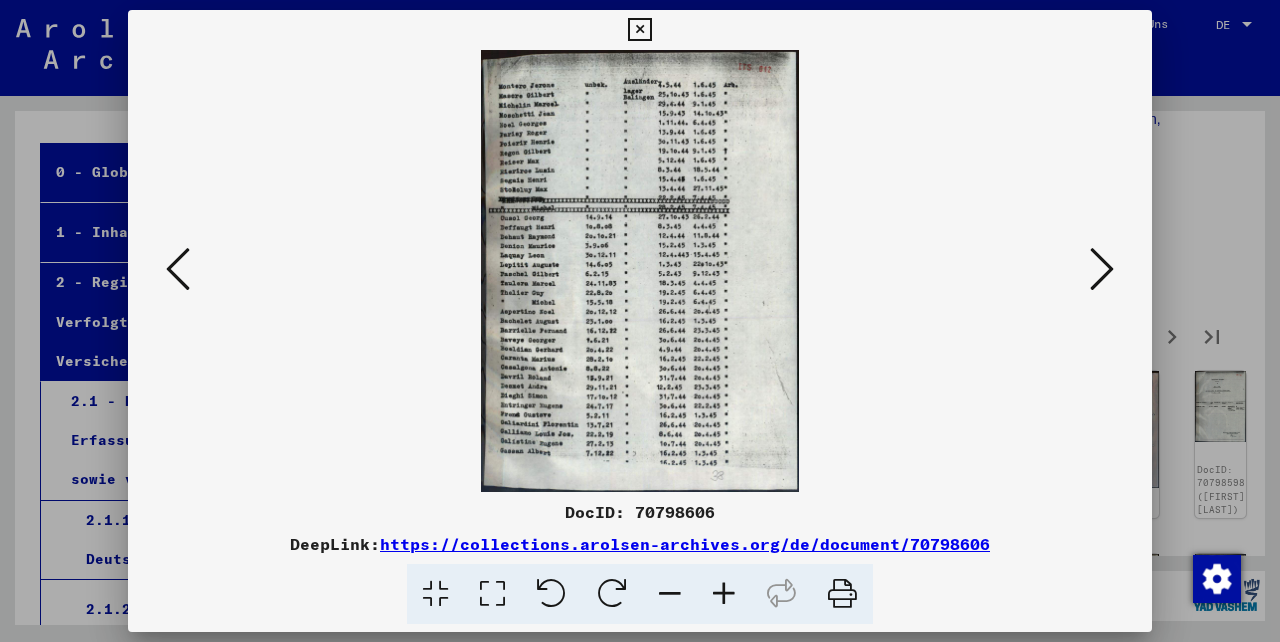 click at bounding box center (1102, 269) 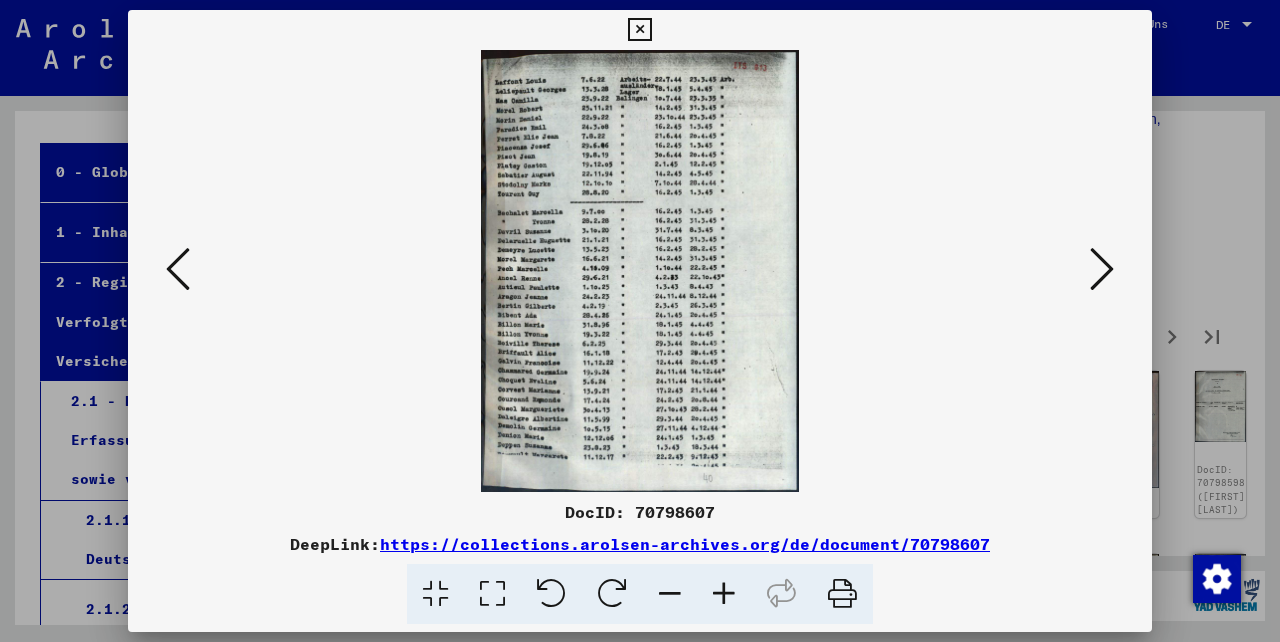 click at bounding box center [1102, 269] 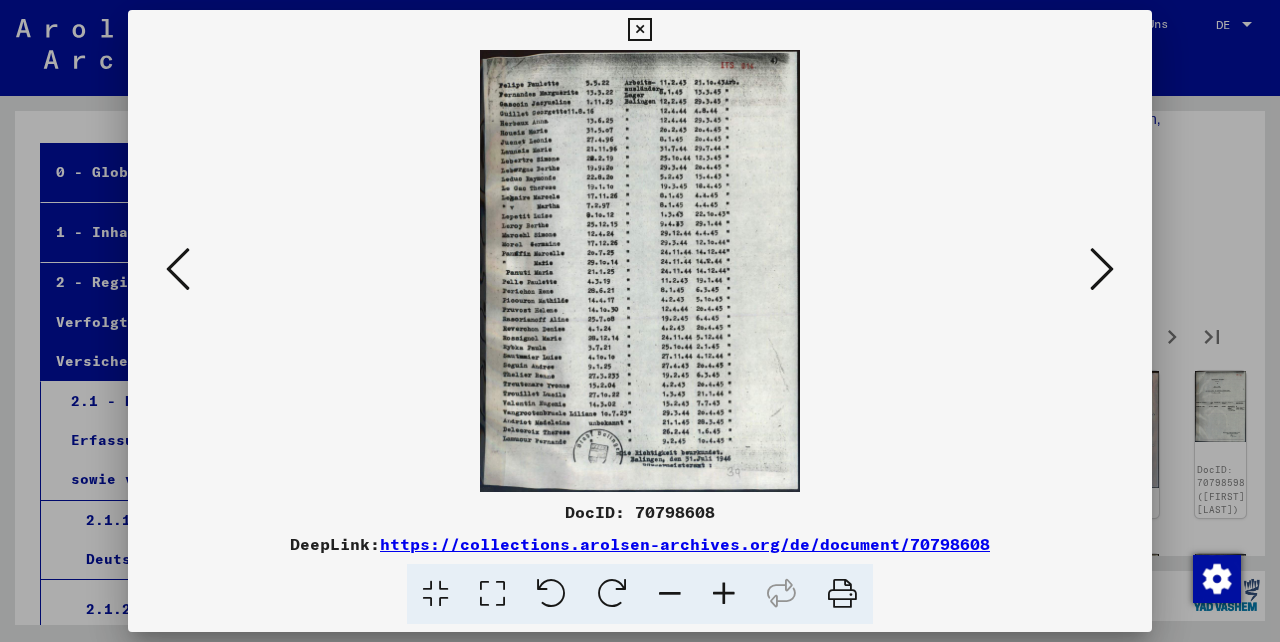 click at bounding box center [1102, 269] 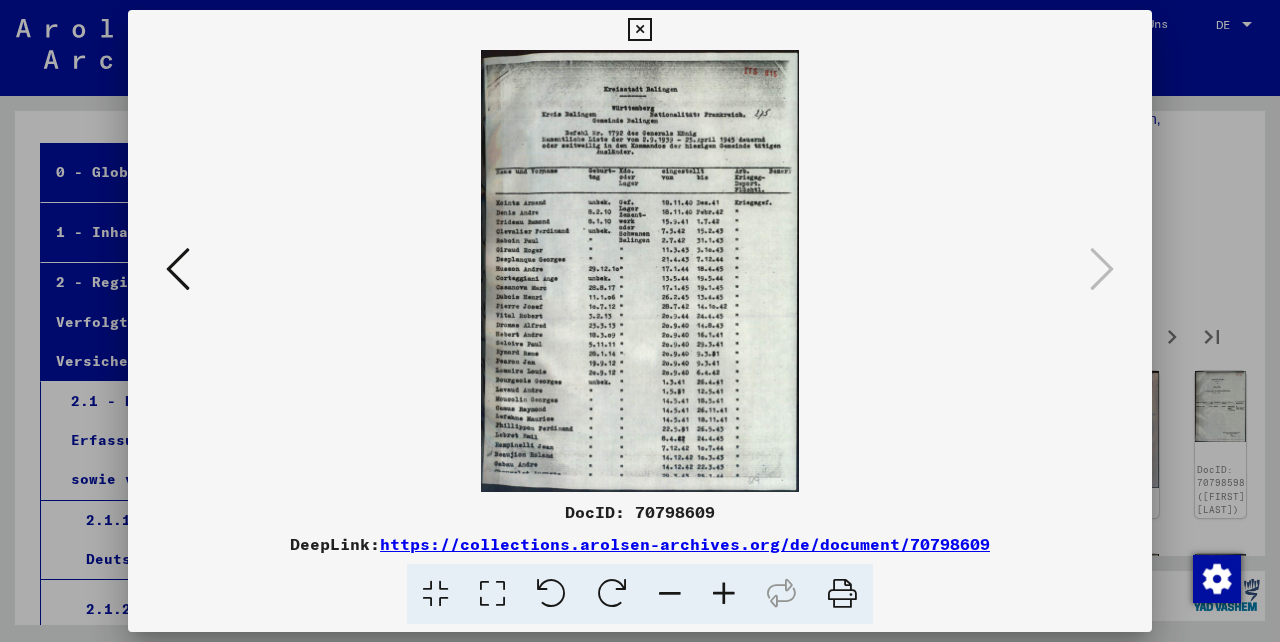 click at bounding box center [639, 30] 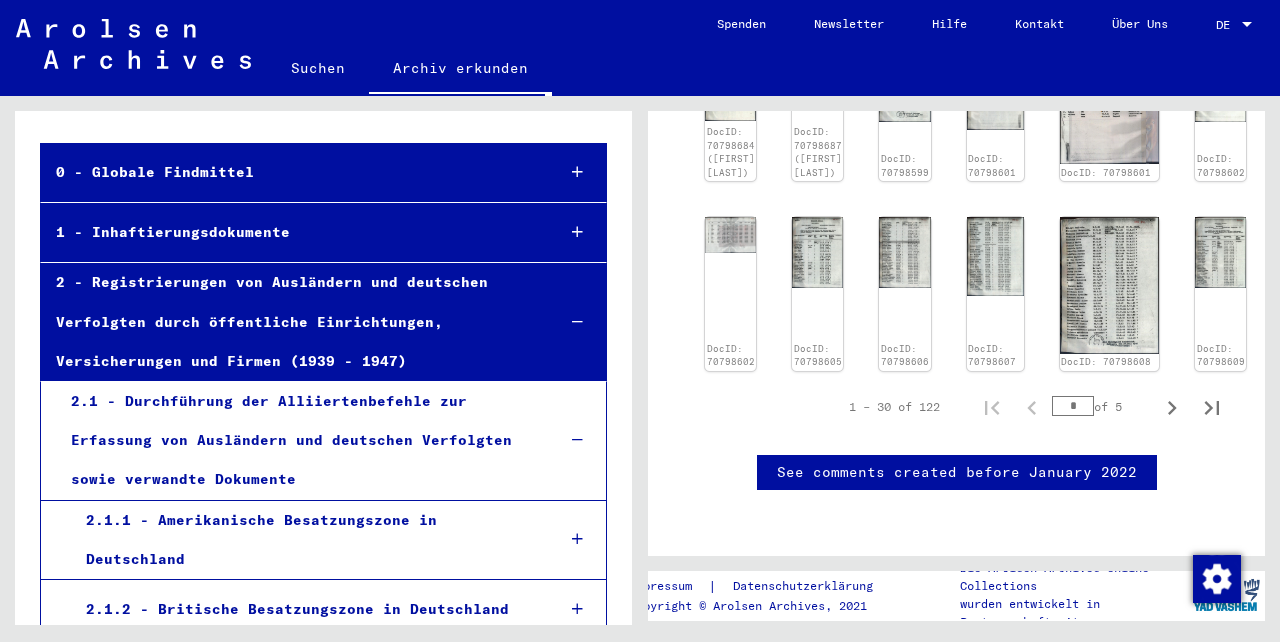 scroll, scrollTop: 1637, scrollLeft: 2, axis: both 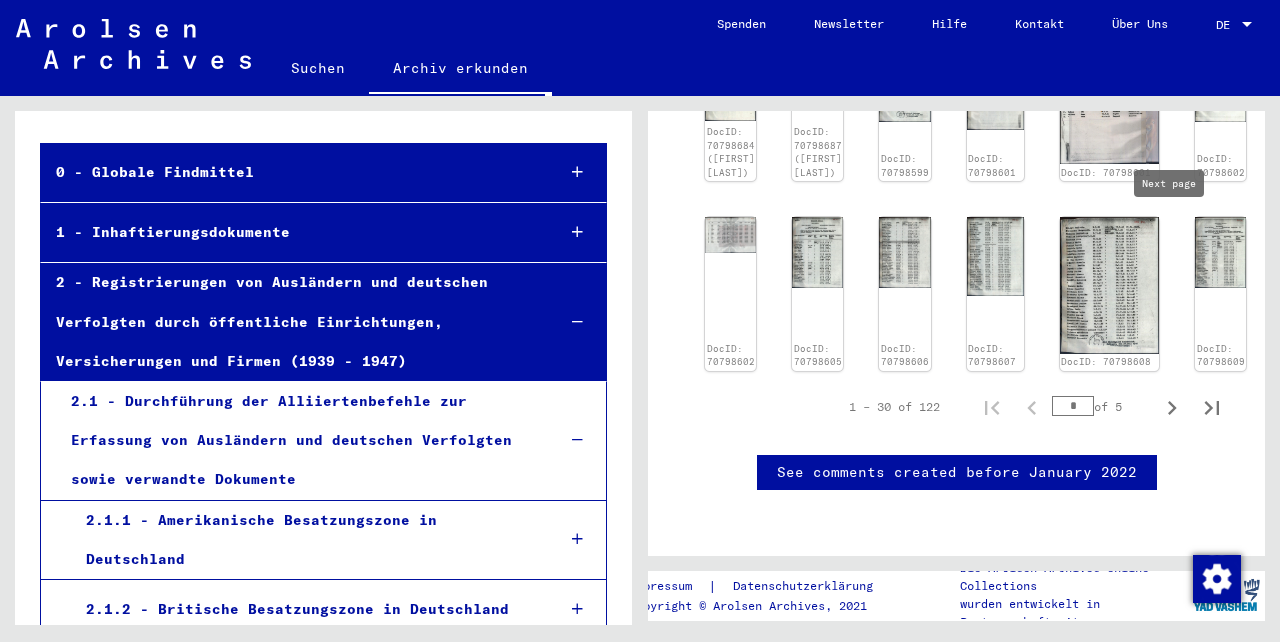 click 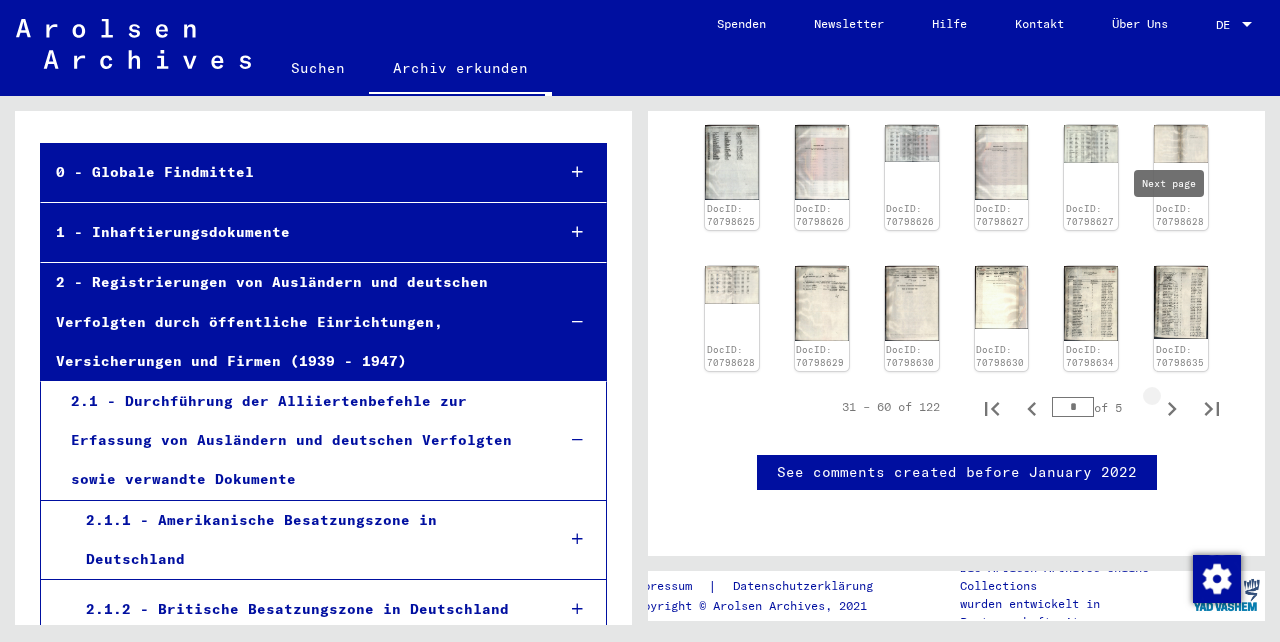 type on "*" 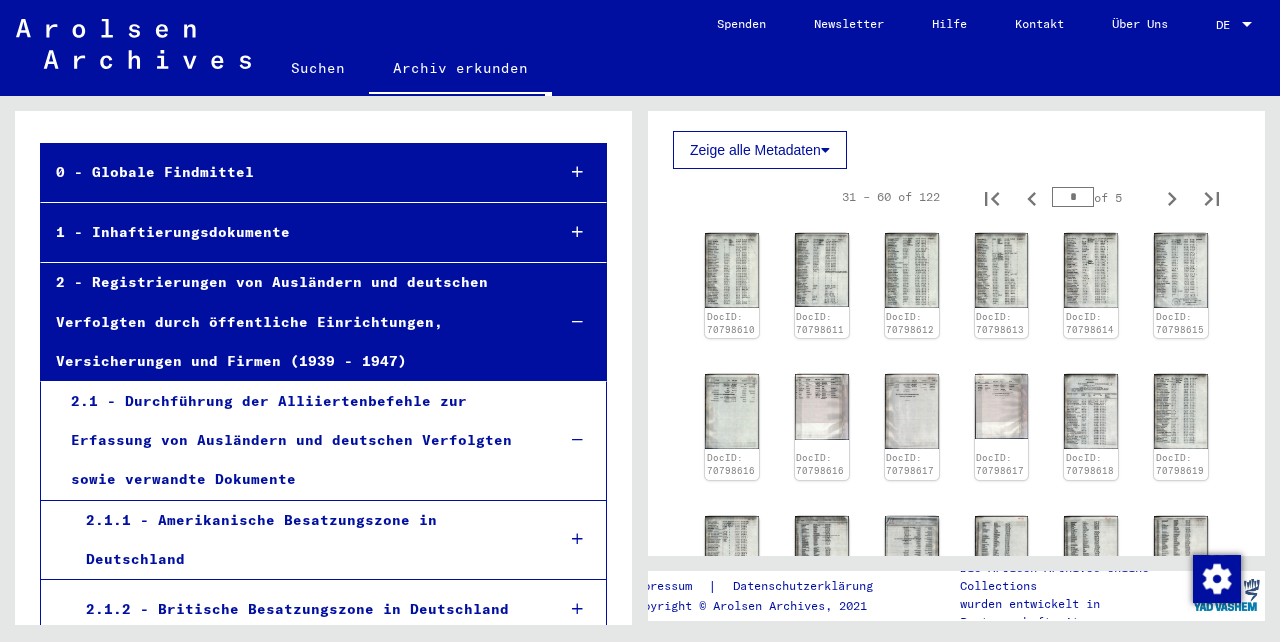 scroll, scrollTop: 642, scrollLeft: 0, axis: vertical 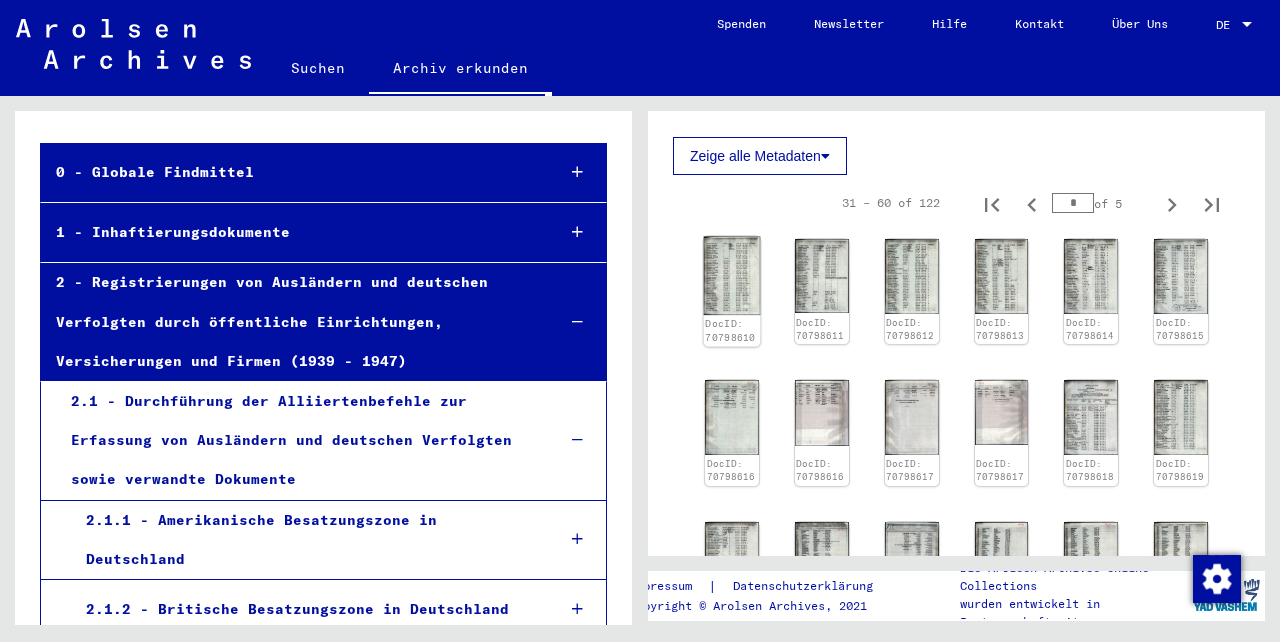 click 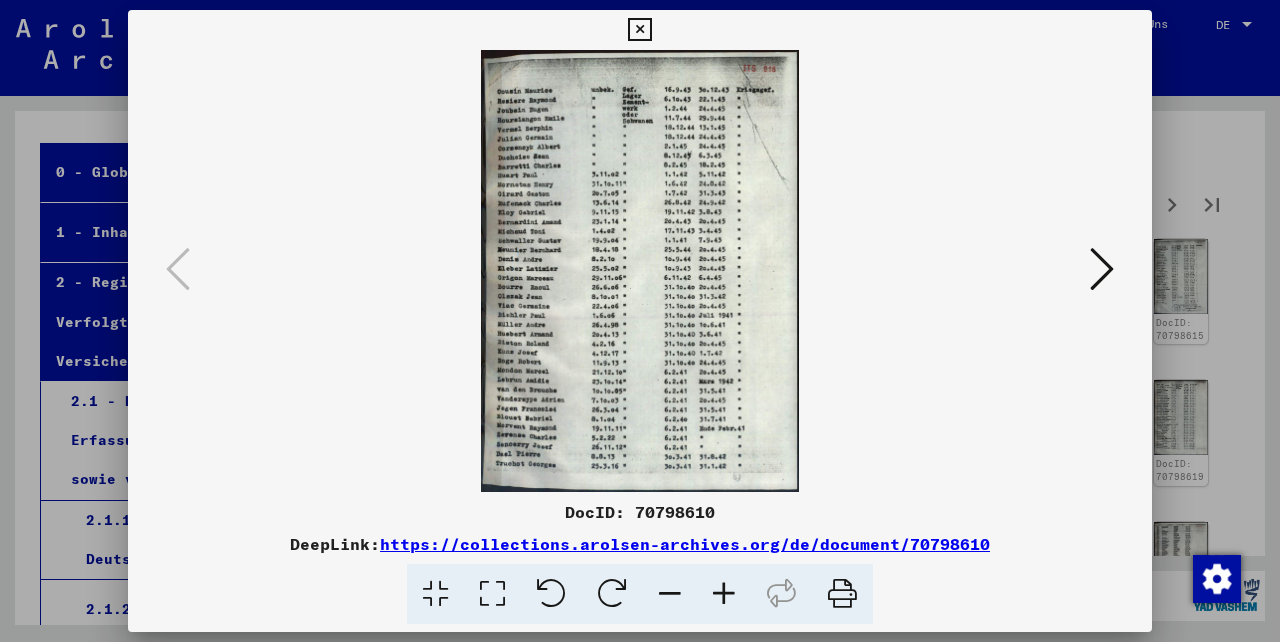 click at bounding box center [1102, 269] 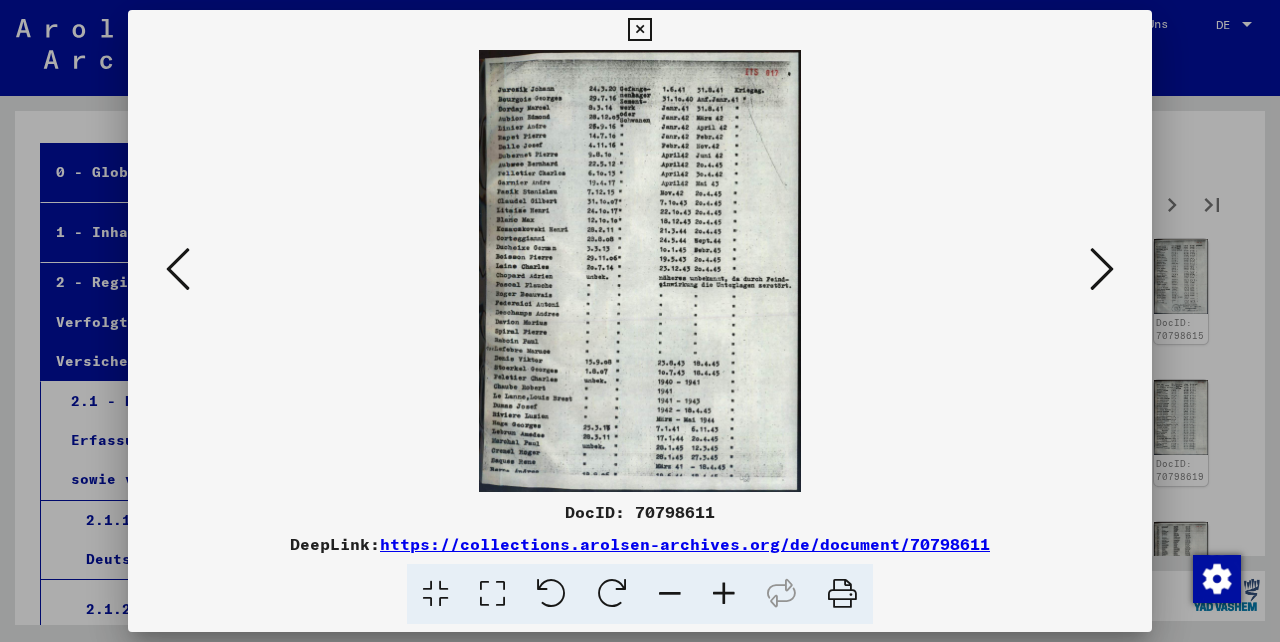 click at bounding box center [1102, 269] 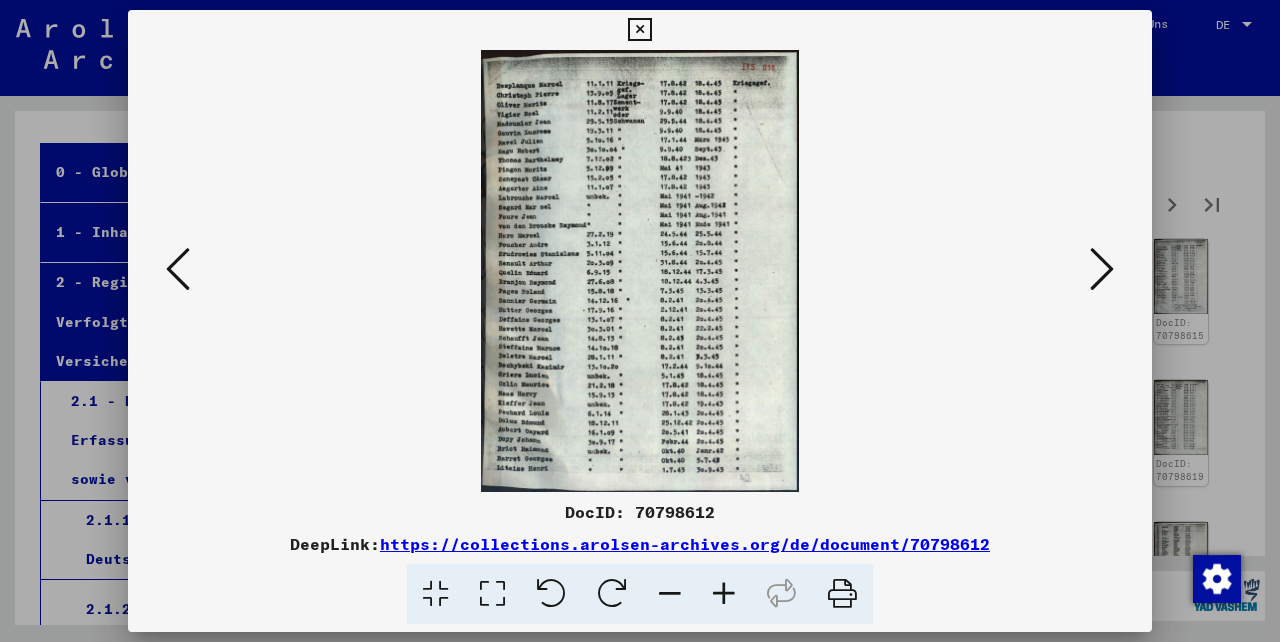 click at bounding box center (1102, 269) 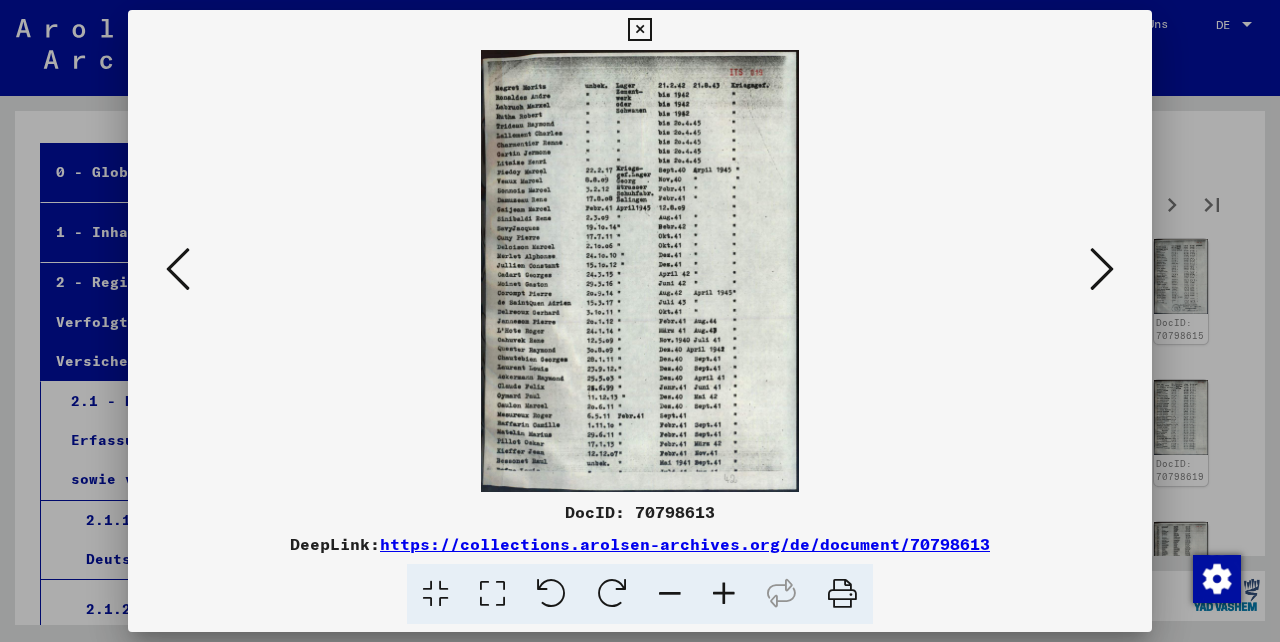 click at bounding box center [1102, 269] 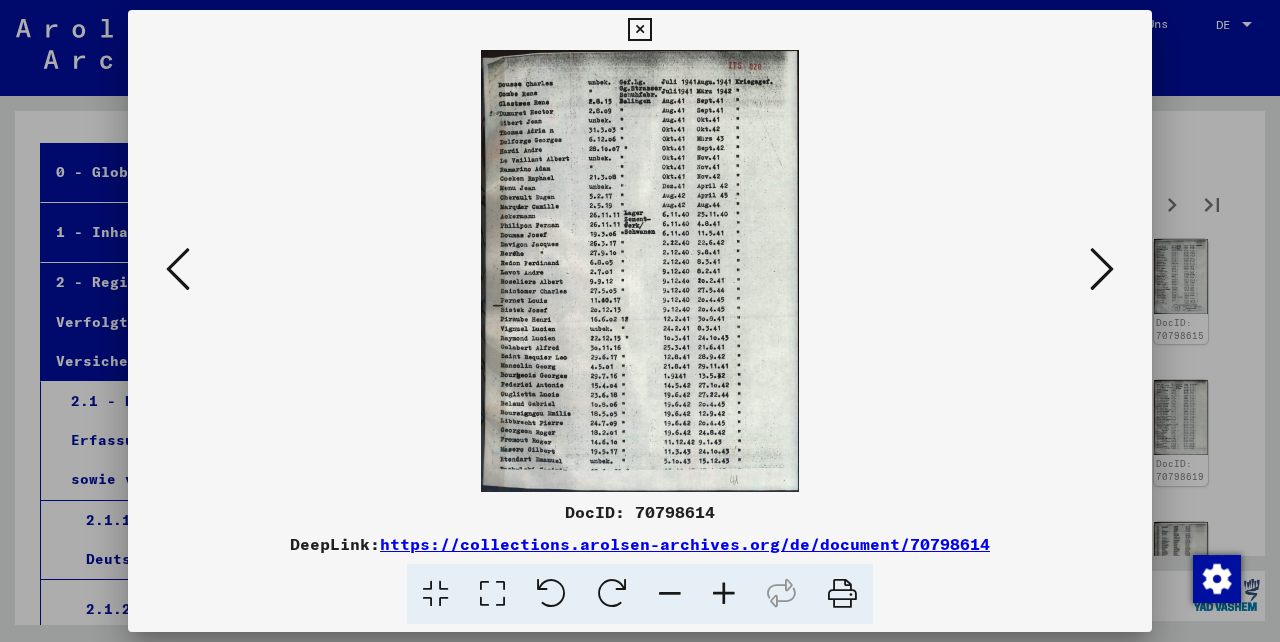 click at bounding box center (1102, 269) 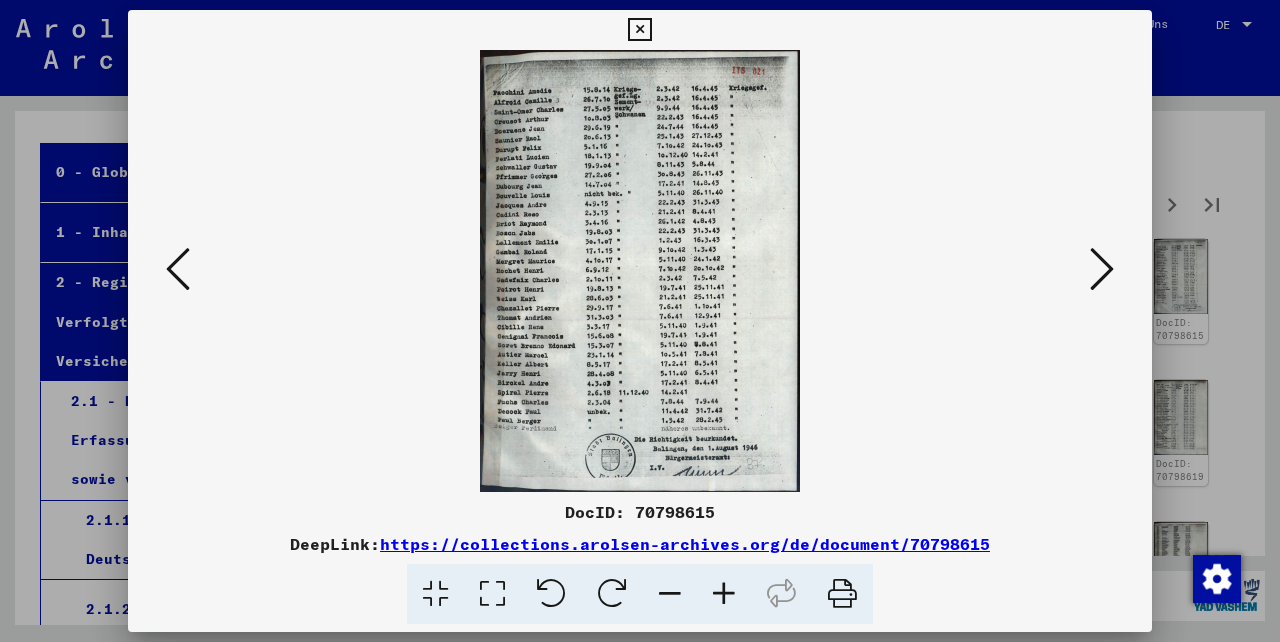 click at bounding box center (1102, 269) 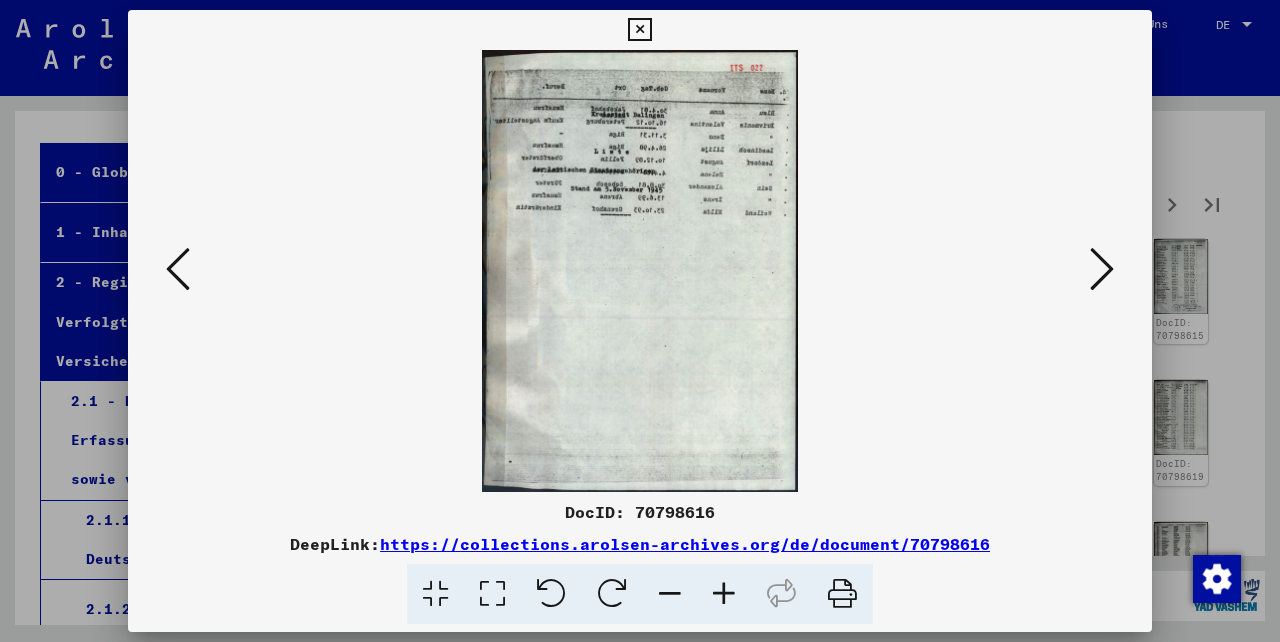 click at bounding box center [1102, 269] 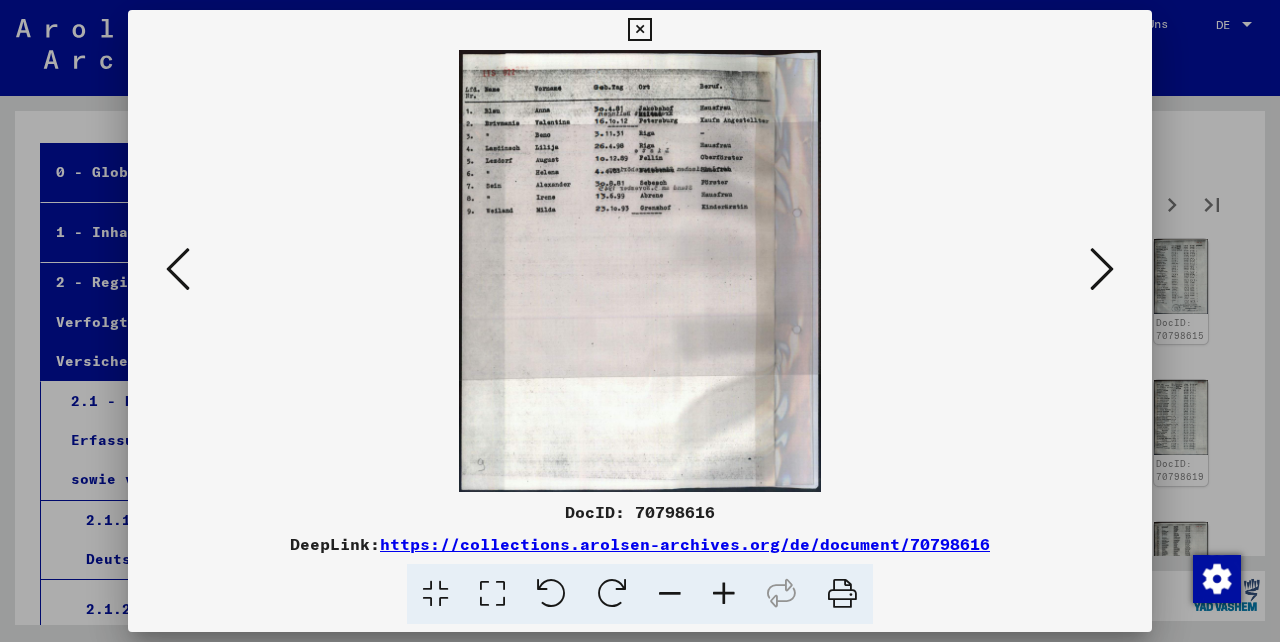 click at bounding box center [1102, 269] 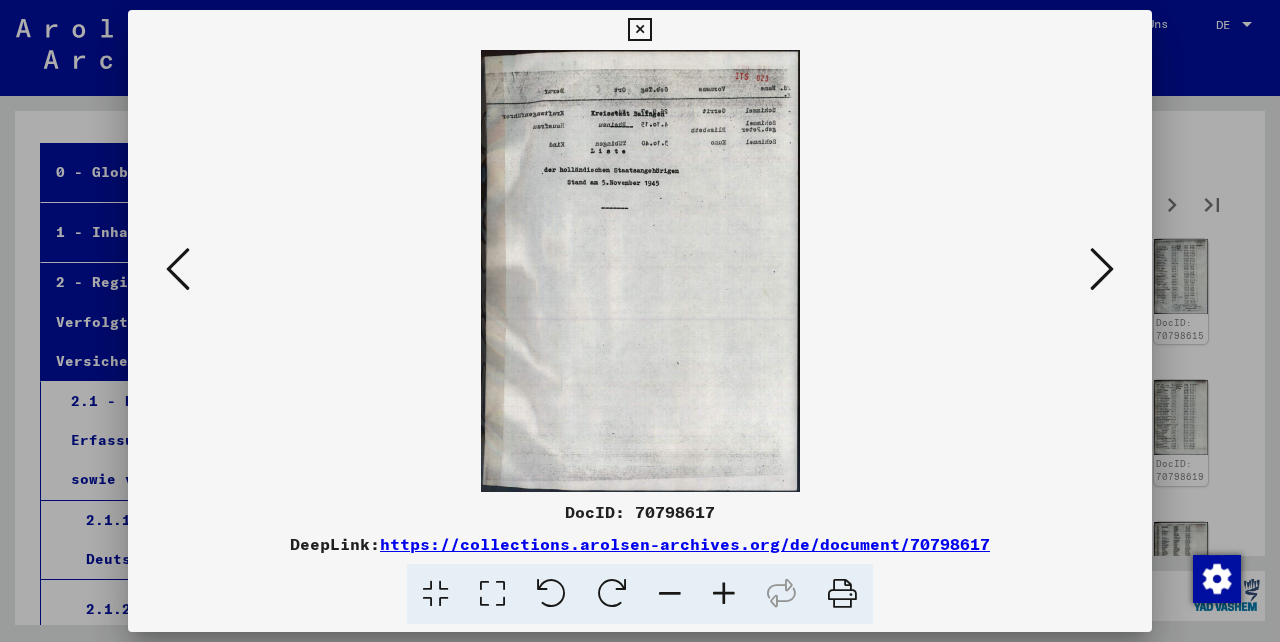 click at bounding box center [1102, 269] 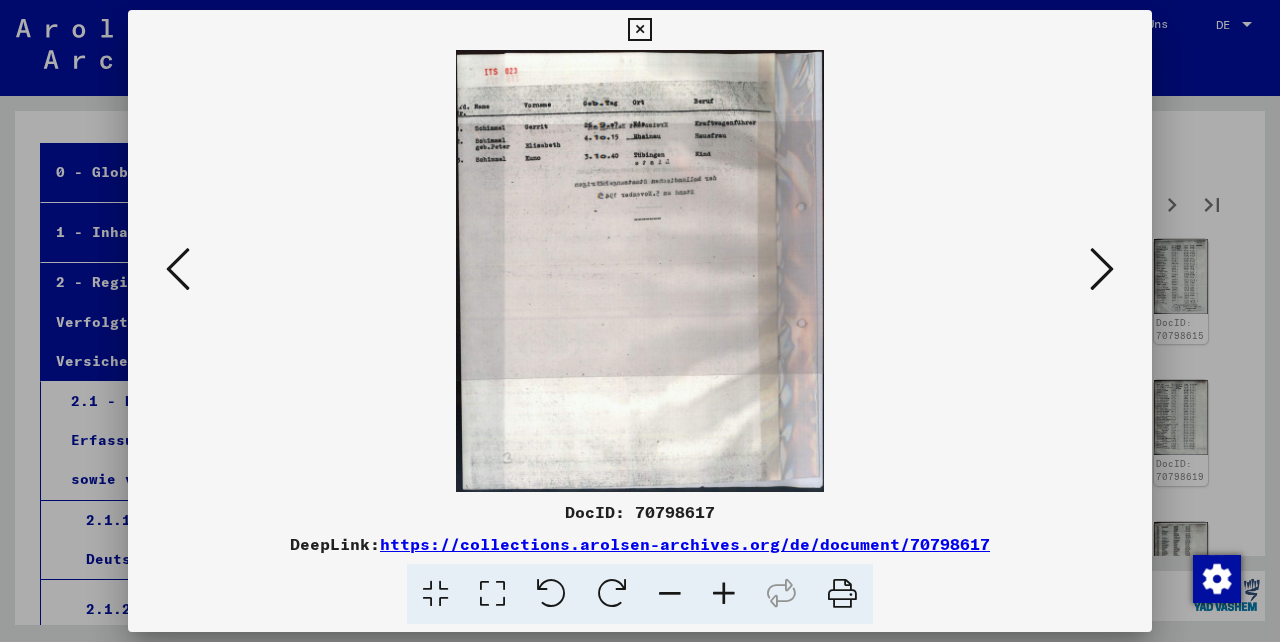 type 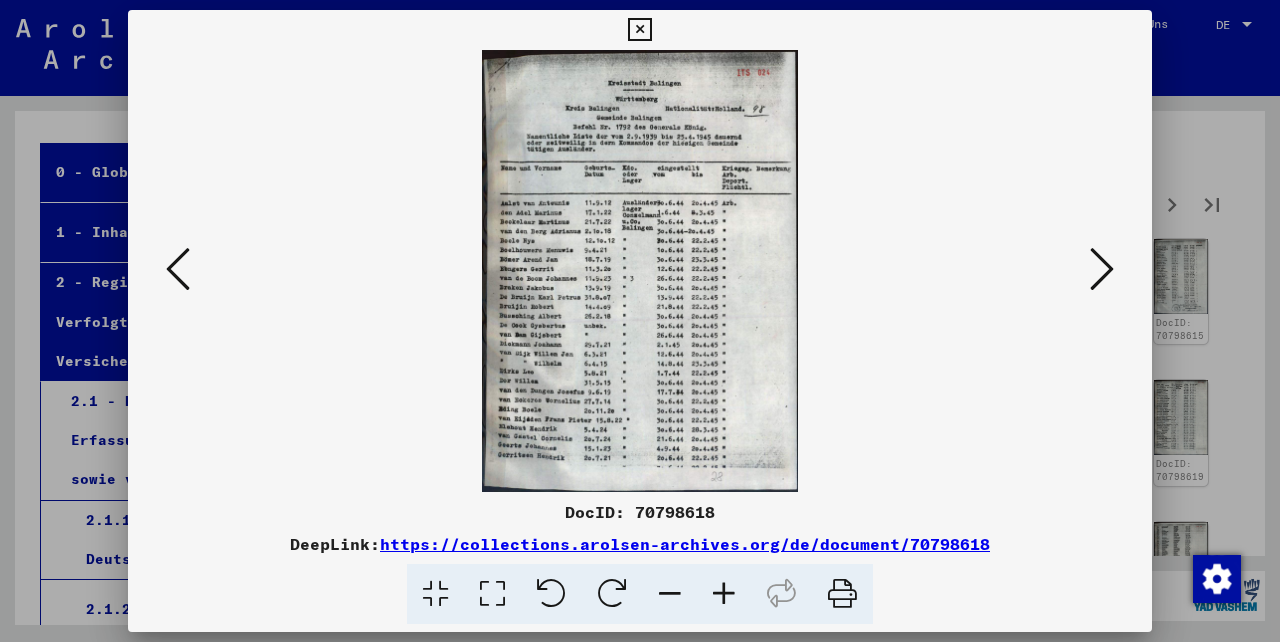 click at bounding box center (1102, 269) 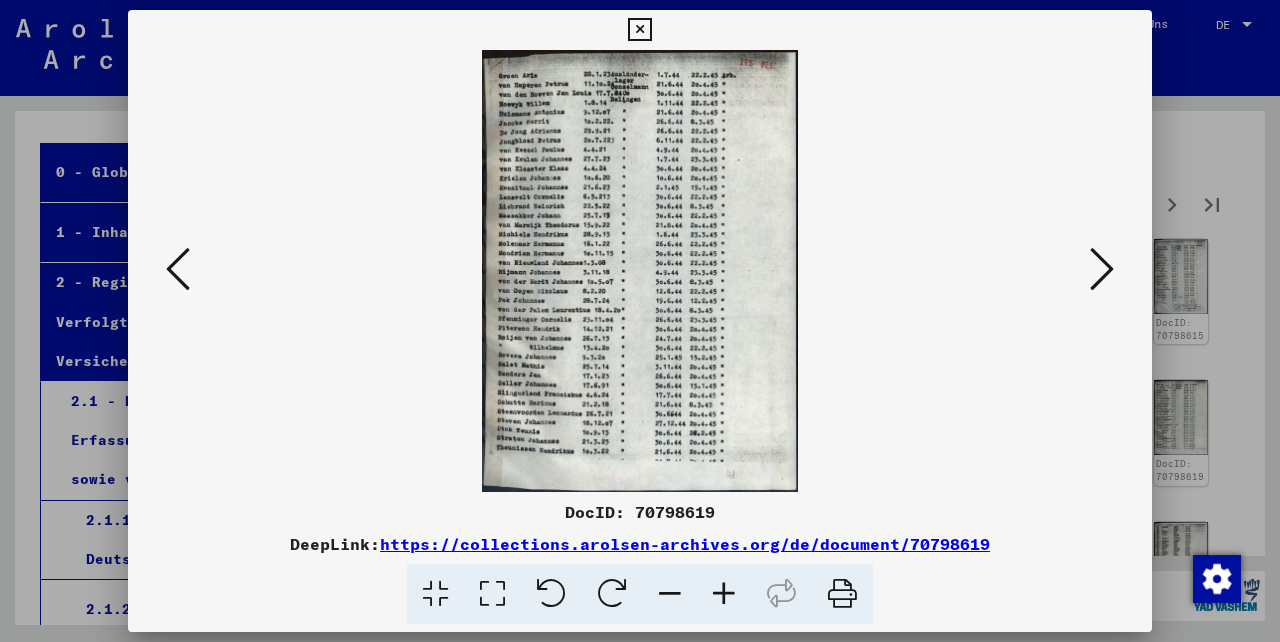 click at bounding box center [1102, 269] 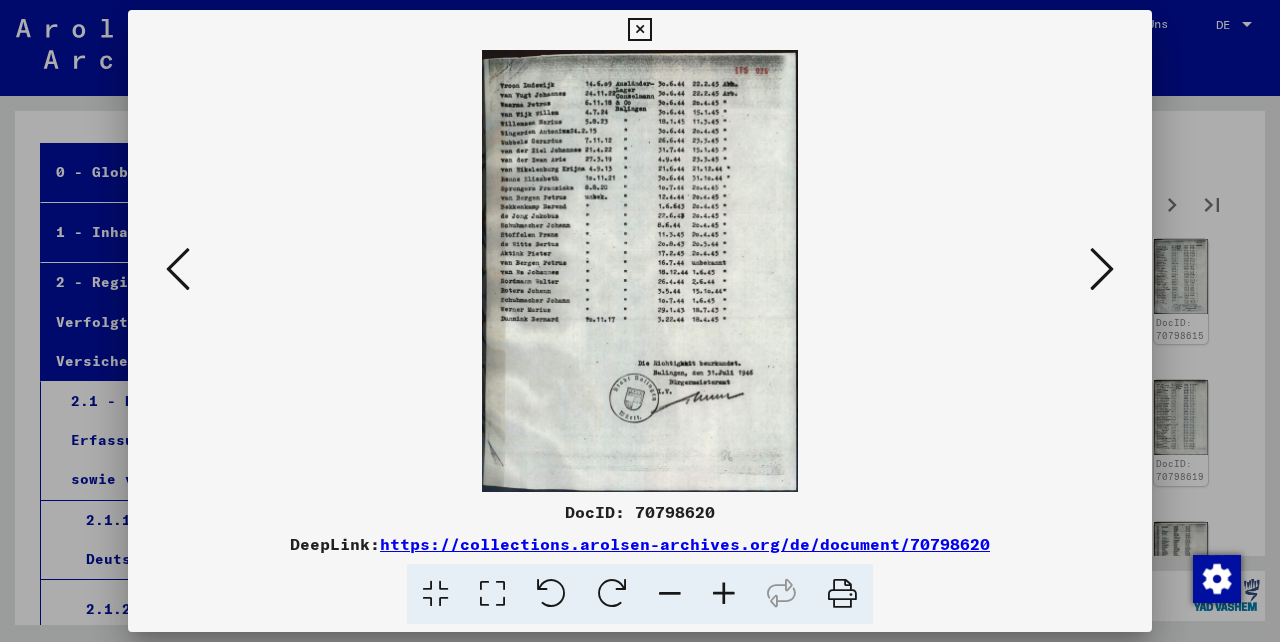 click at bounding box center (1102, 269) 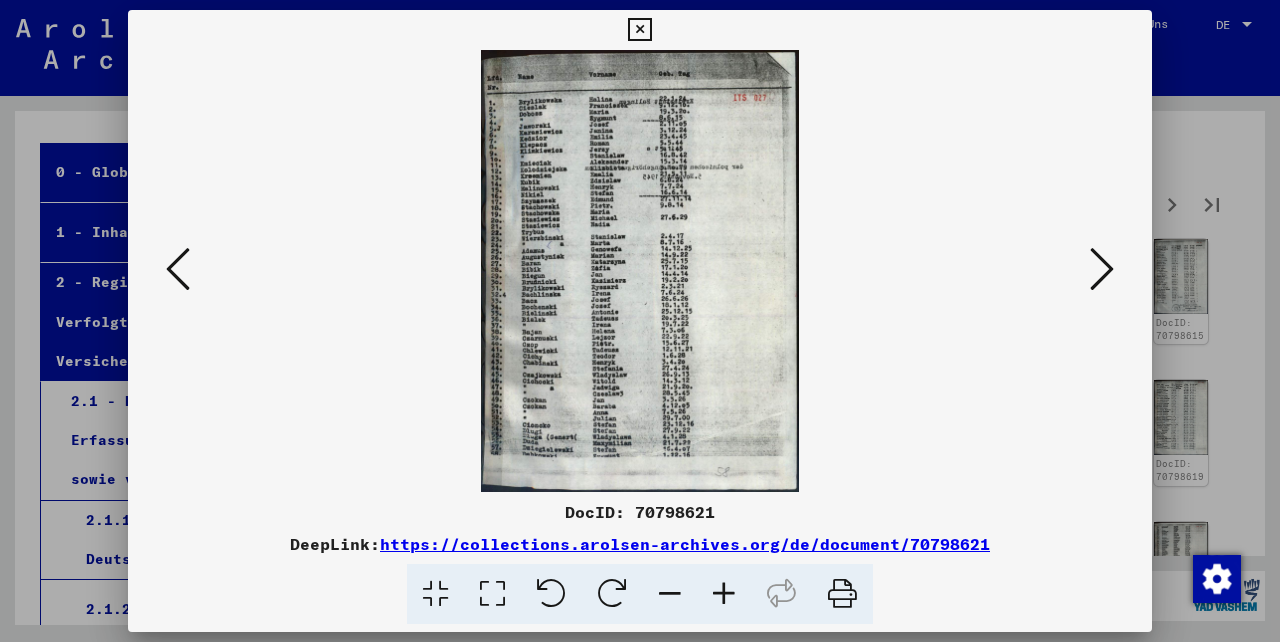 click at bounding box center [1102, 269] 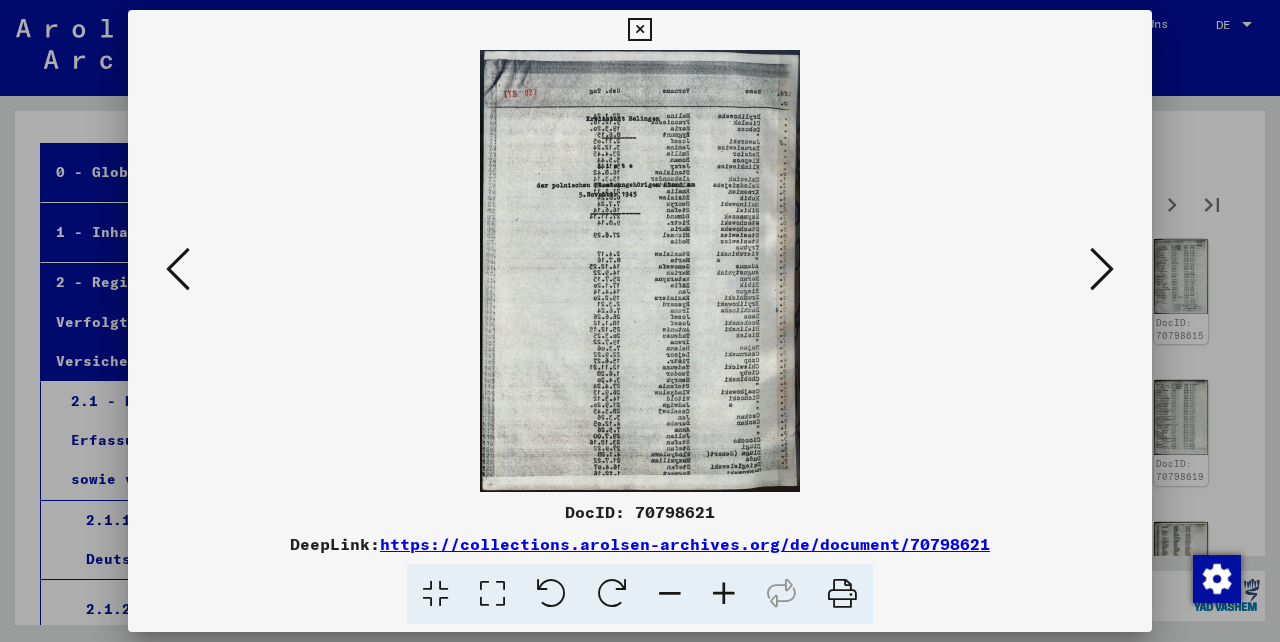 click at bounding box center [1102, 269] 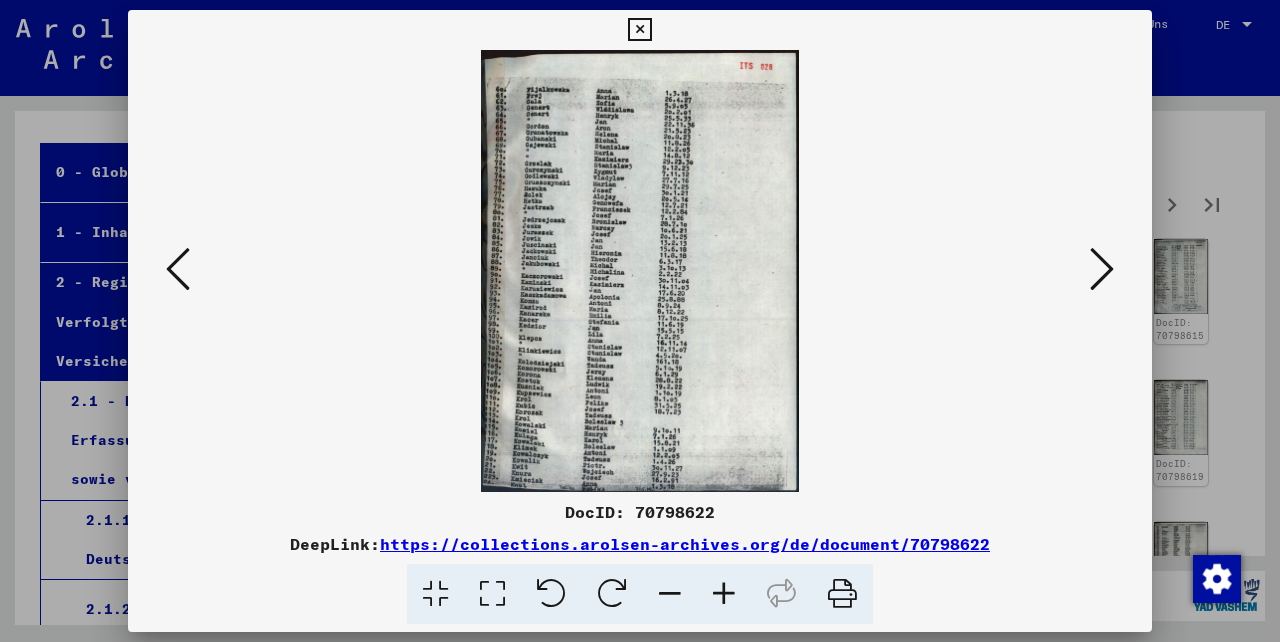 click at bounding box center [1102, 269] 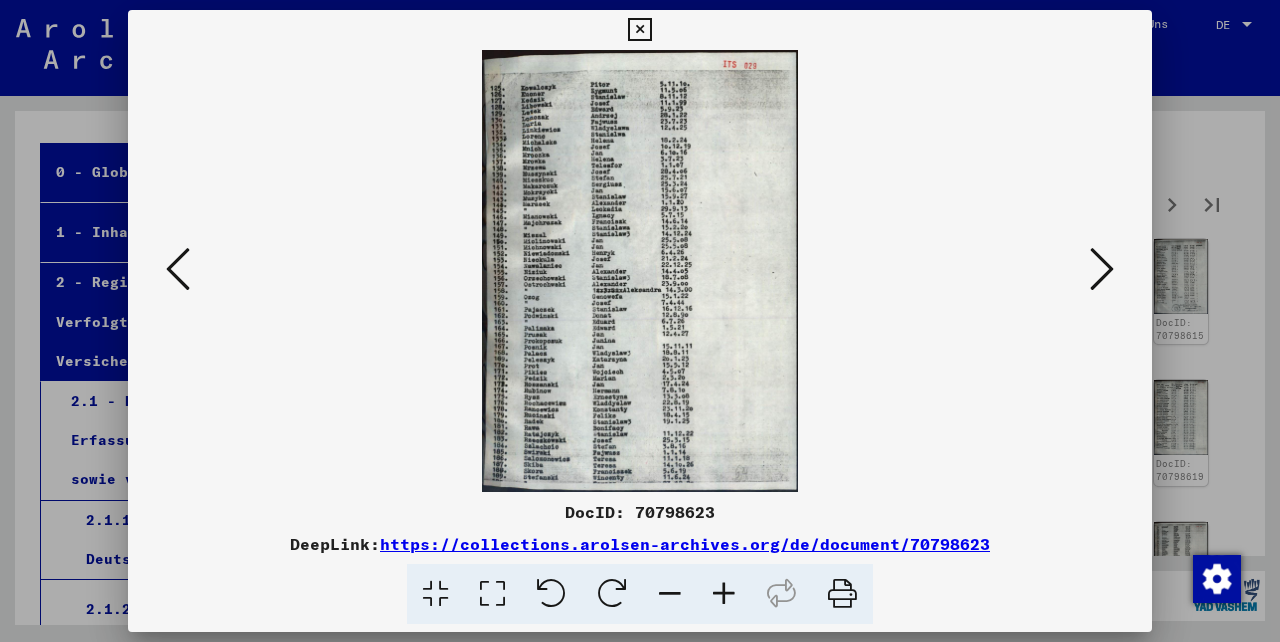 click at bounding box center (1102, 269) 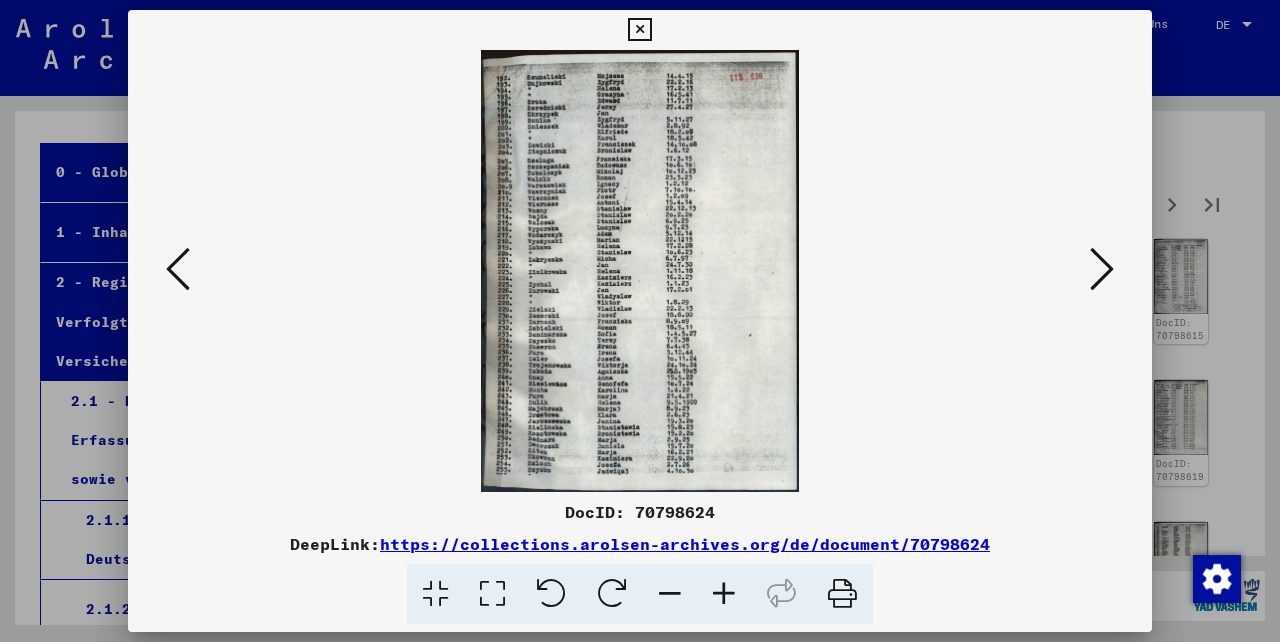 click at bounding box center [1102, 269] 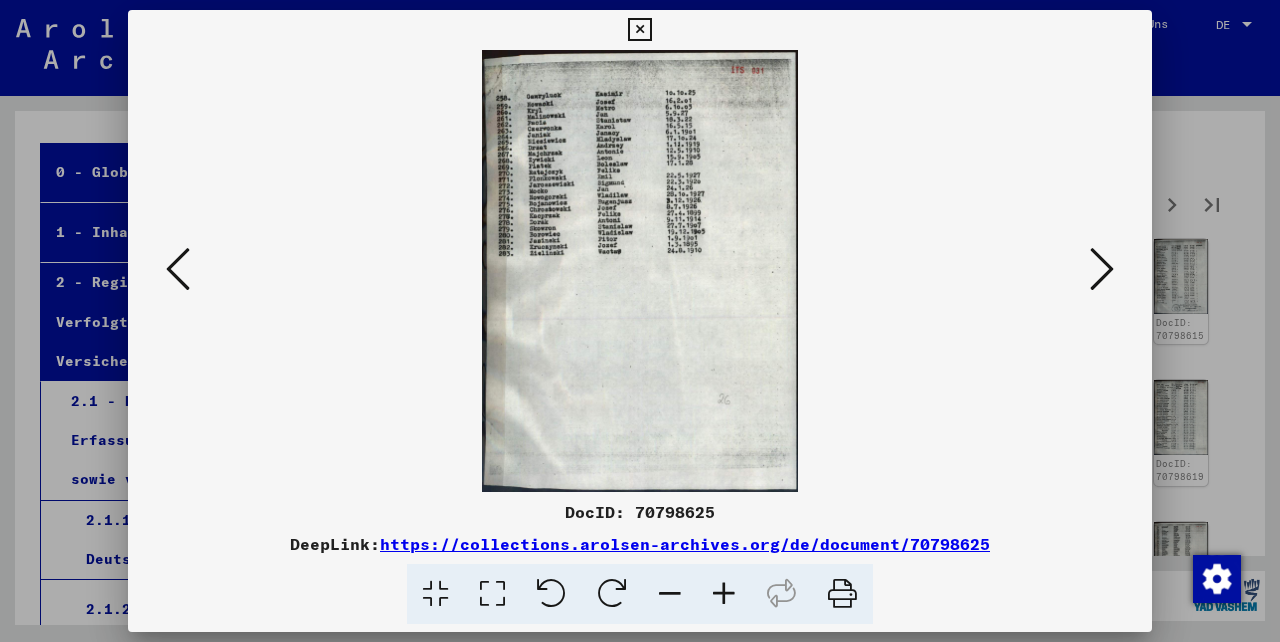click at bounding box center (1102, 269) 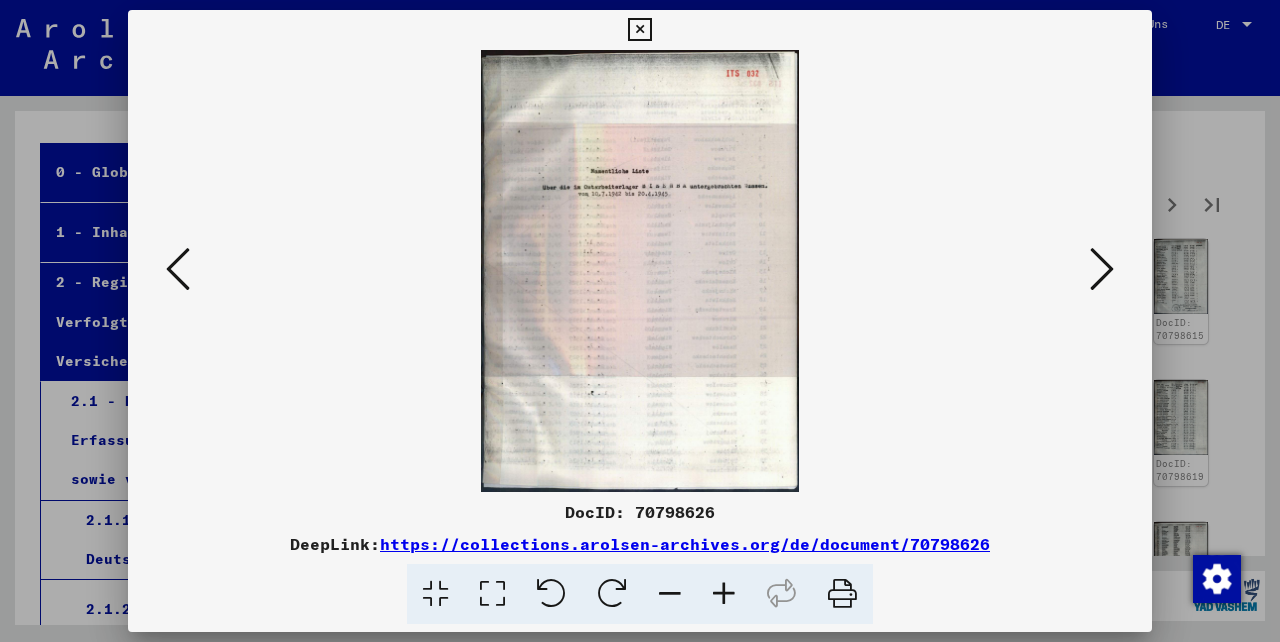 click at bounding box center [1102, 269] 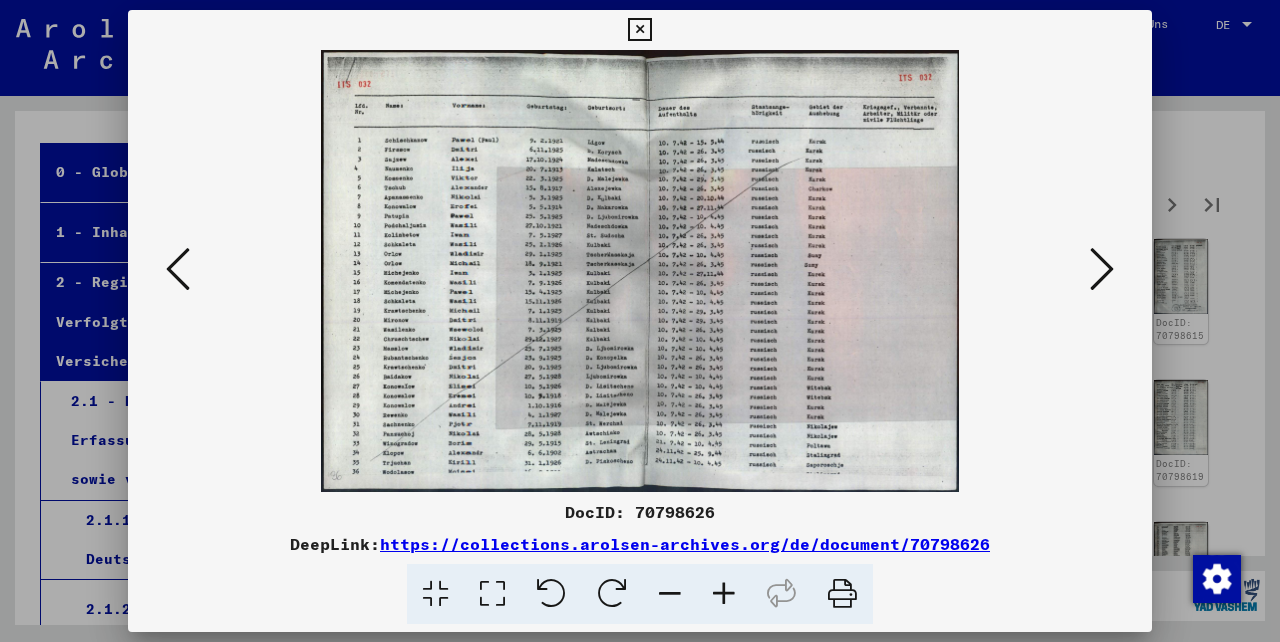 click at bounding box center (1102, 269) 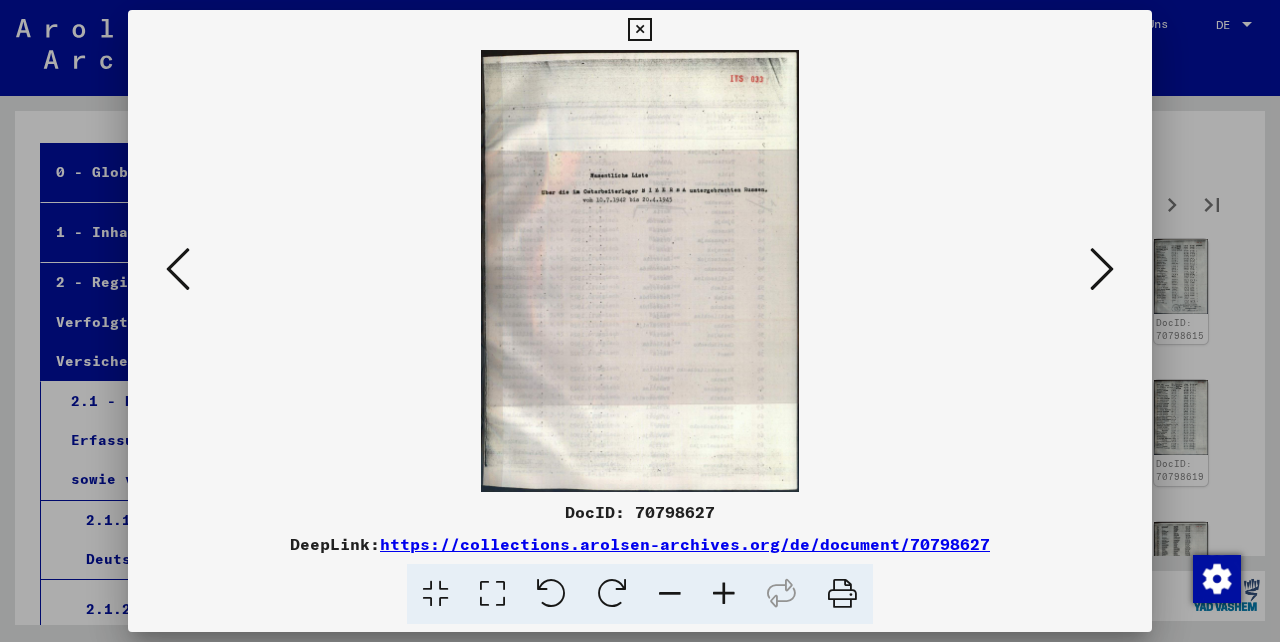 click at bounding box center [1102, 269] 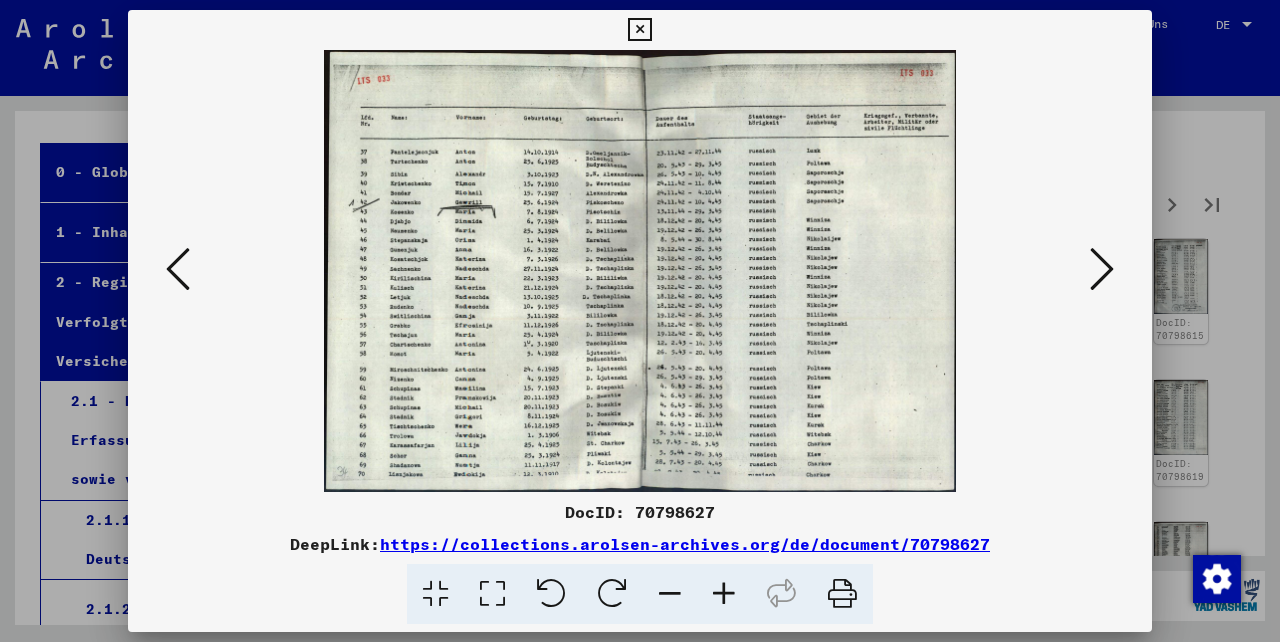 click at bounding box center [1102, 269] 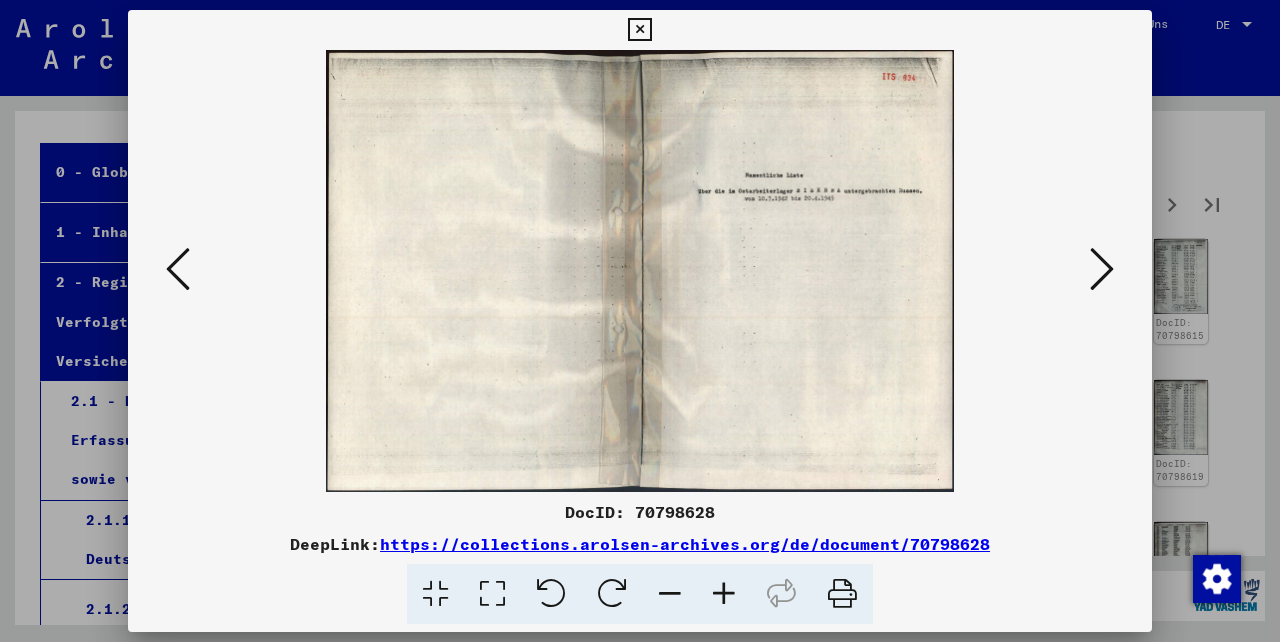 click at bounding box center (1102, 269) 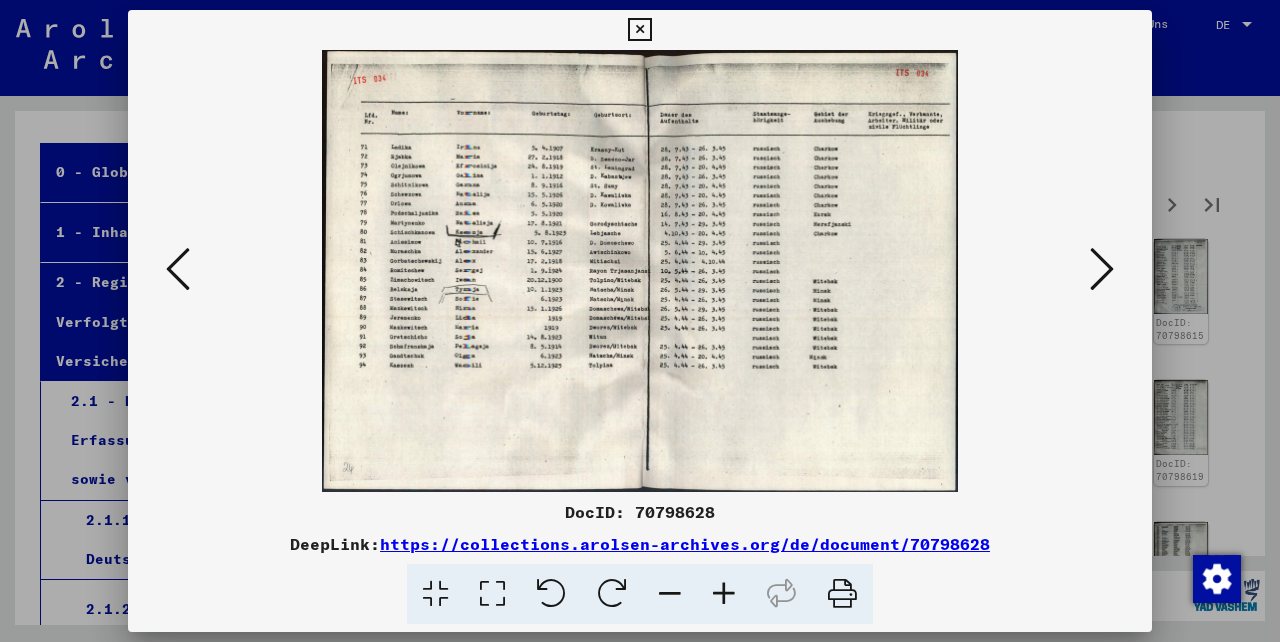 click at bounding box center [1102, 269] 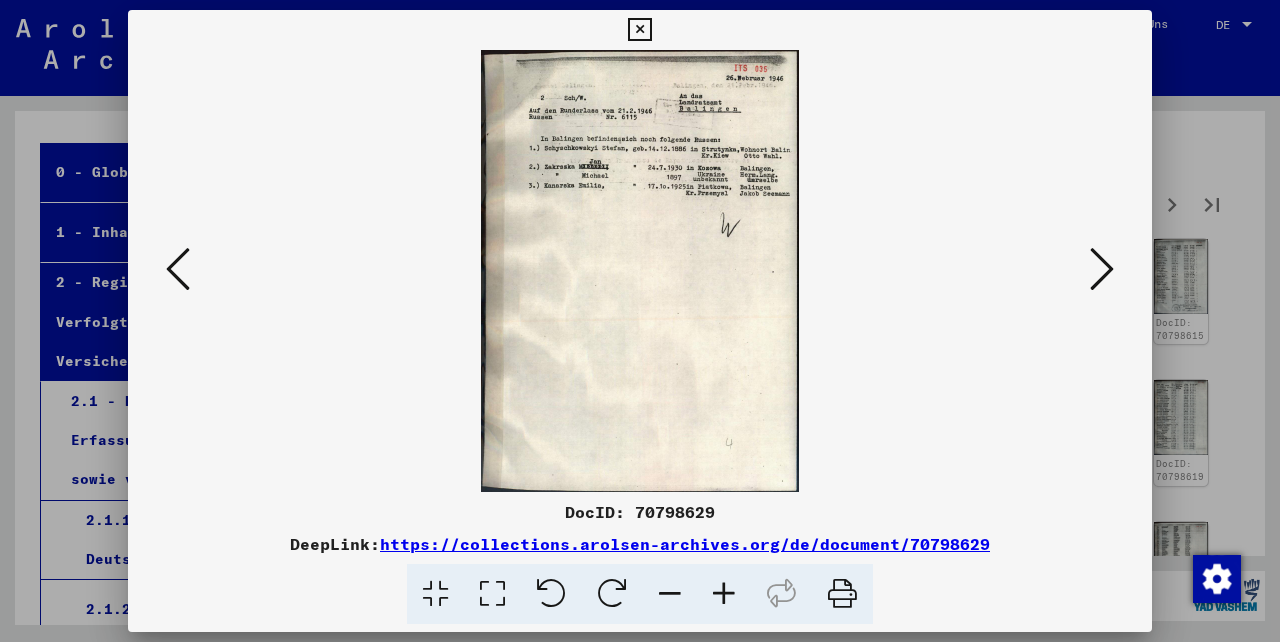 click at bounding box center (1102, 269) 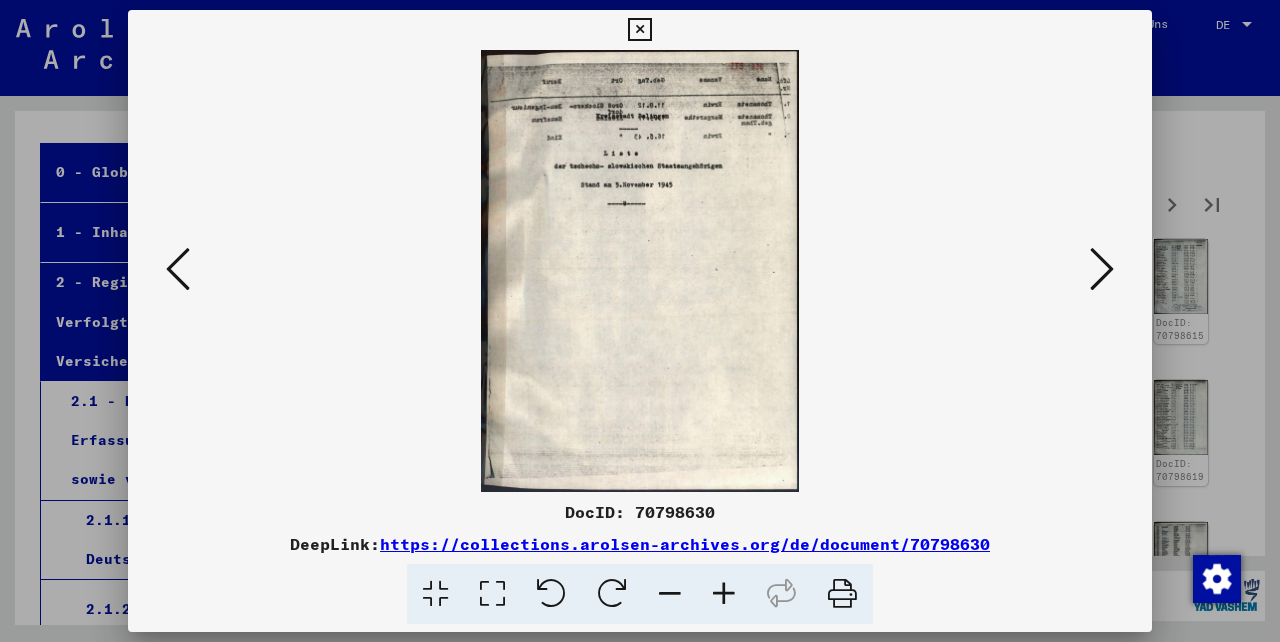 click at bounding box center (1102, 269) 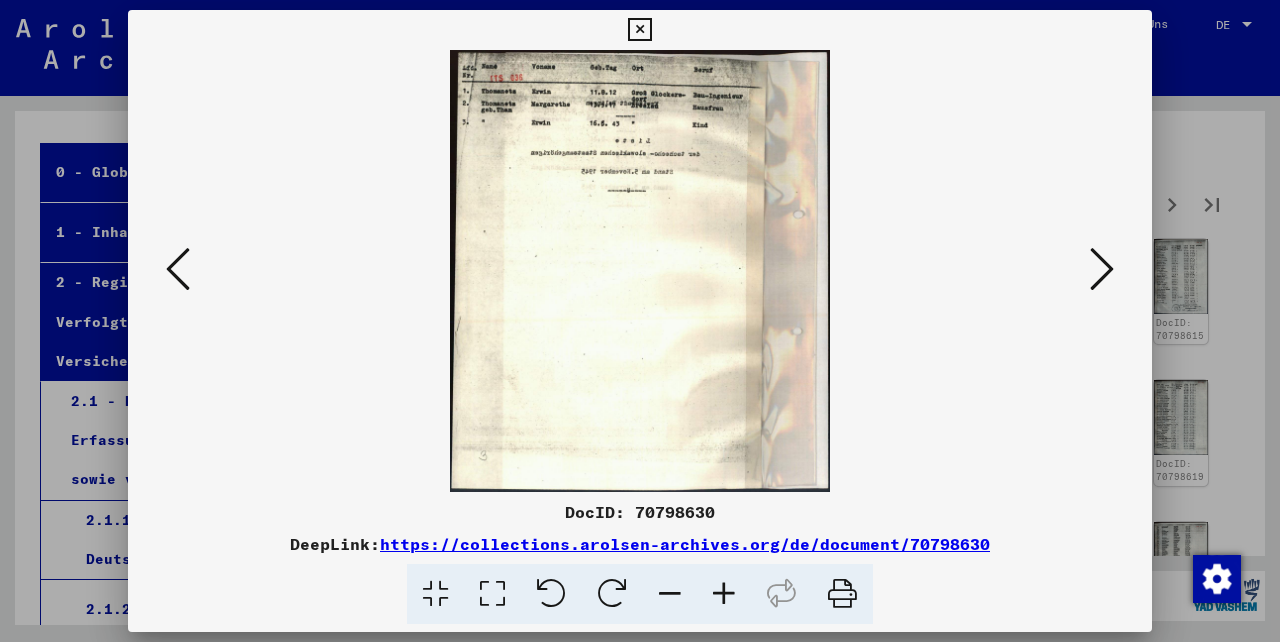 click at bounding box center [1102, 269] 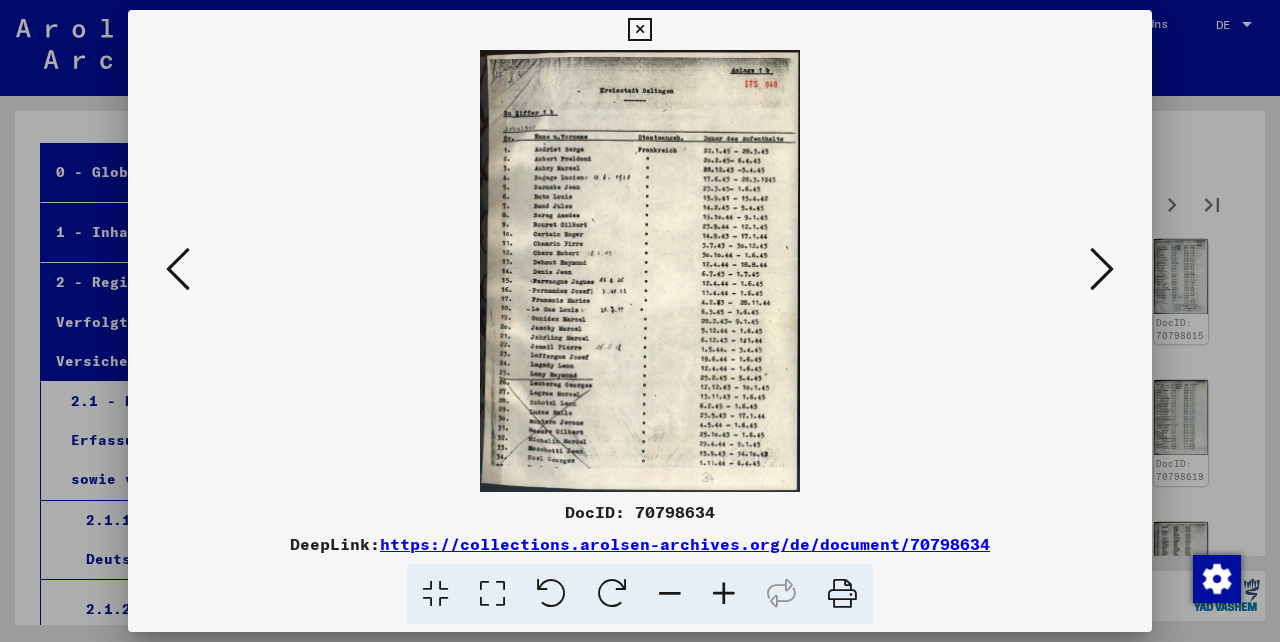 click at bounding box center [1102, 269] 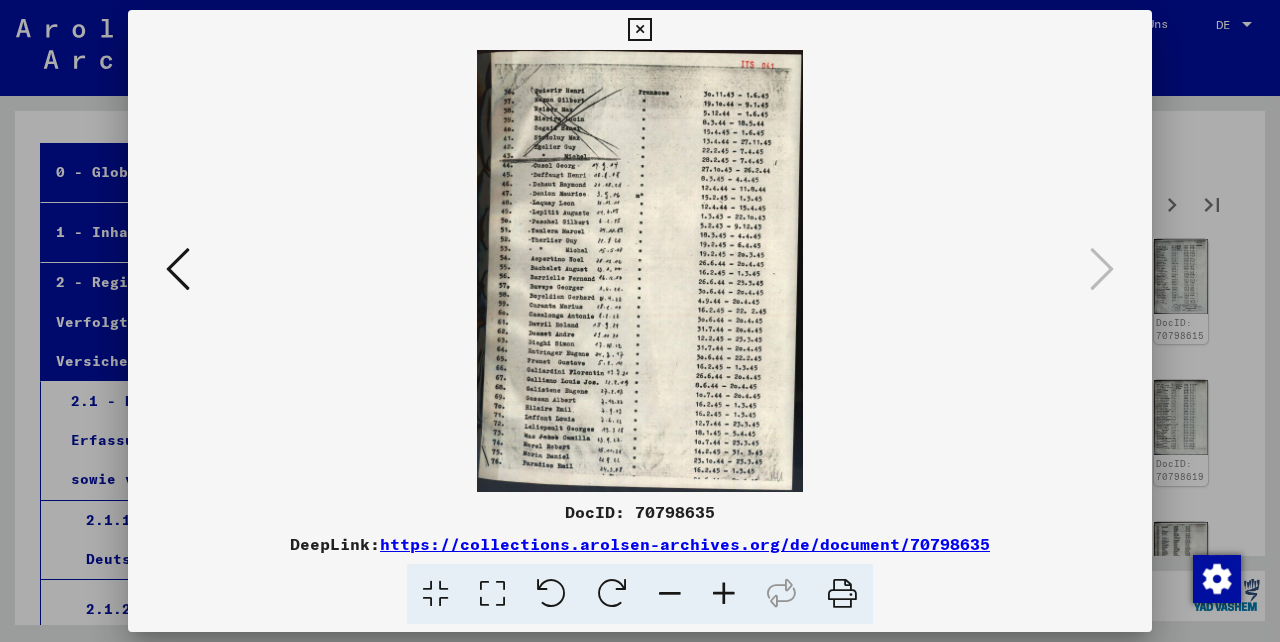 click at bounding box center [640, 271] 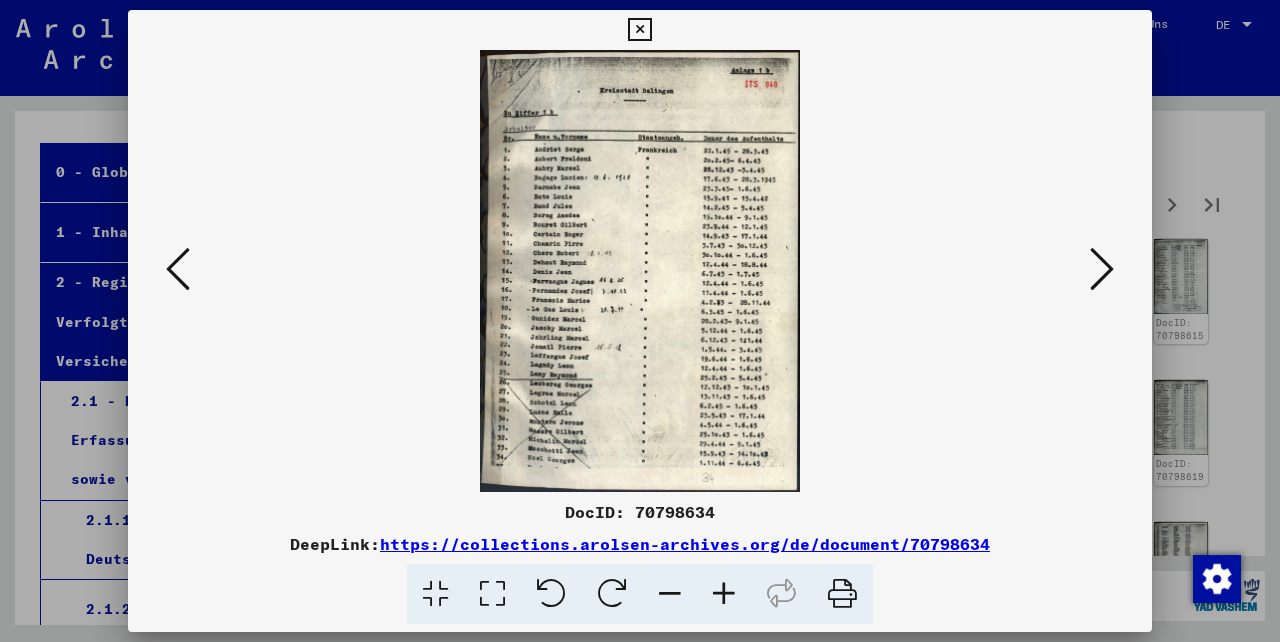 click at bounding box center (1102, 269) 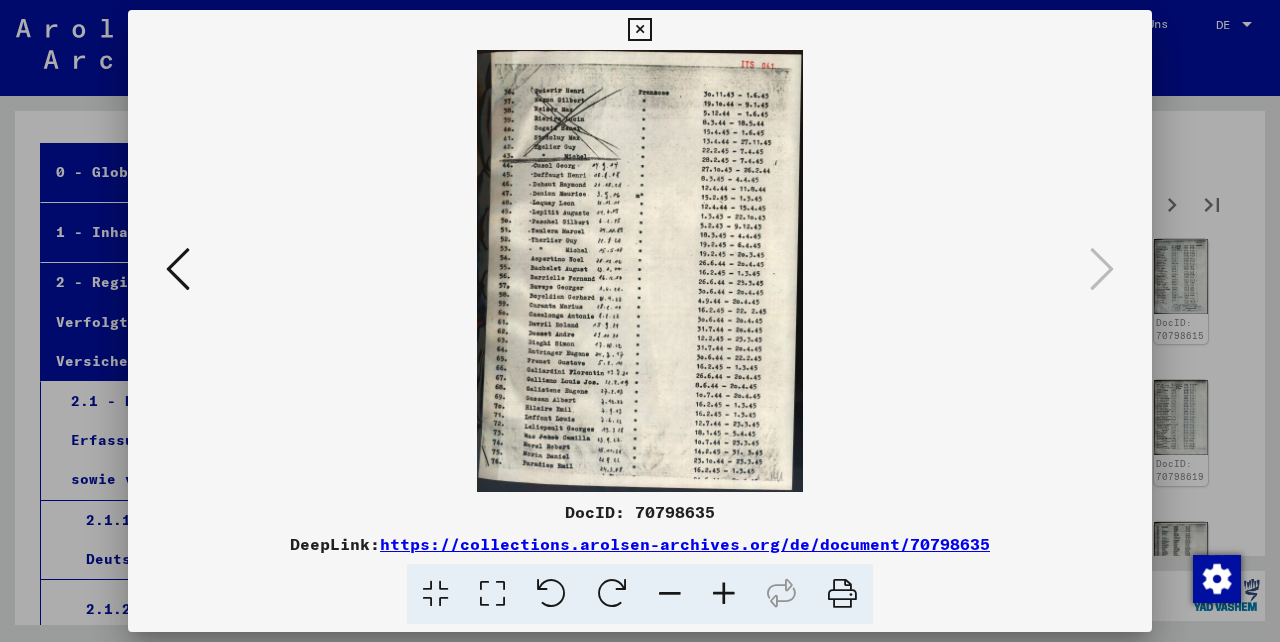 click at bounding box center [639, 30] 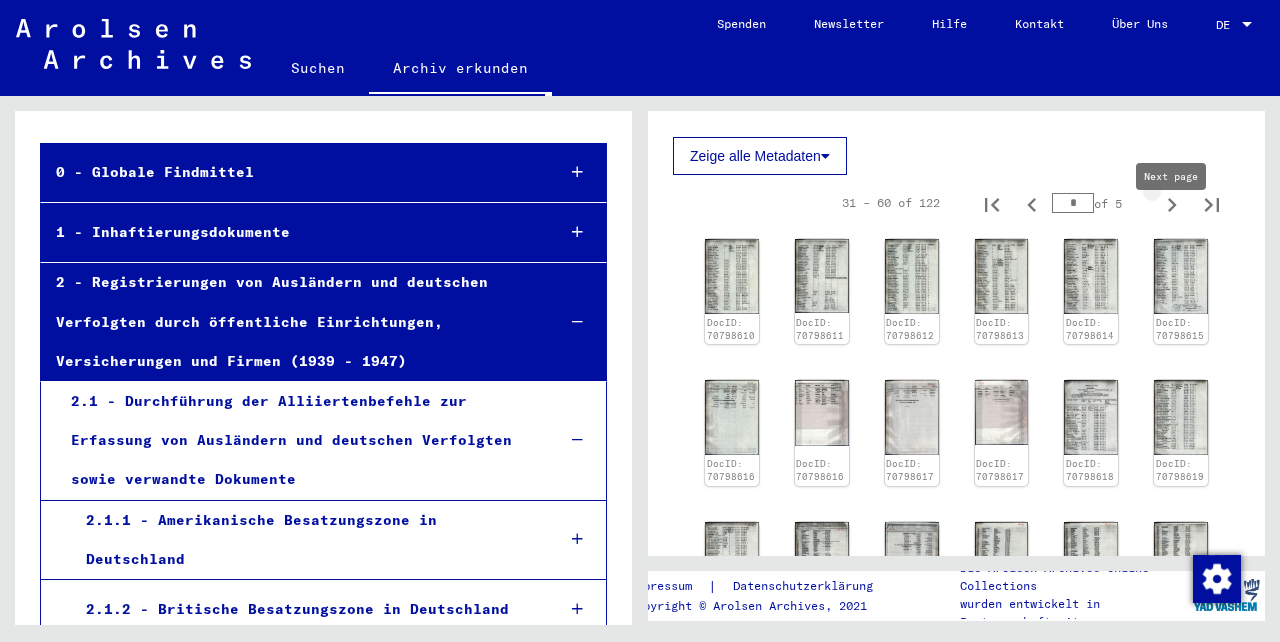 click 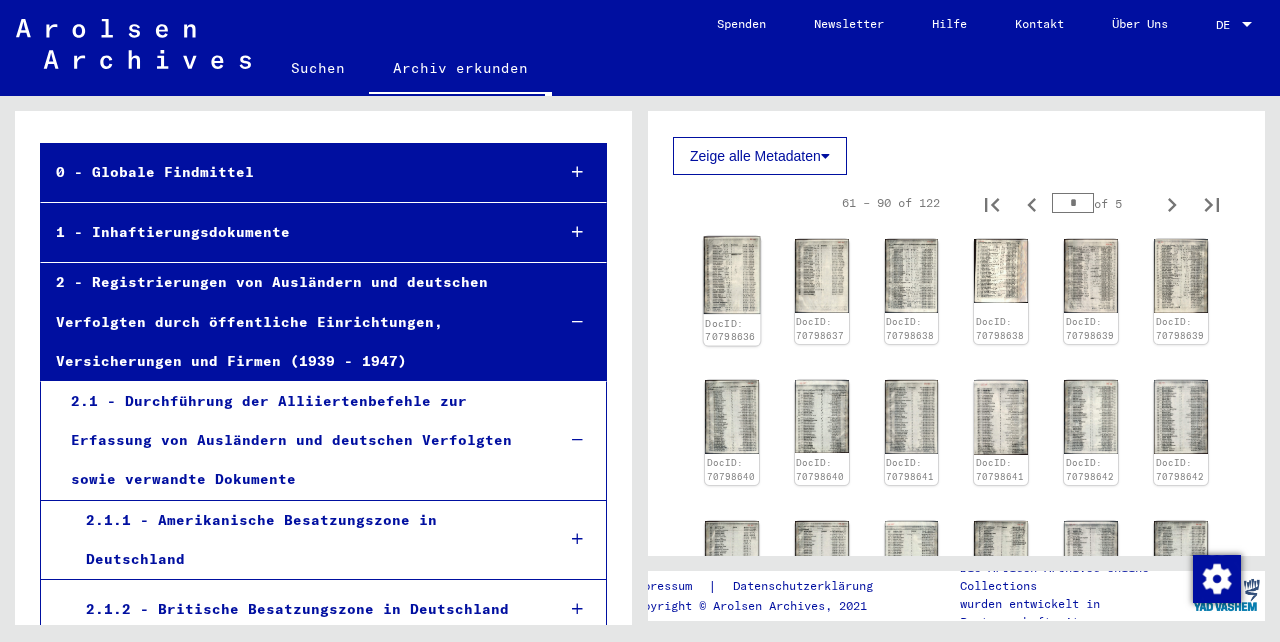 click 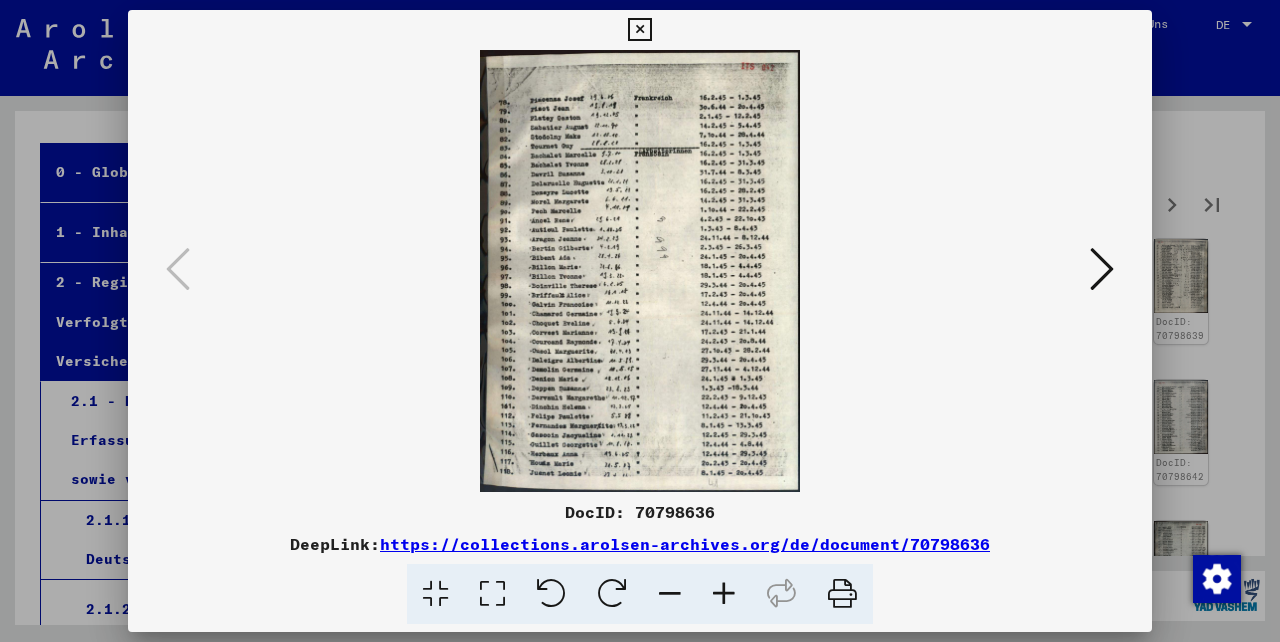 click at bounding box center (1102, 269) 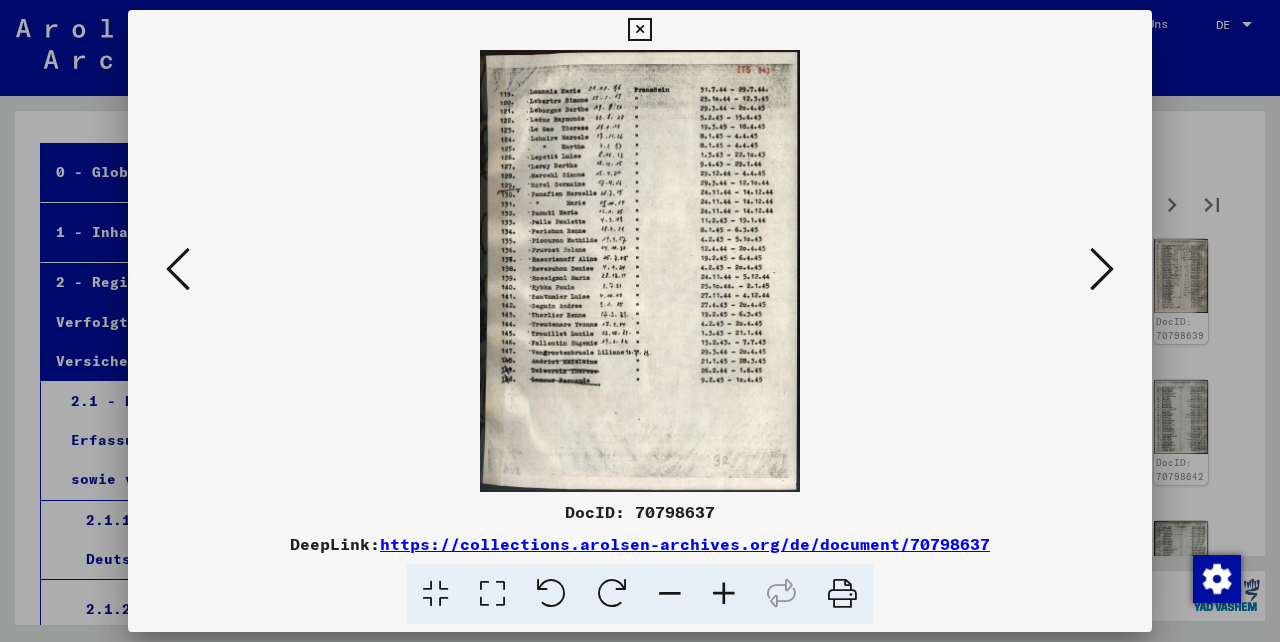 click at bounding box center (1102, 269) 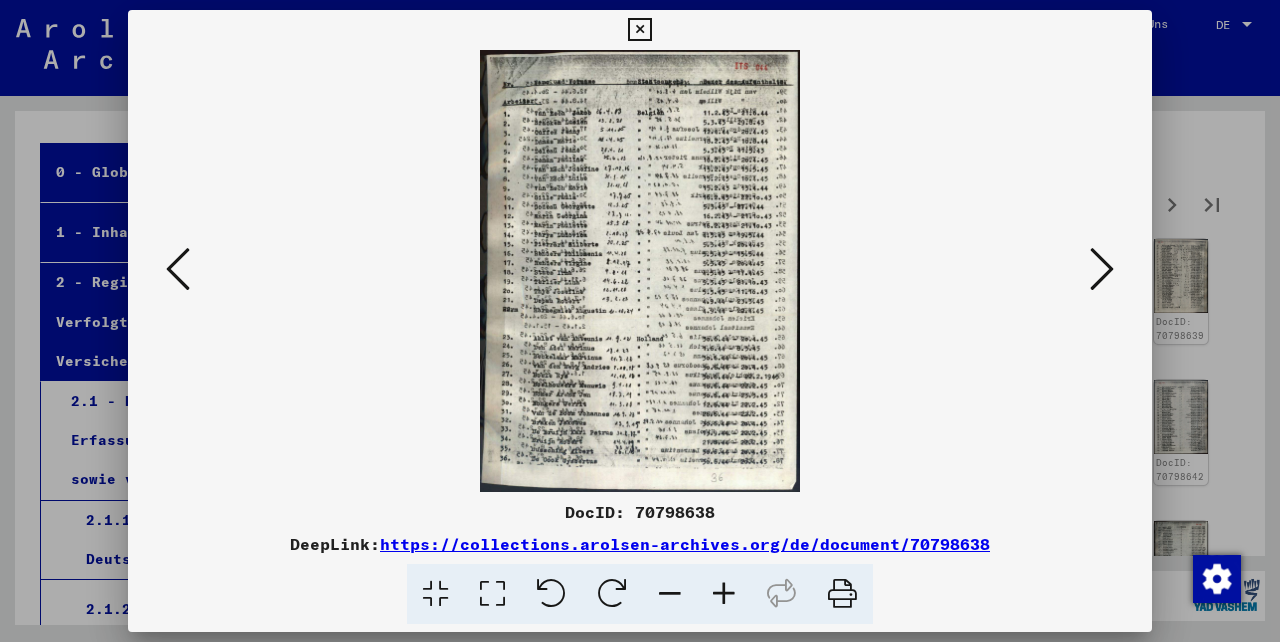 click at bounding box center [1102, 269] 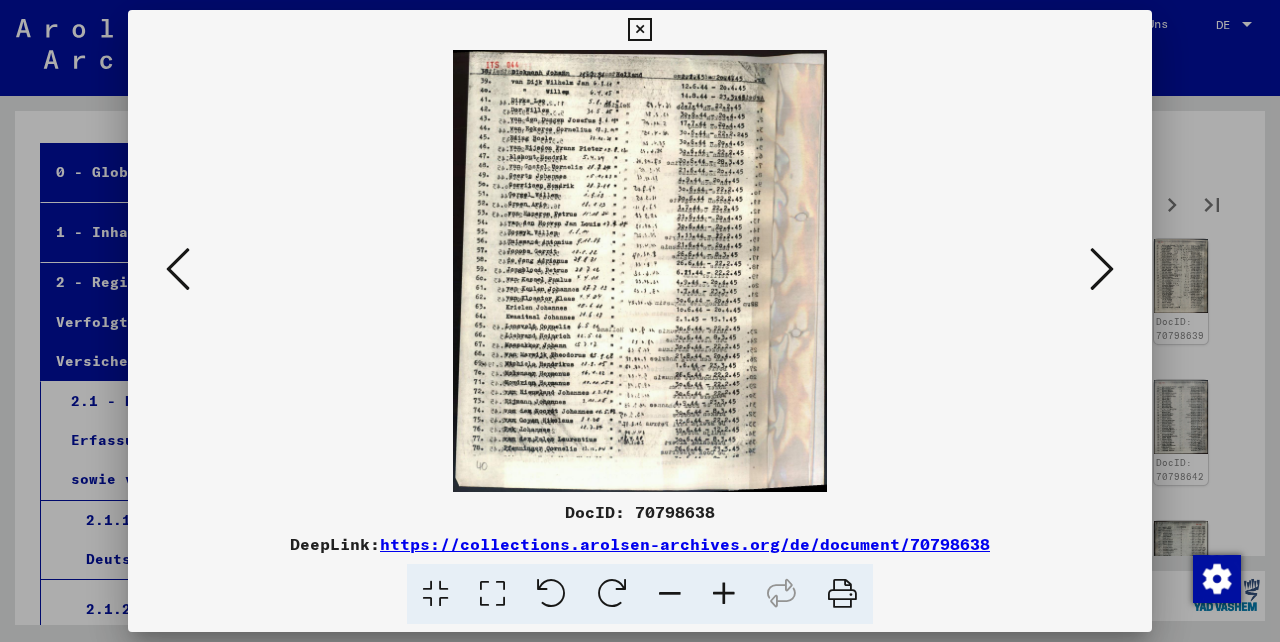 click at bounding box center [1102, 269] 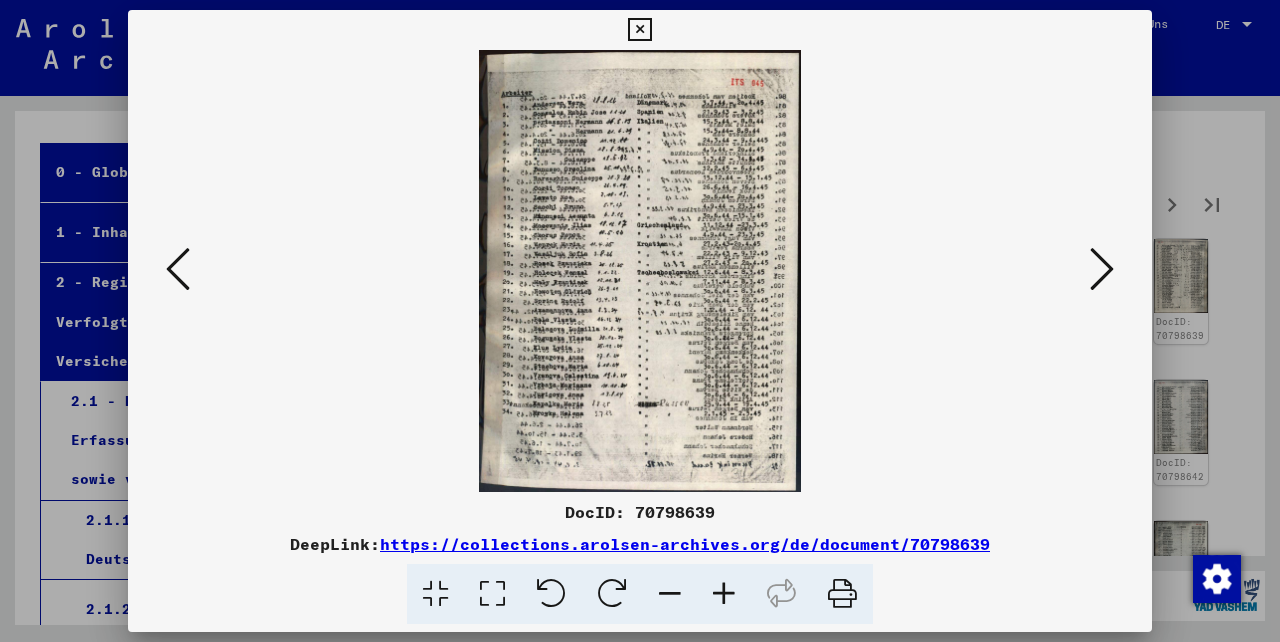 click at bounding box center [1102, 269] 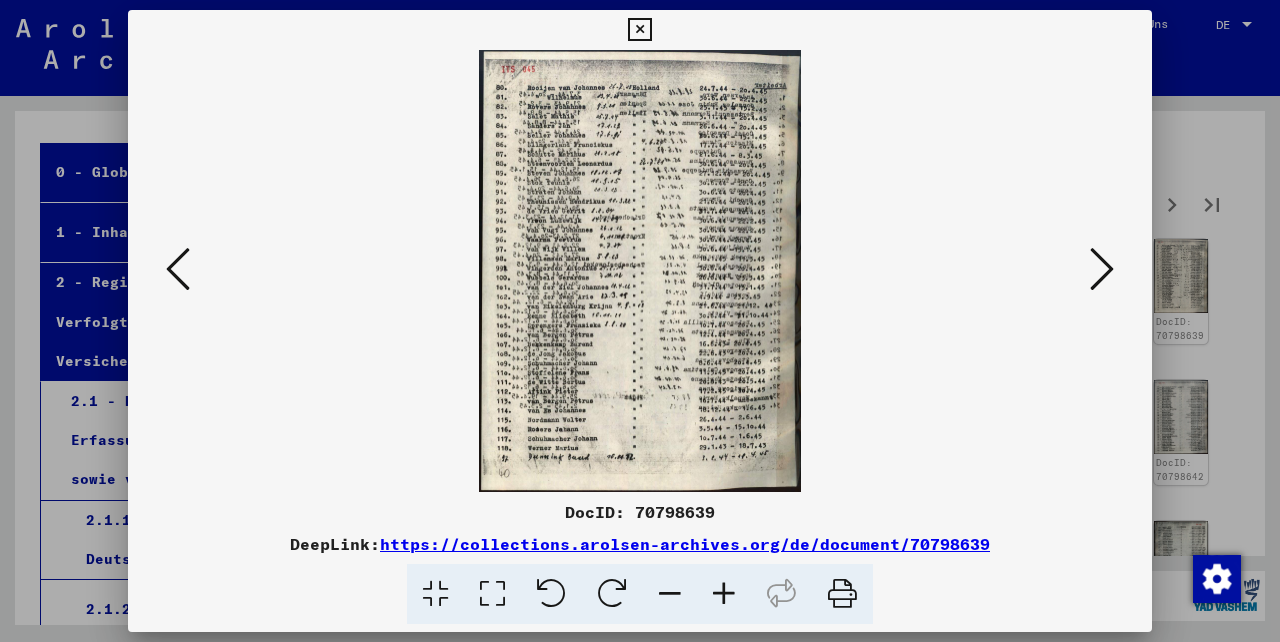 click at bounding box center [1102, 269] 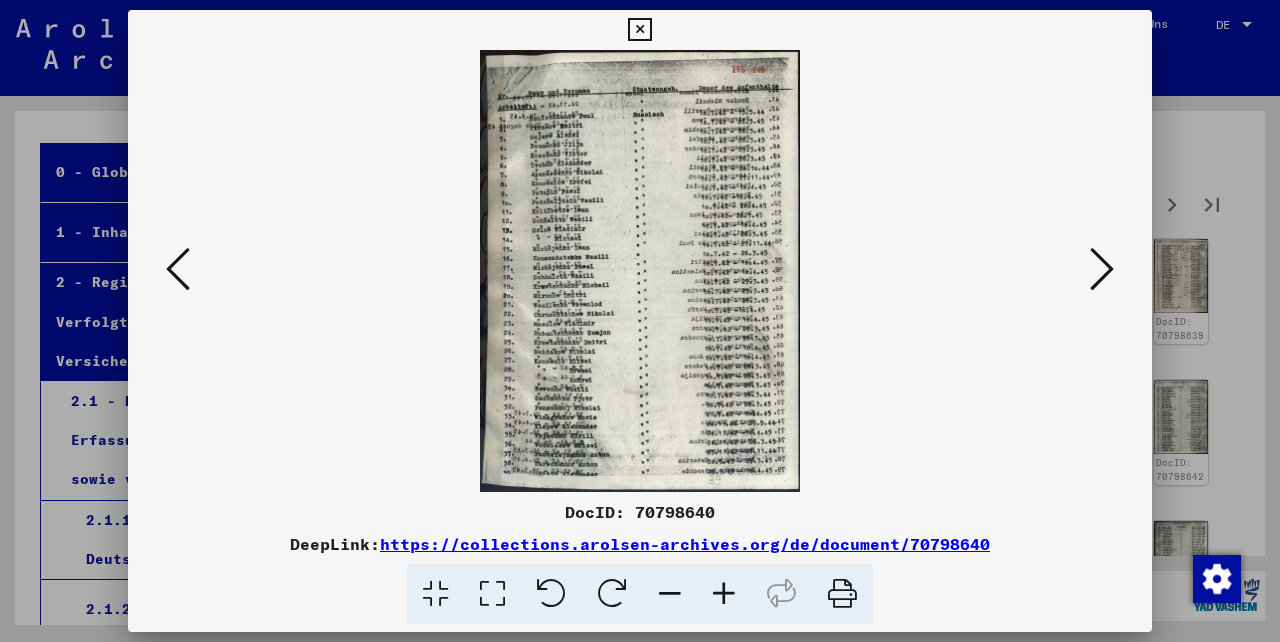 click at bounding box center (1102, 269) 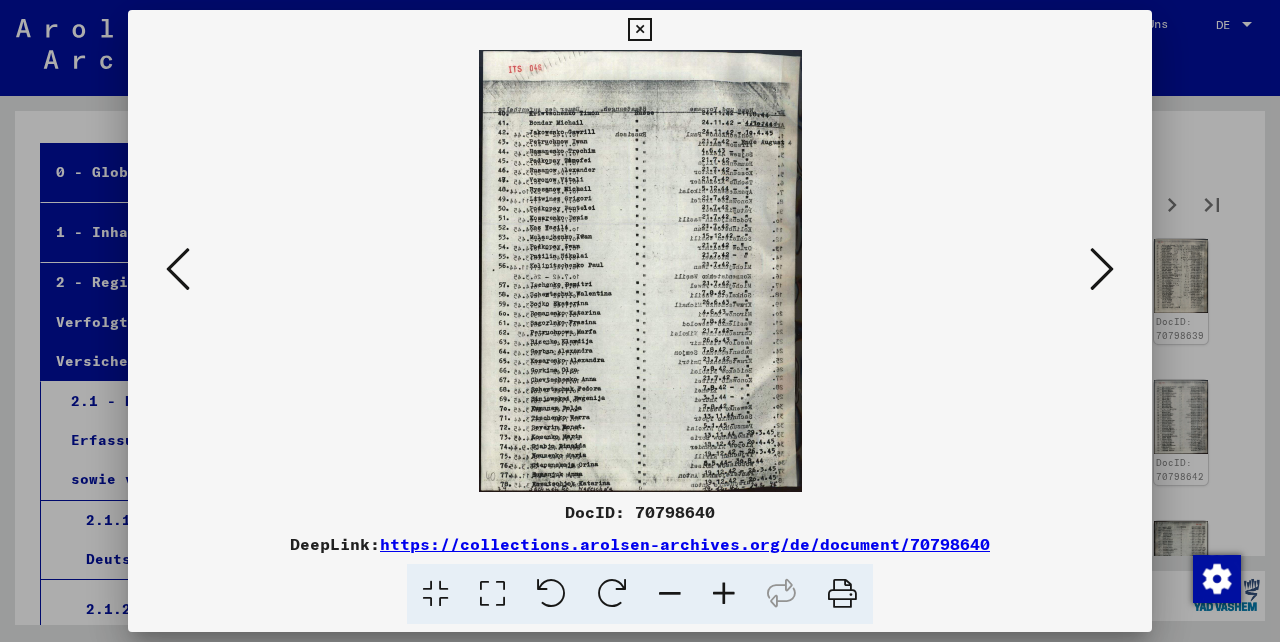 click at bounding box center (1102, 269) 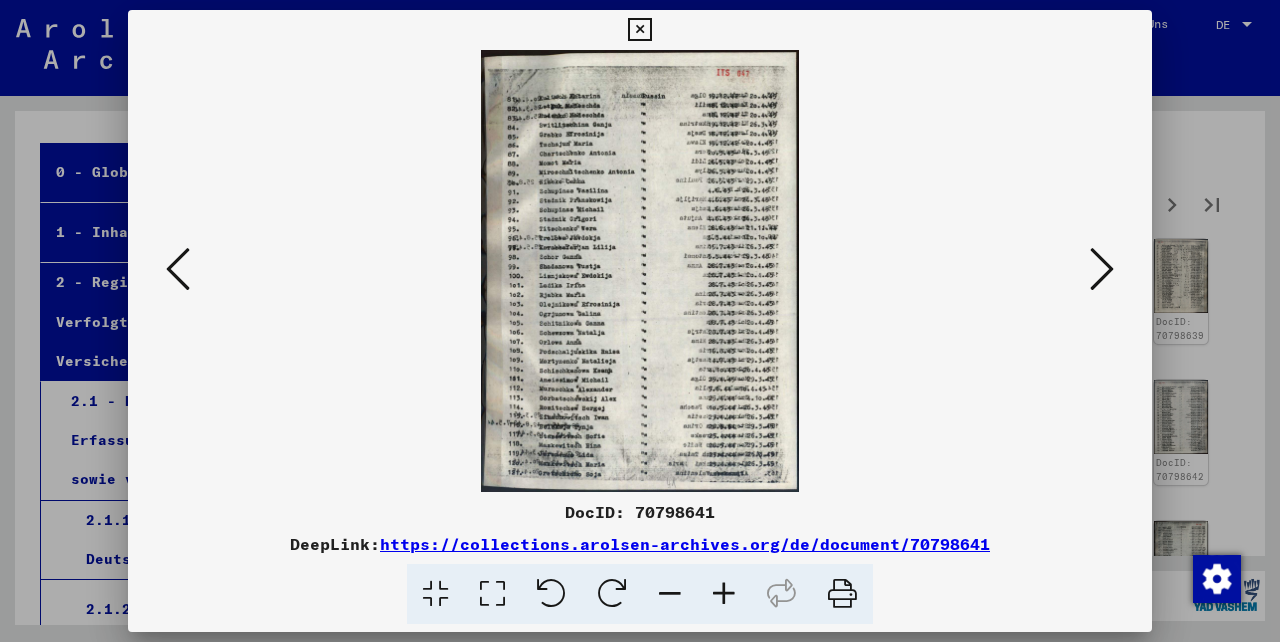 click at bounding box center [1102, 269] 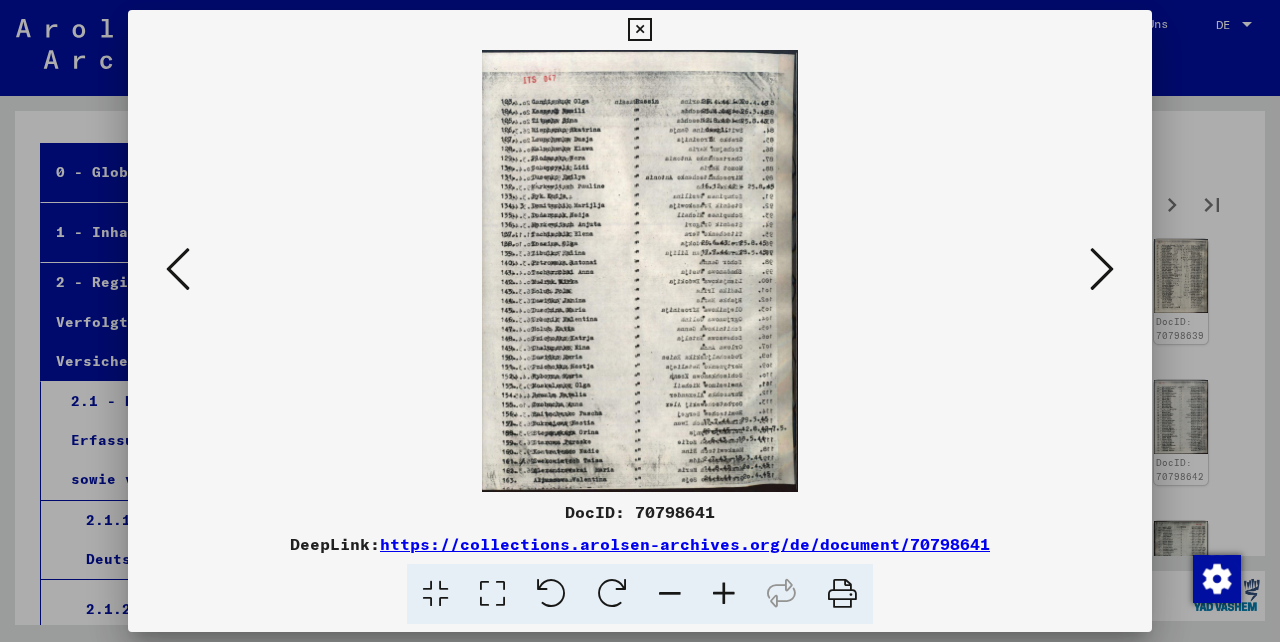 click at bounding box center [1102, 269] 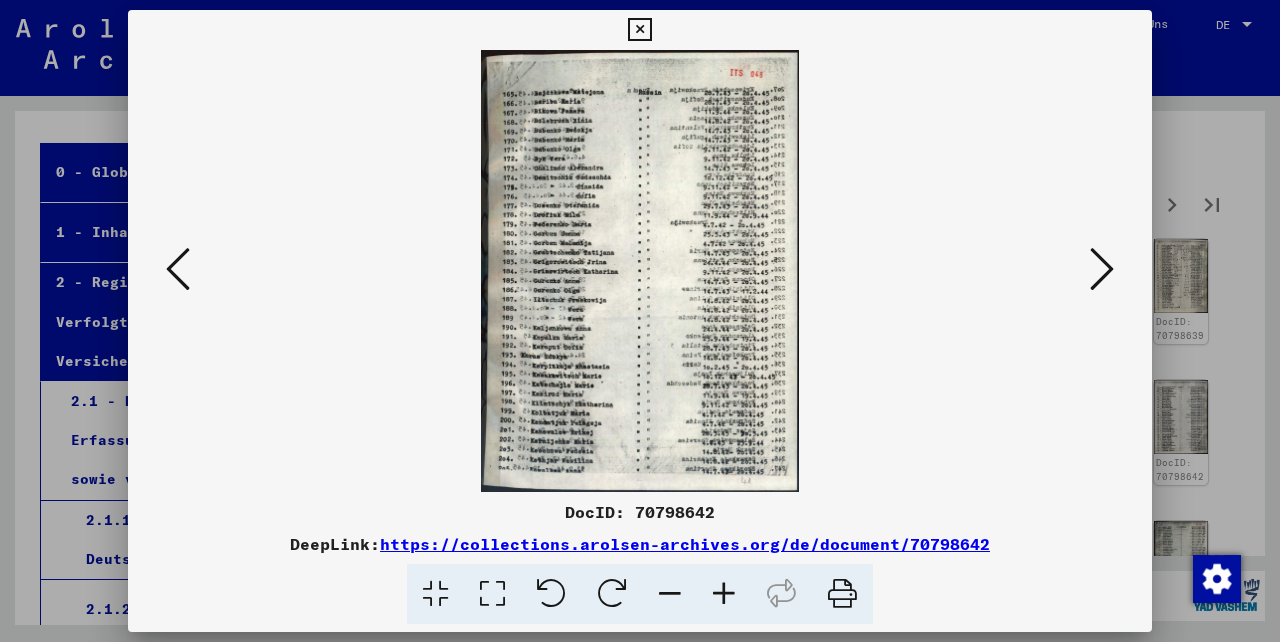 click at bounding box center [1102, 269] 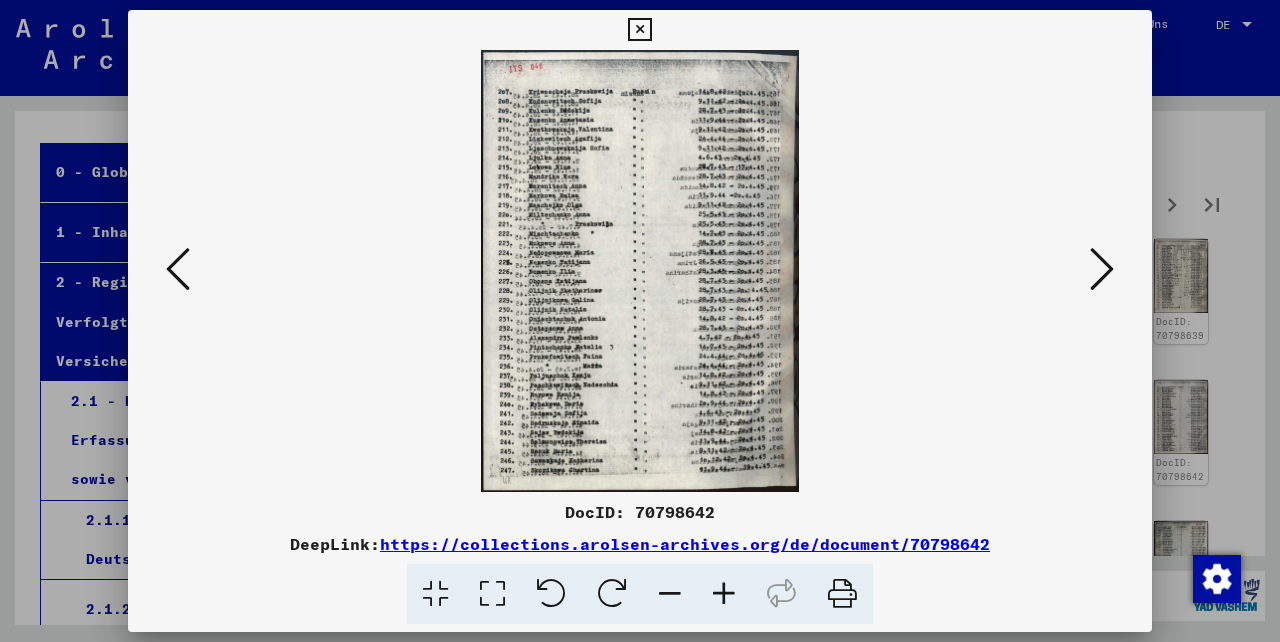 click at bounding box center [1102, 269] 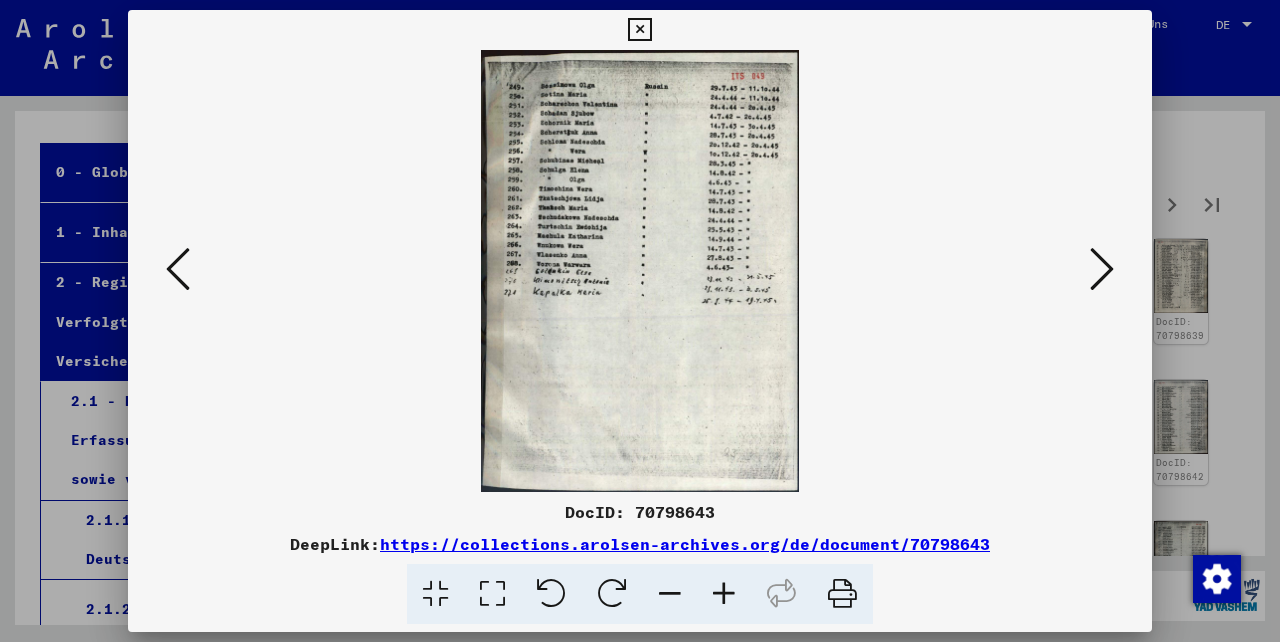 click at bounding box center (1102, 269) 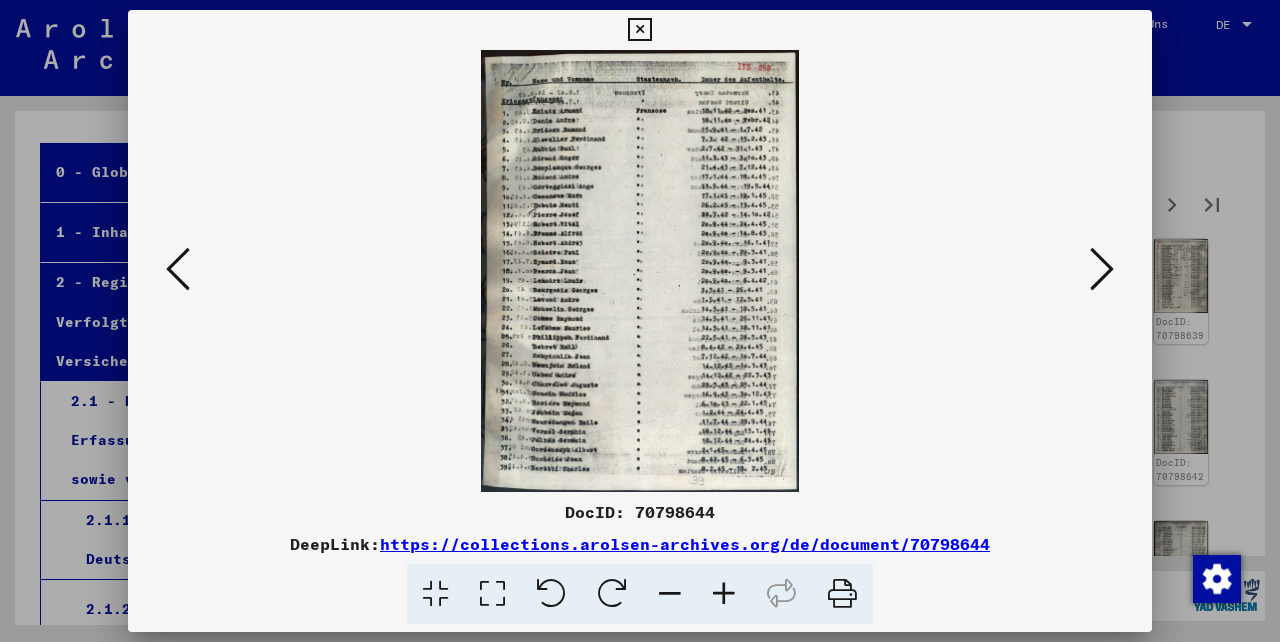 click at bounding box center [1102, 269] 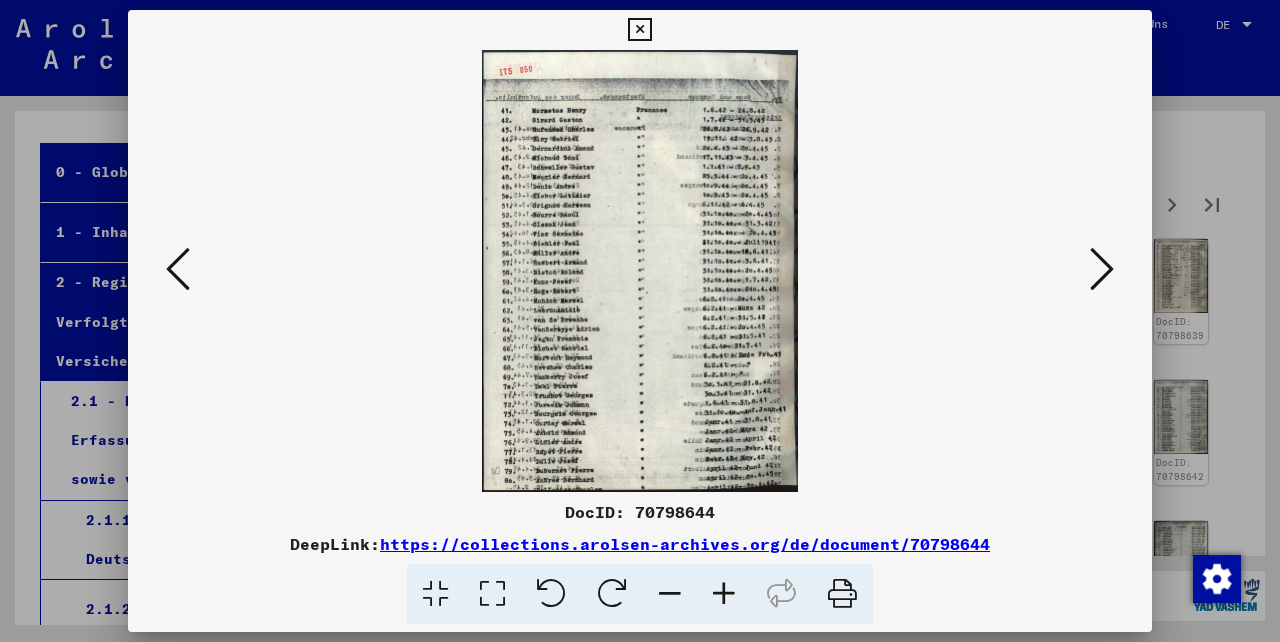 click at bounding box center [1102, 269] 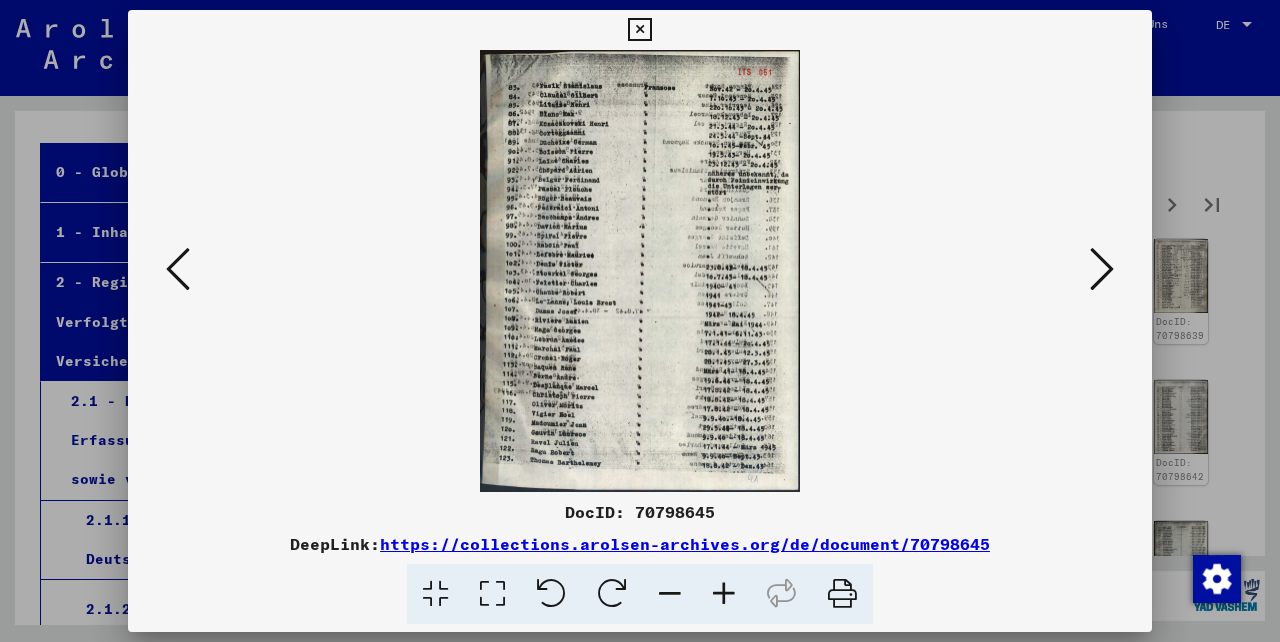 click at bounding box center [1102, 269] 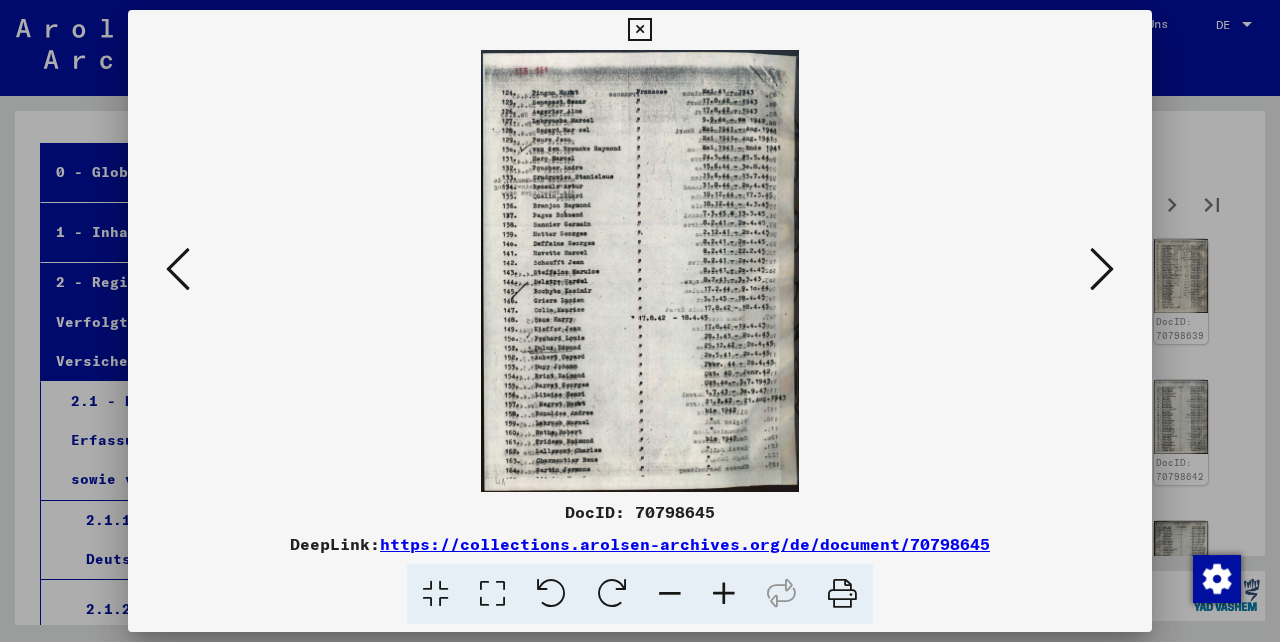 click at bounding box center (1102, 269) 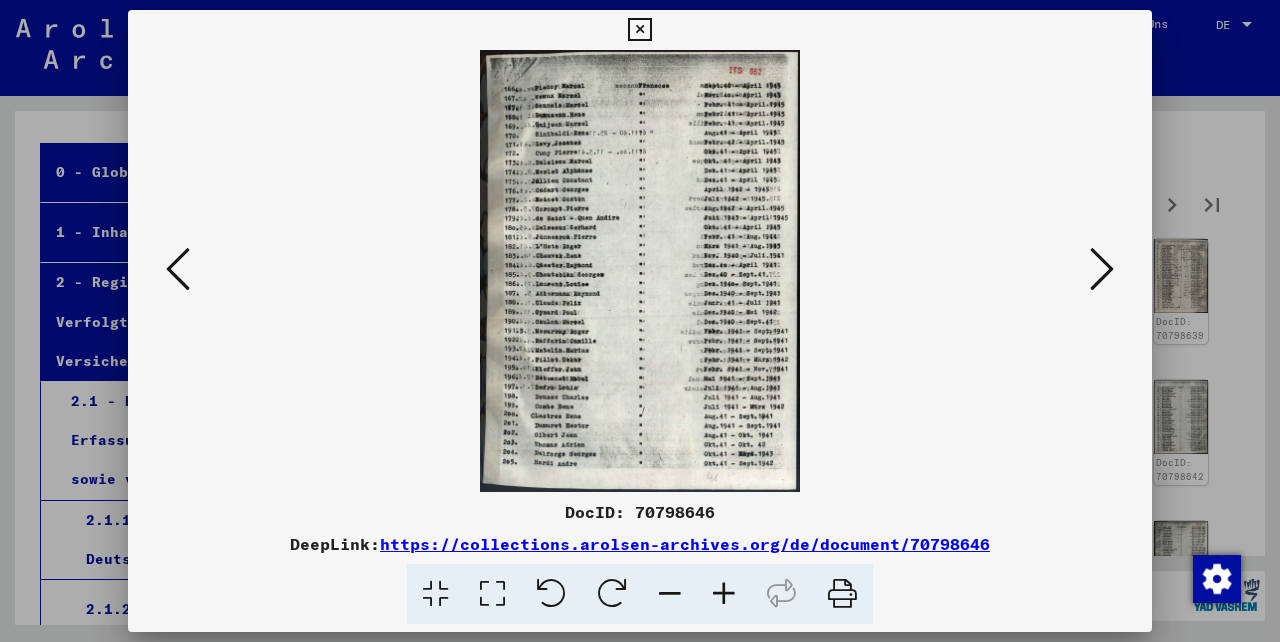 click at bounding box center [1102, 269] 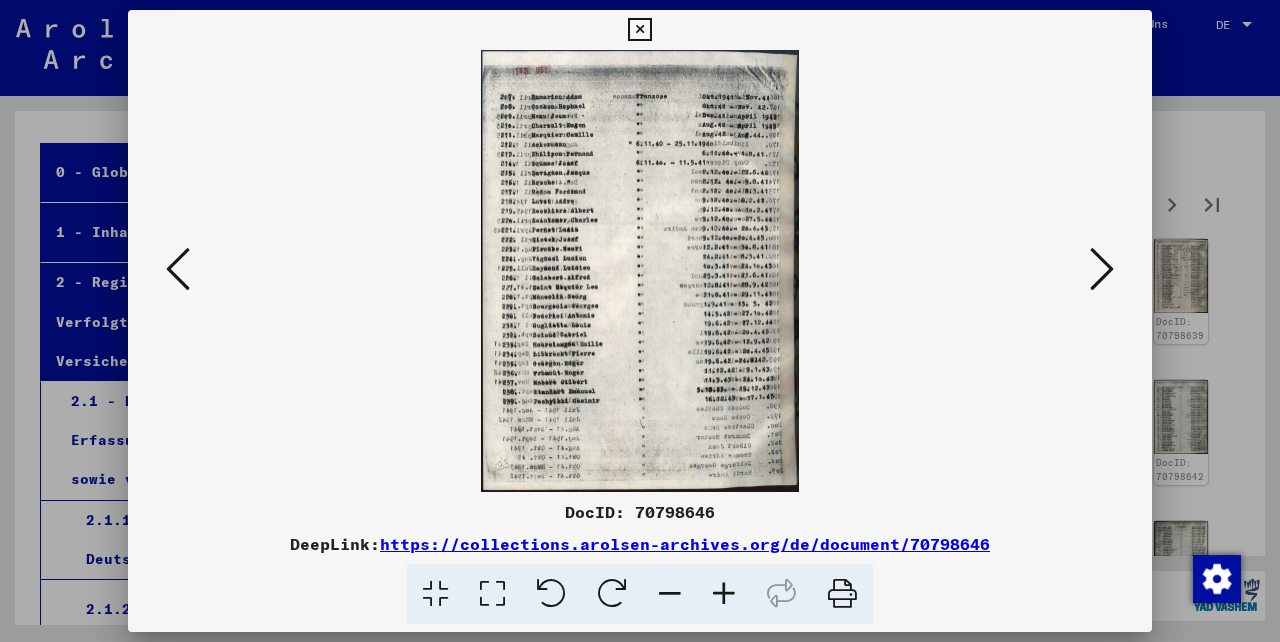 click at bounding box center [1102, 269] 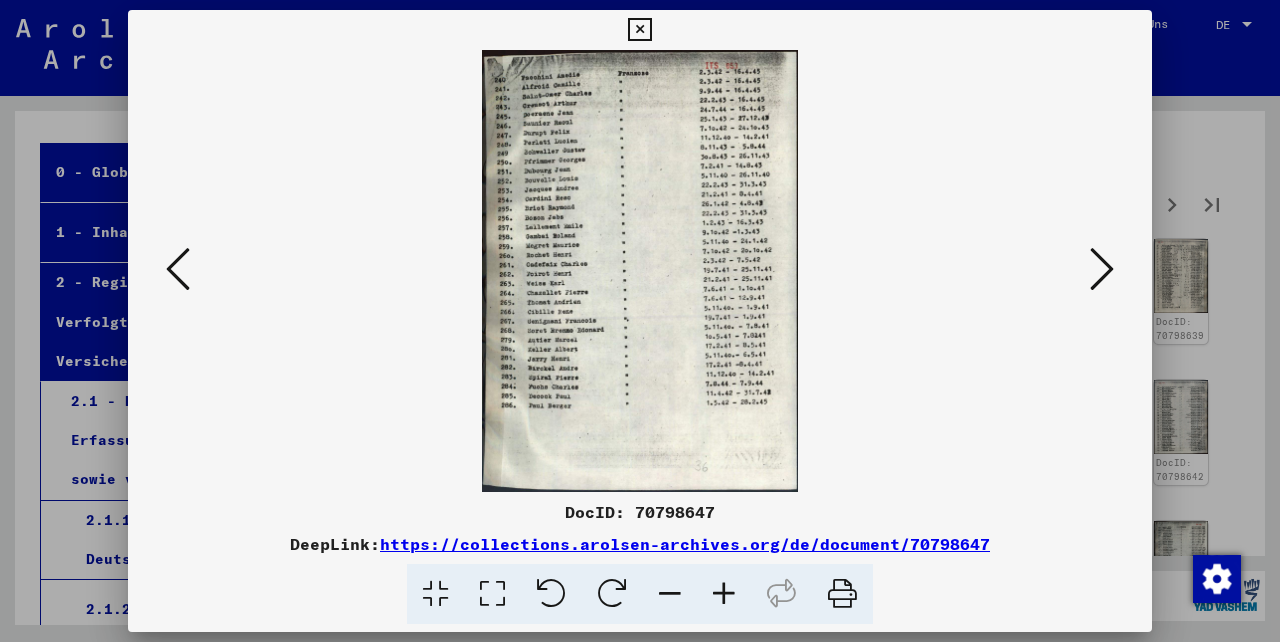 click at bounding box center [1102, 269] 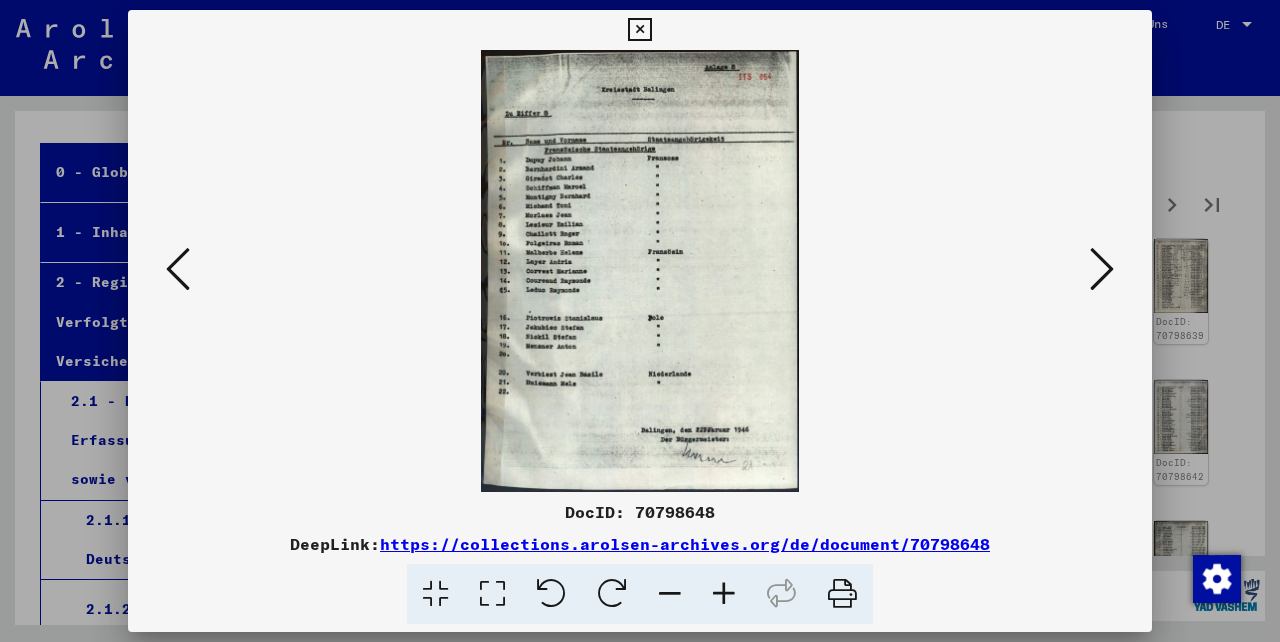 click at bounding box center [1102, 269] 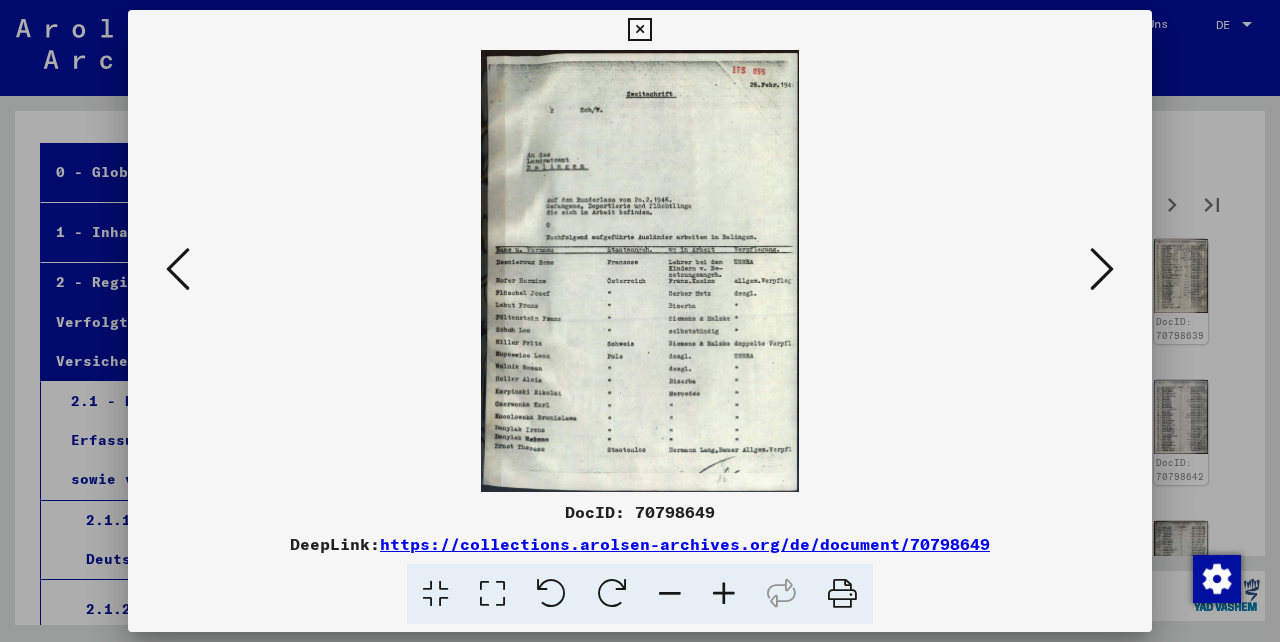 click at bounding box center (1102, 269) 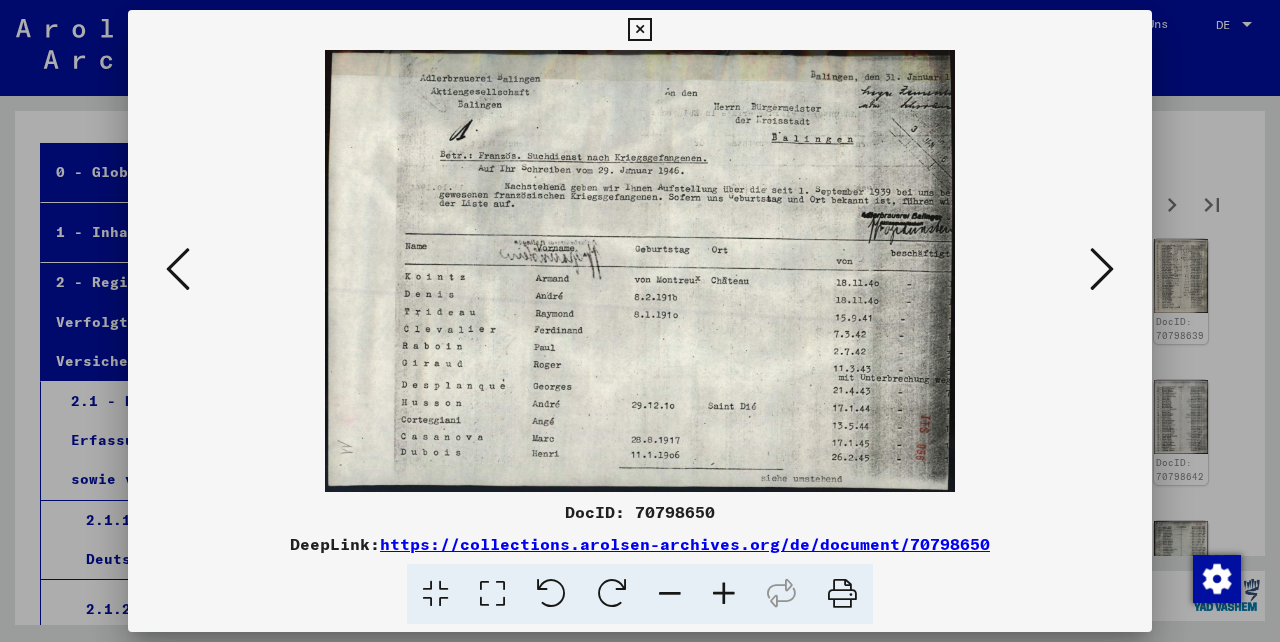 click at bounding box center [1102, 269] 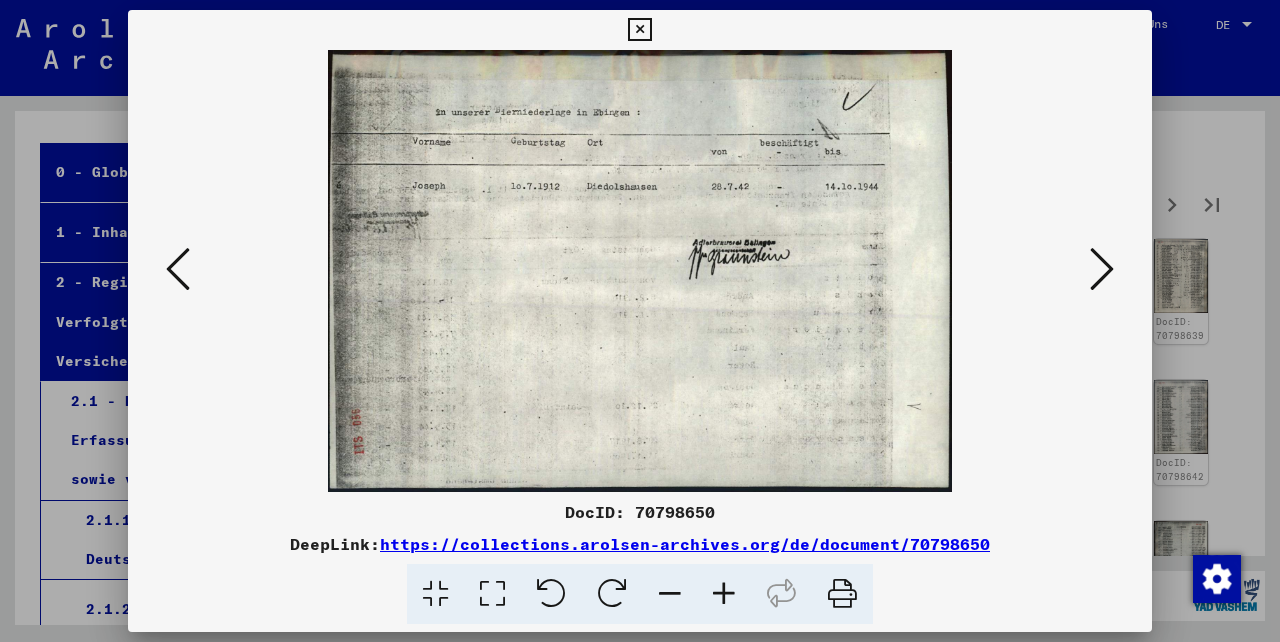 click at bounding box center [1102, 269] 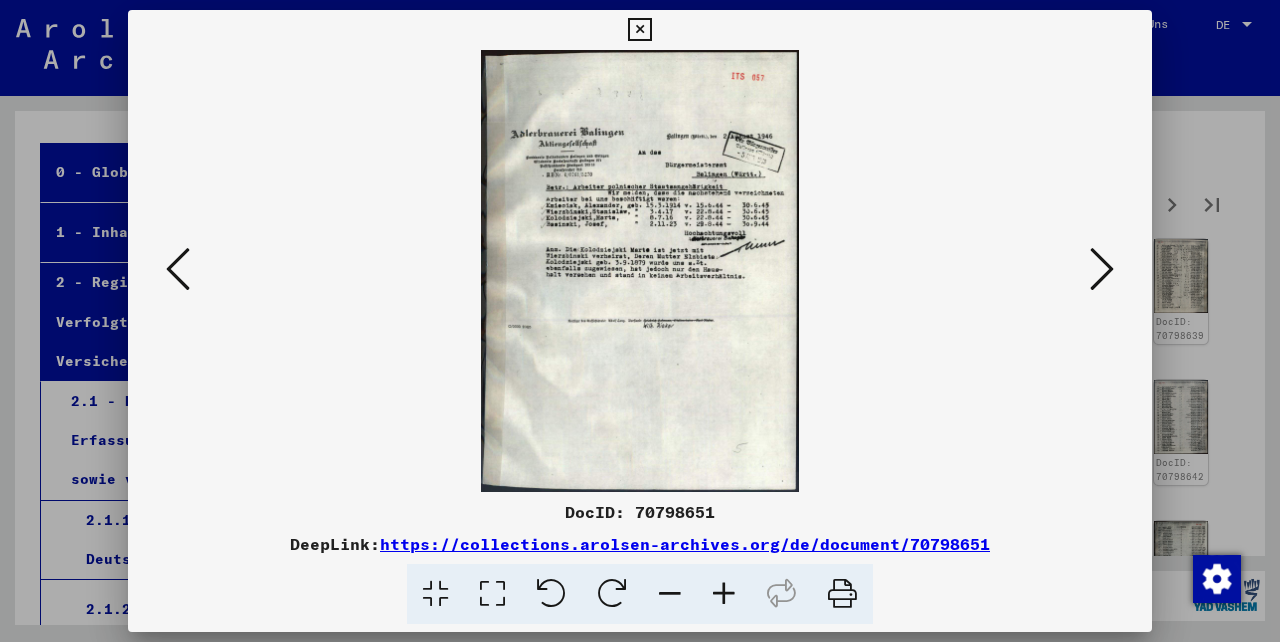 click at bounding box center [1102, 269] 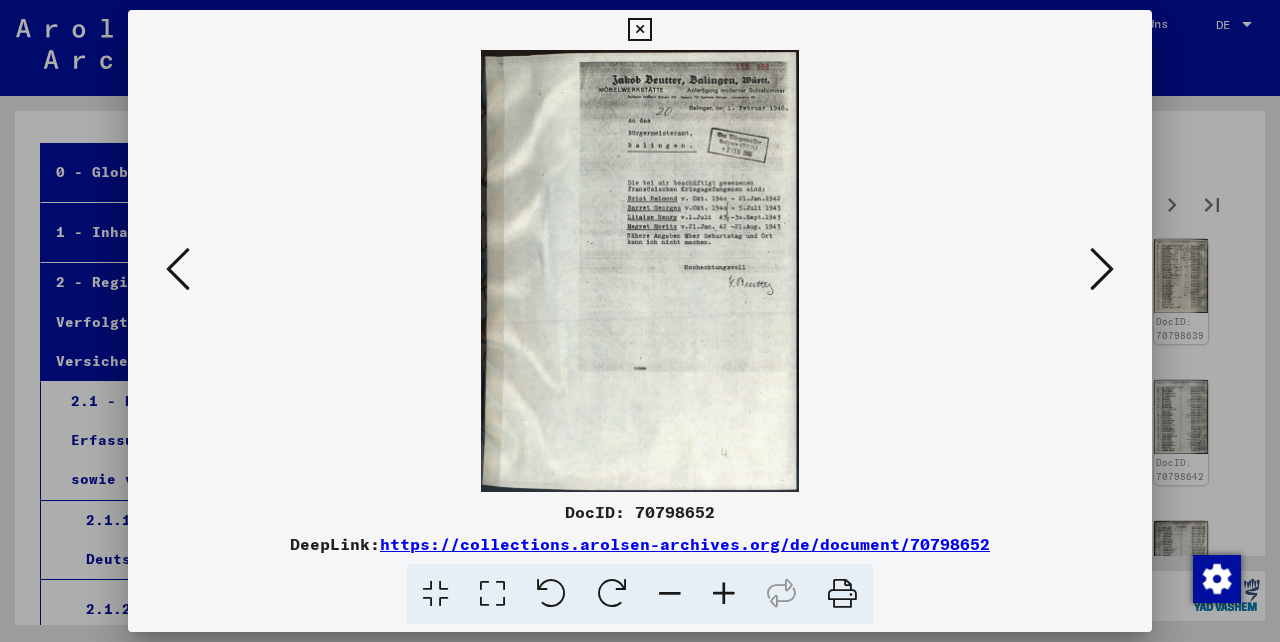 click at bounding box center [1102, 269] 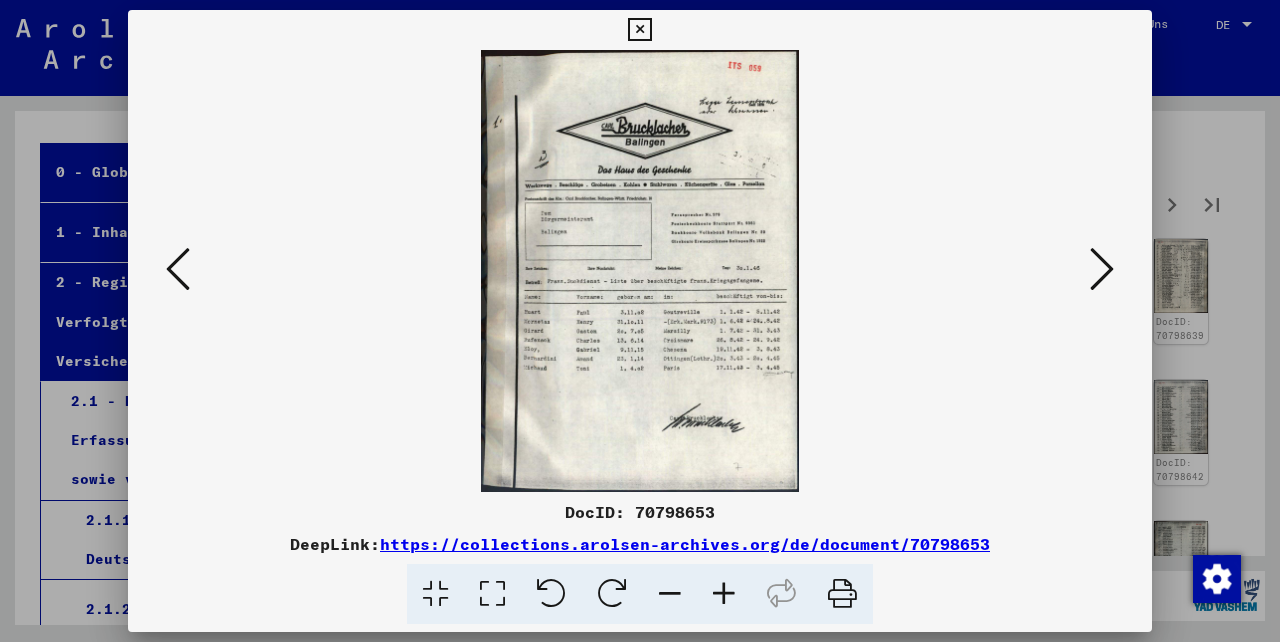 click at bounding box center (1102, 269) 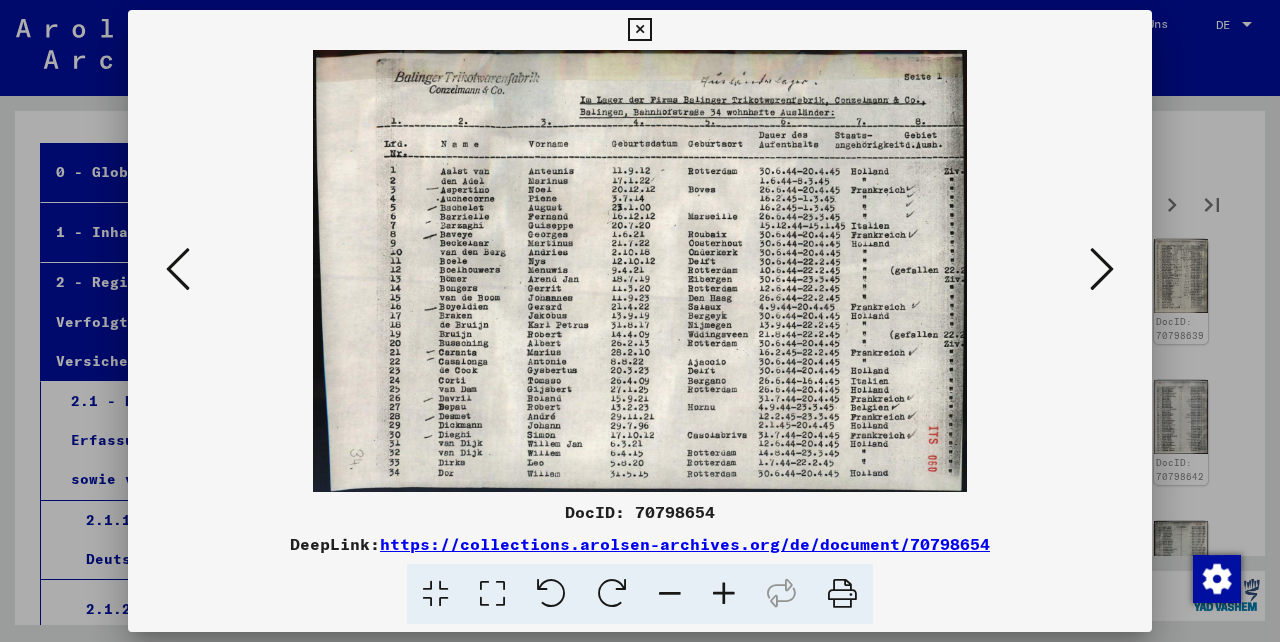 click at bounding box center (1102, 269) 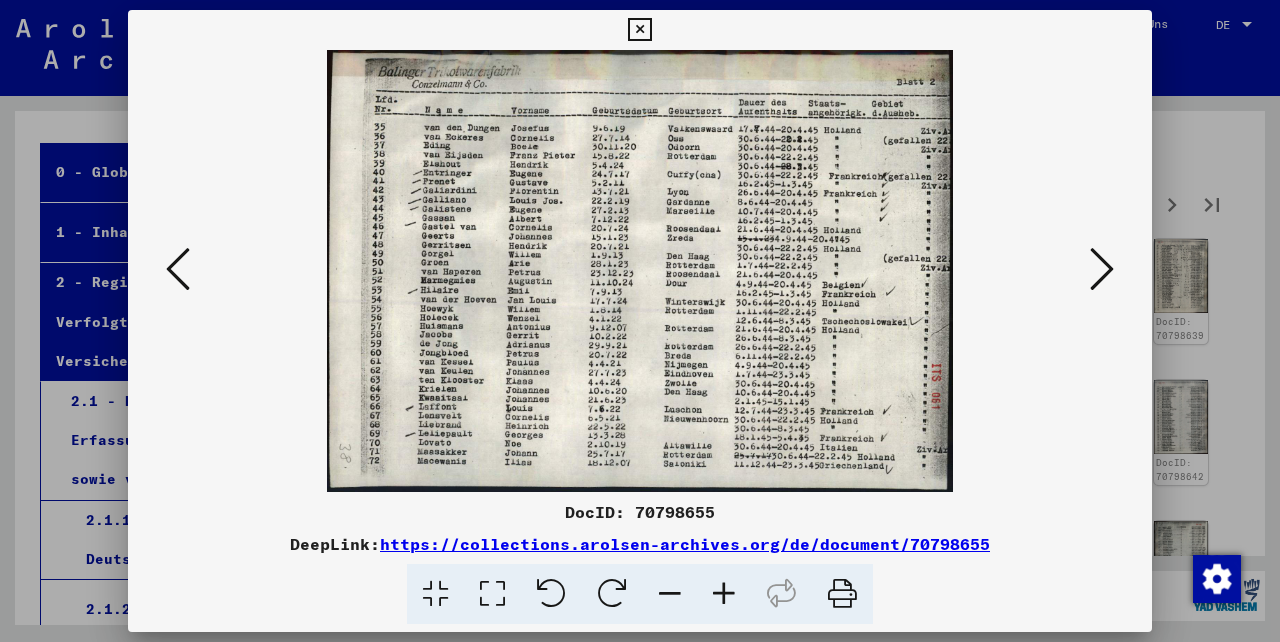 click at bounding box center (1102, 269) 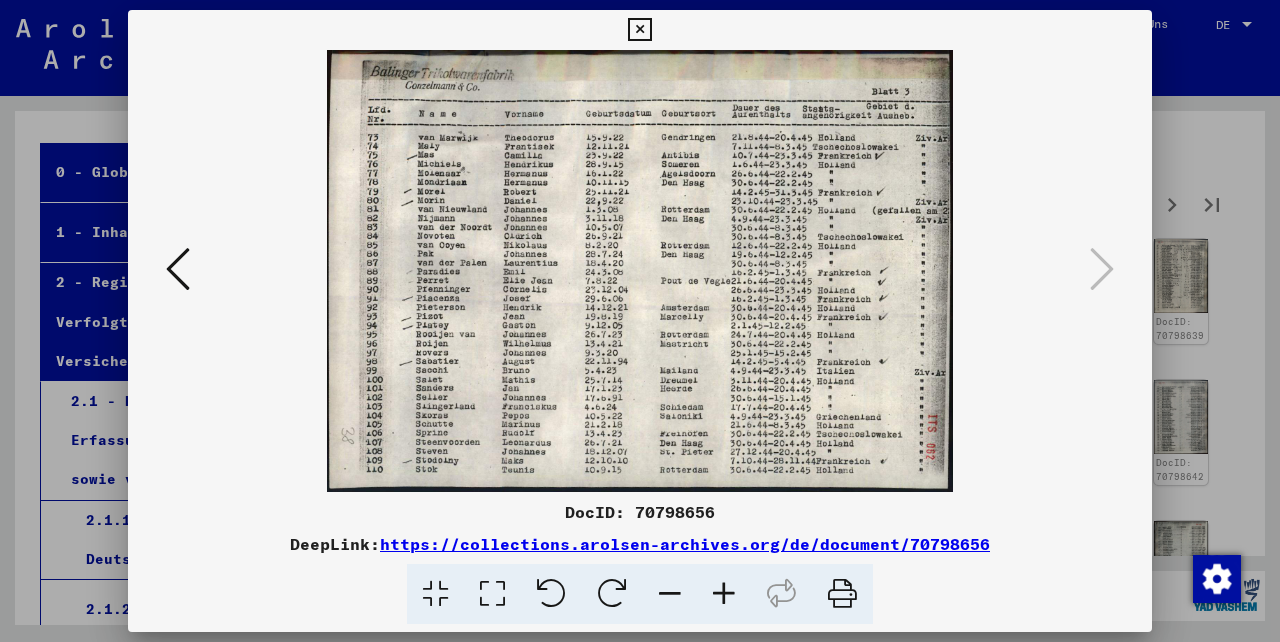 click at bounding box center (639, 30) 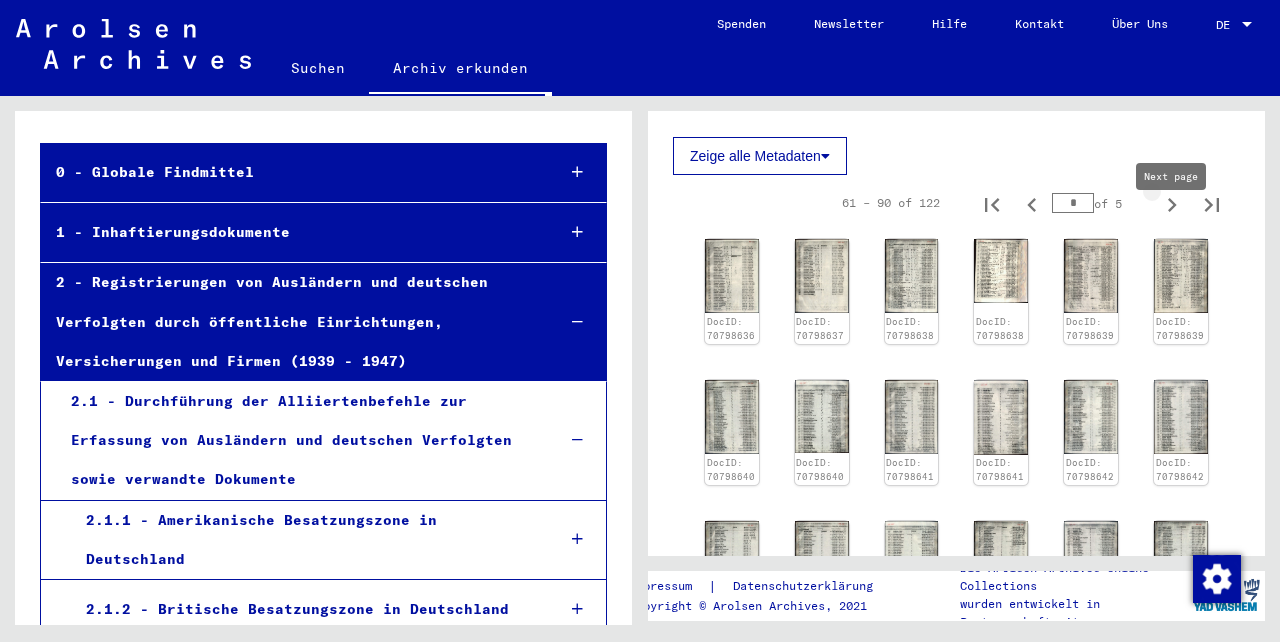 click 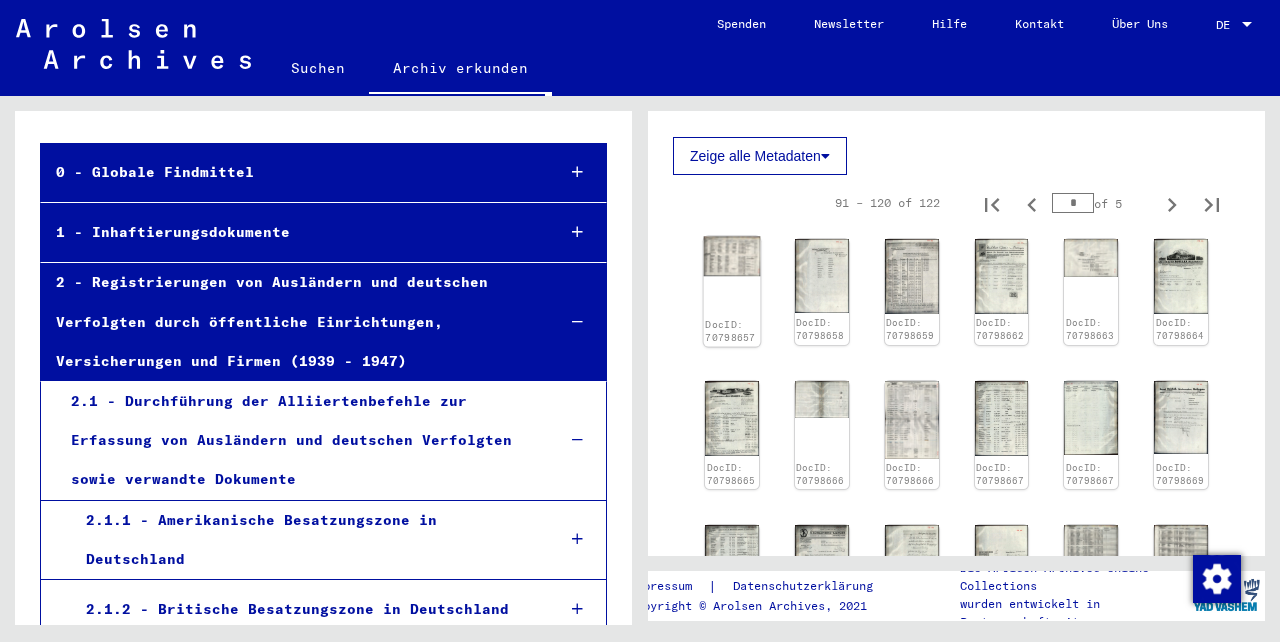 click 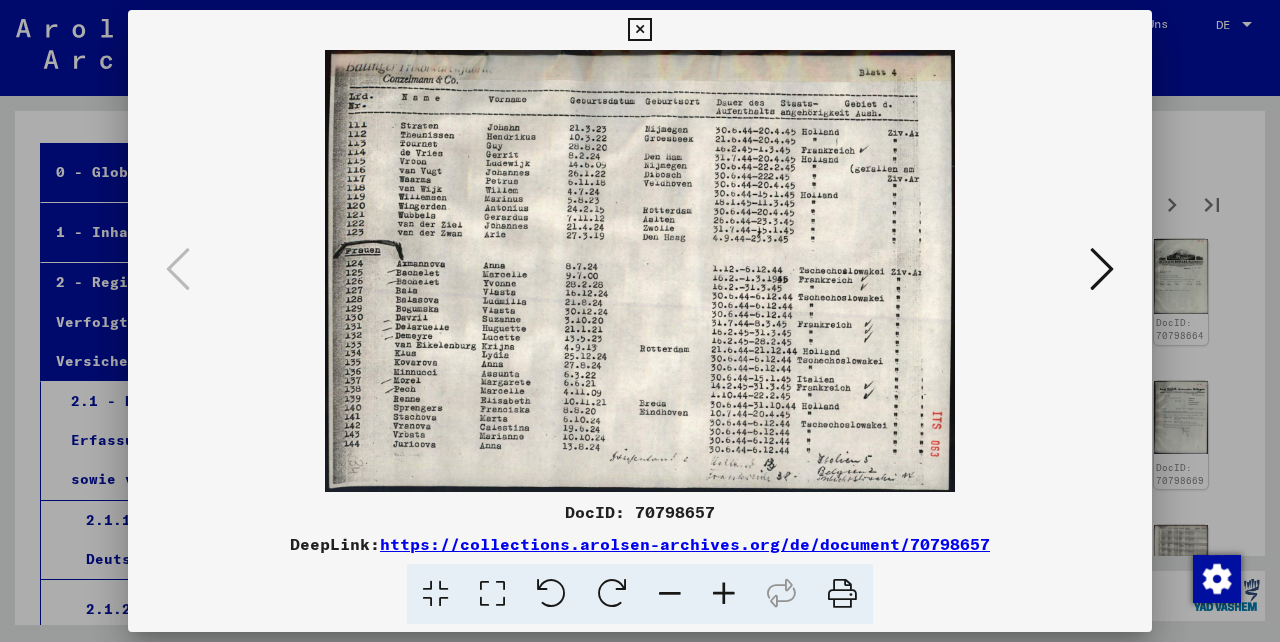 type 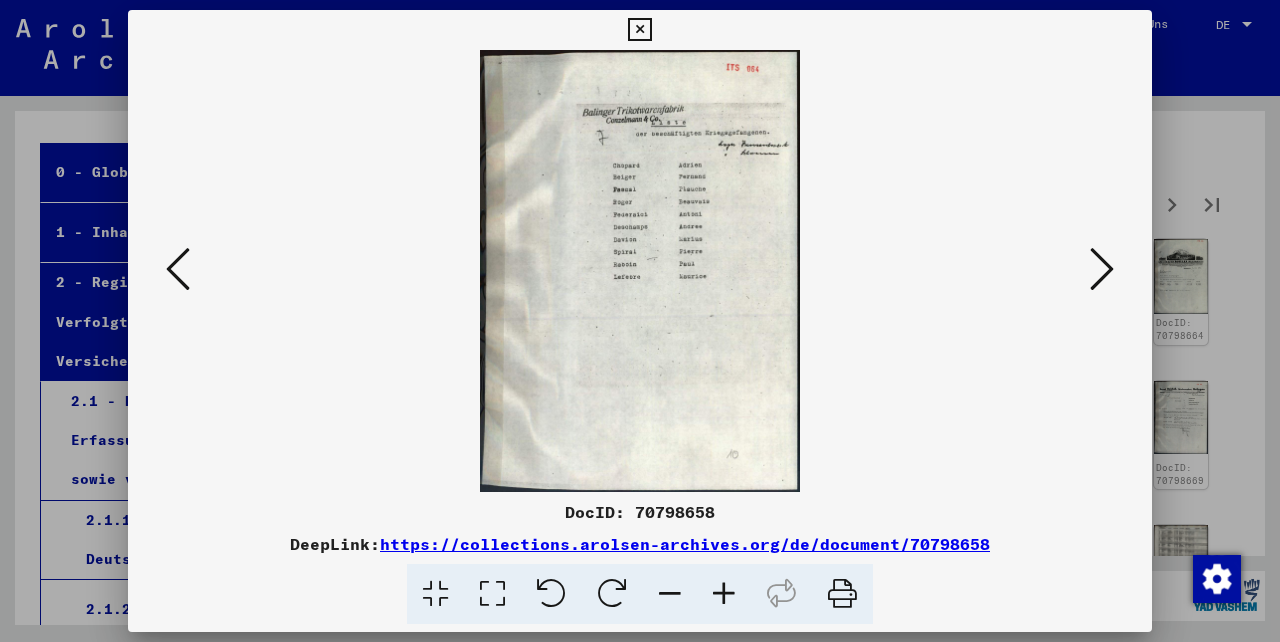 click at bounding box center (1102, 269) 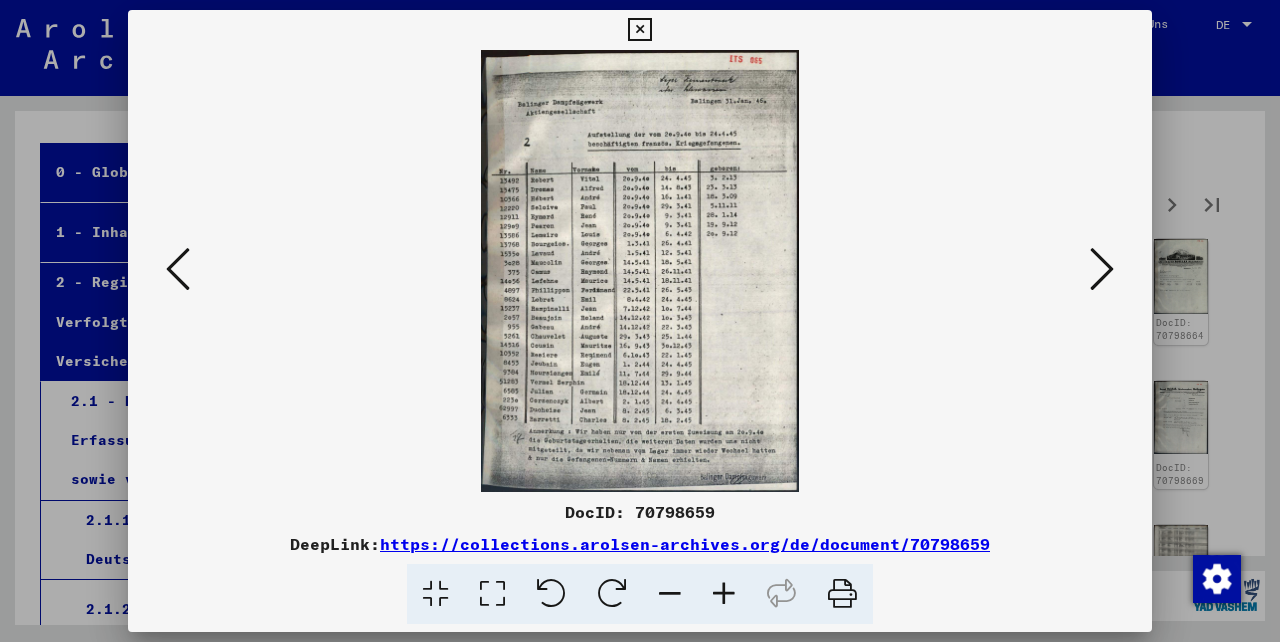 click at bounding box center [1102, 269] 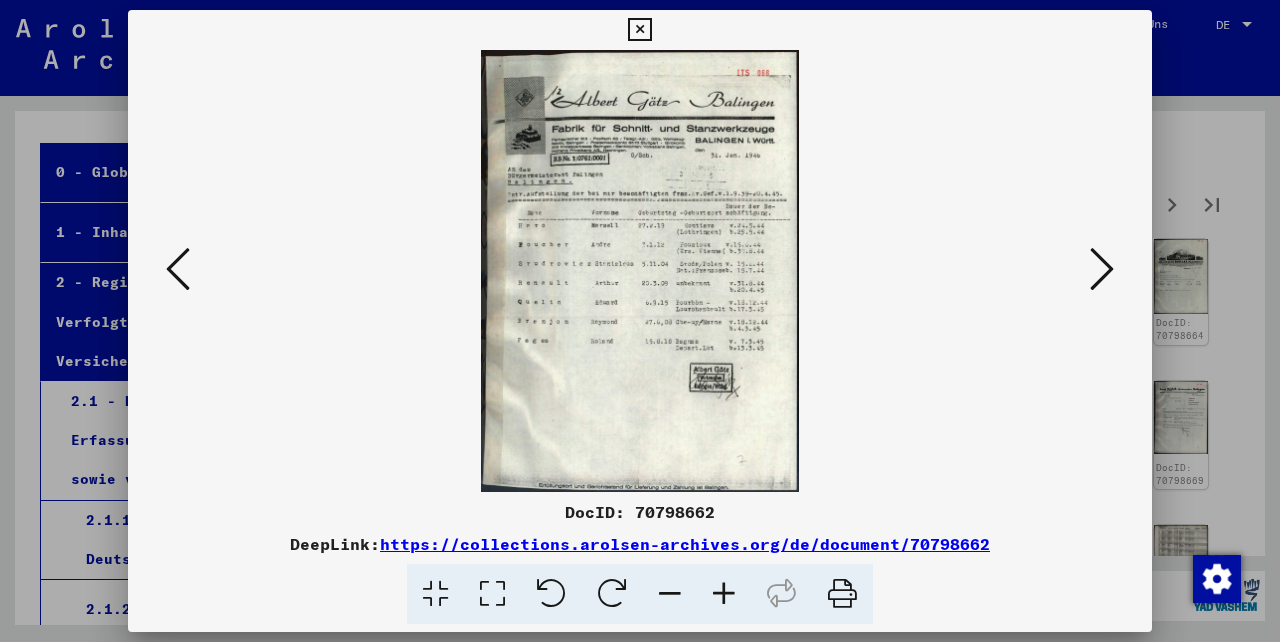 click at bounding box center [1102, 269] 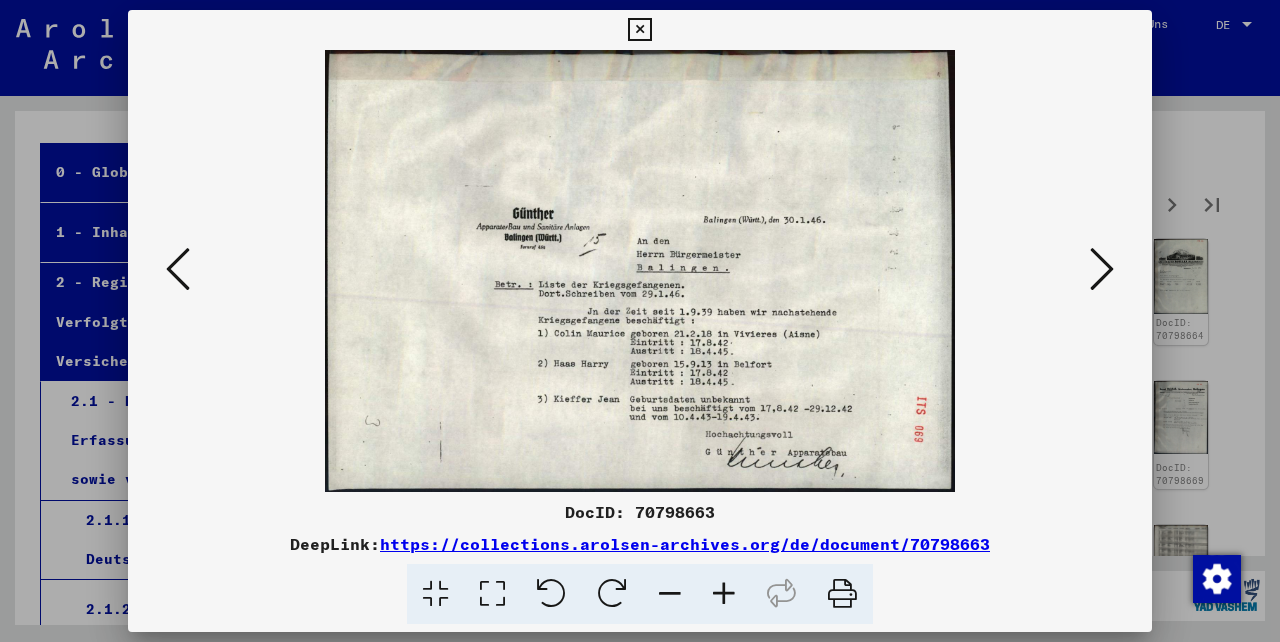 click at bounding box center [1102, 269] 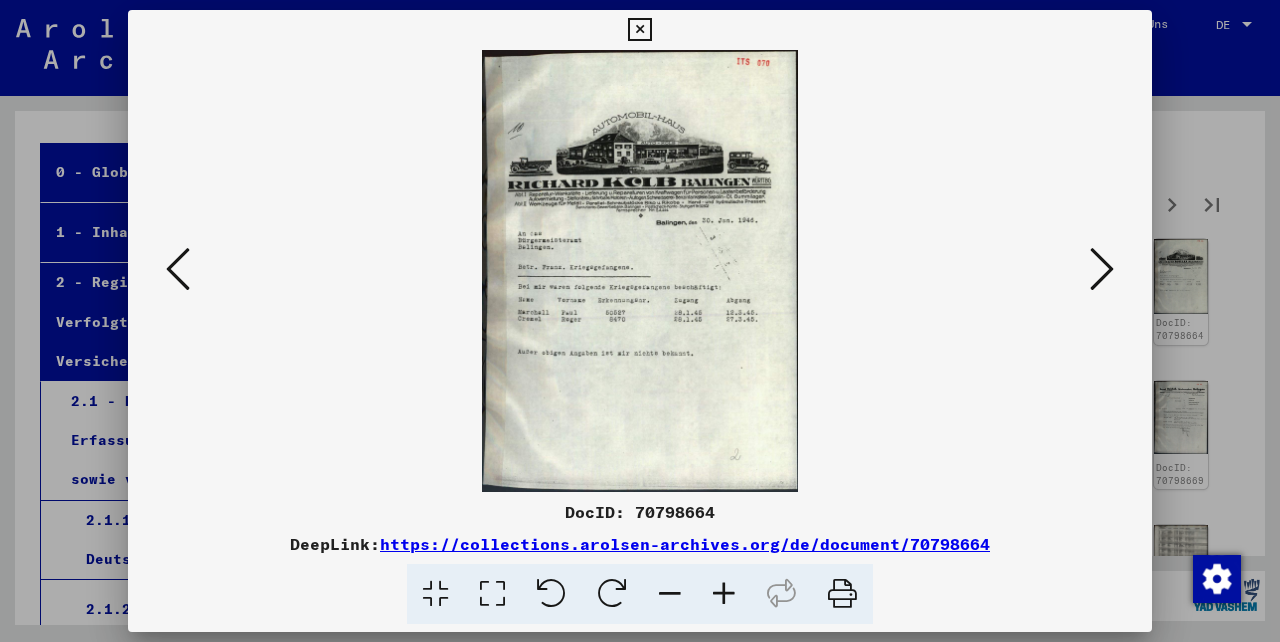 click at bounding box center [1102, 269] 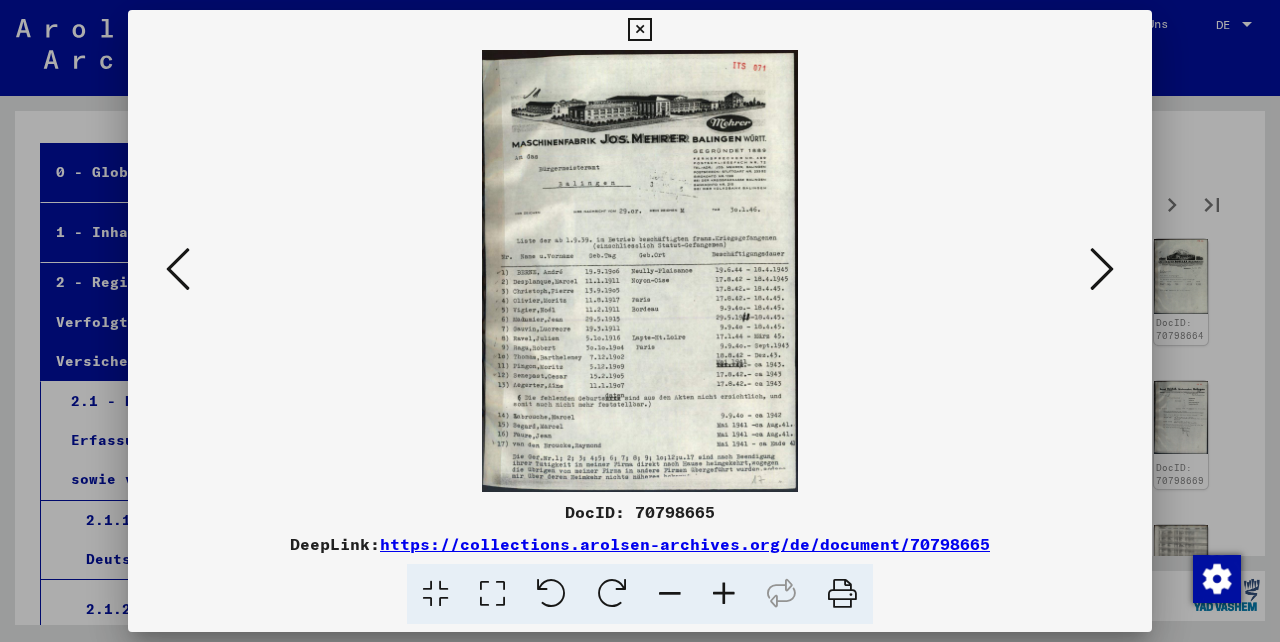 click at bounding box center (1102, 269) 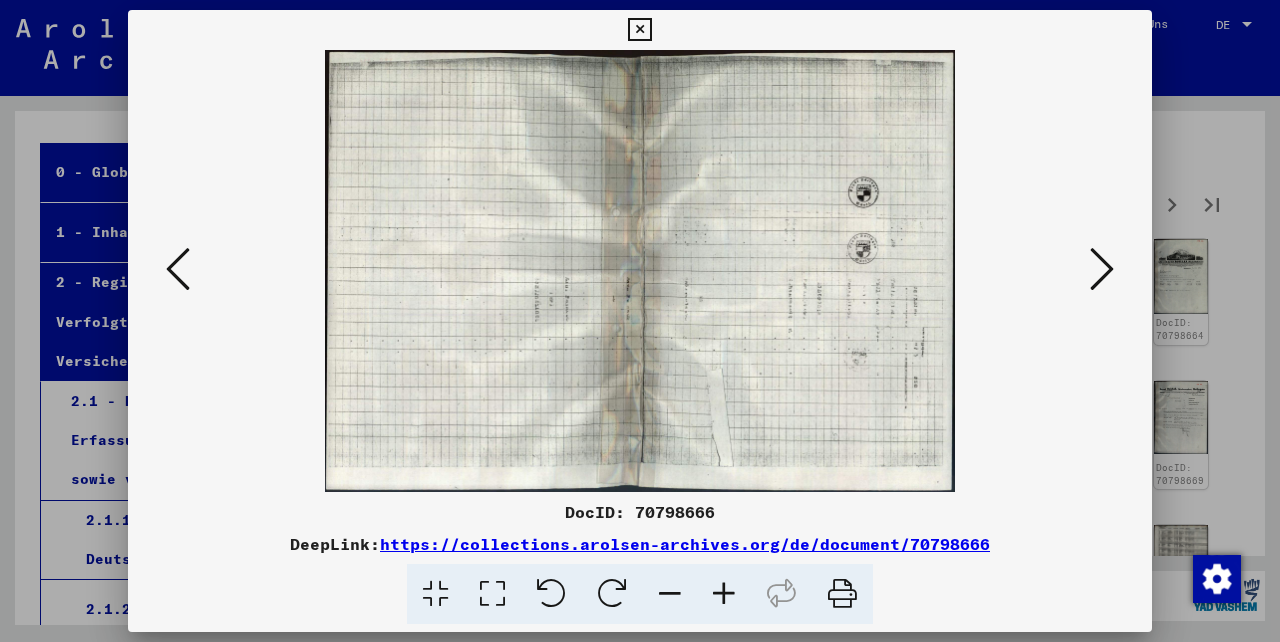 click at bounding box center (1102, 269) 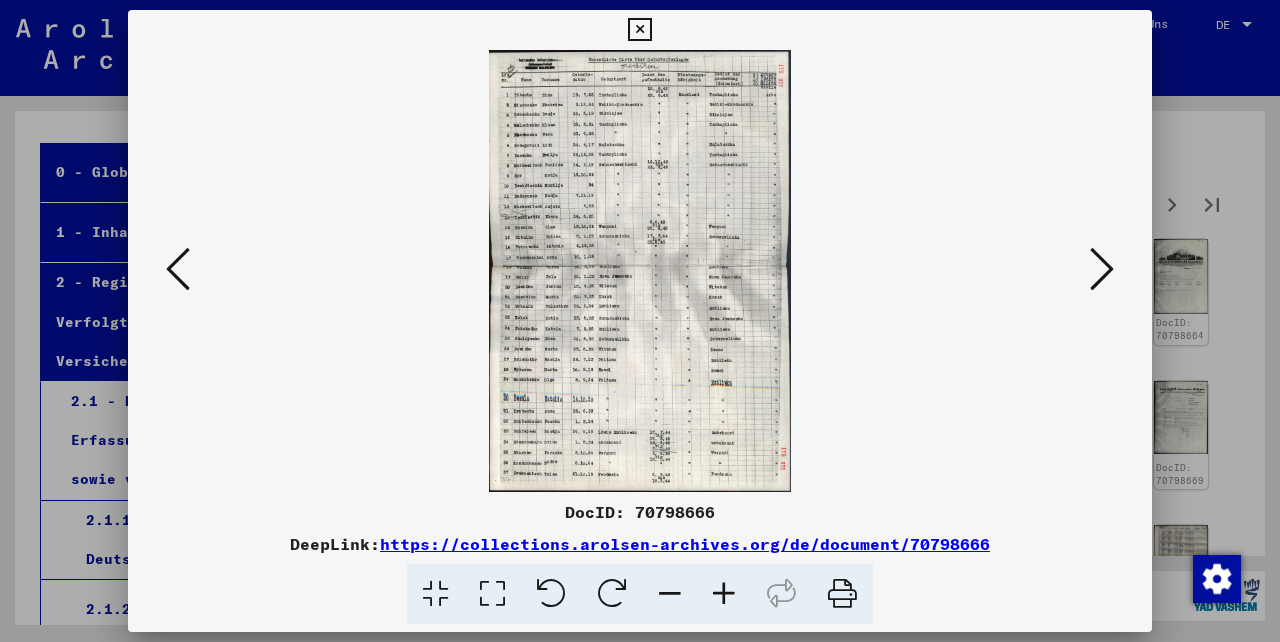 click at bounding box center (1102, 269) 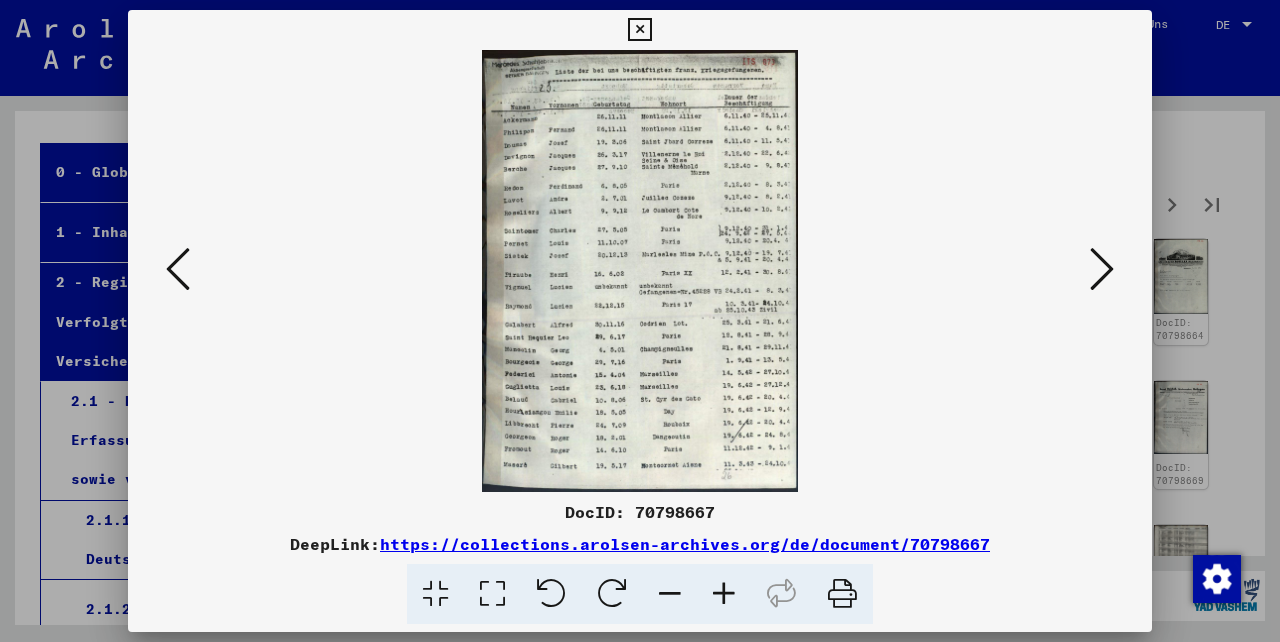 click at bounding box center (1102, 269) 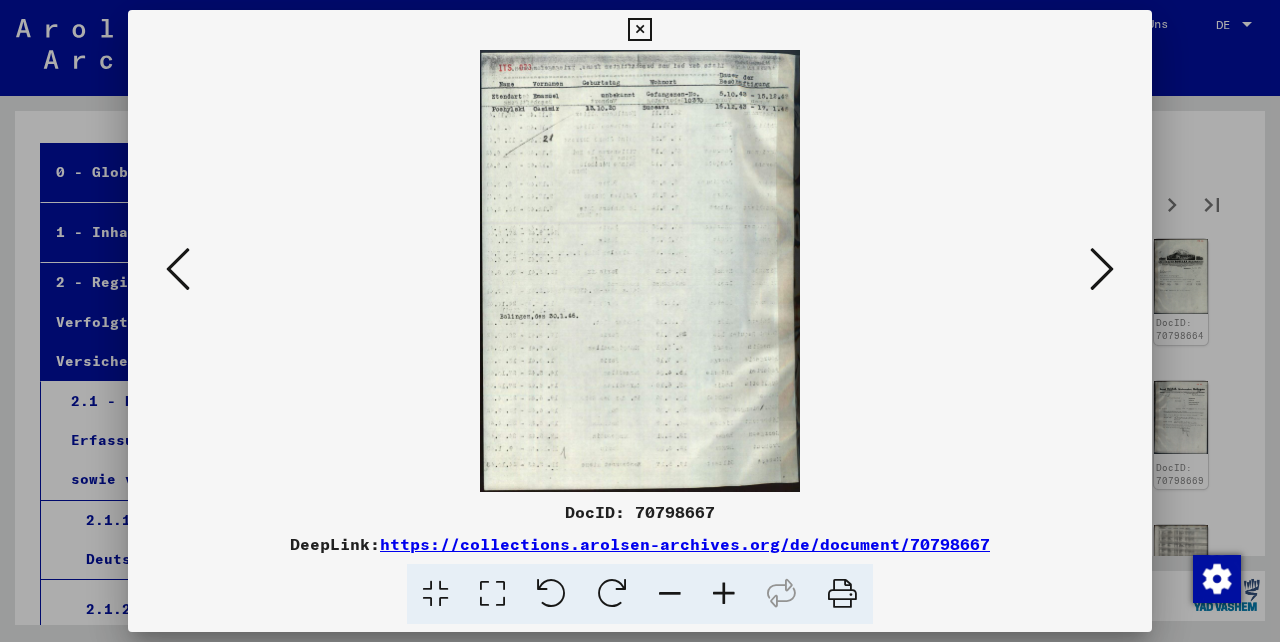 click at bounding box center (1102, 269) 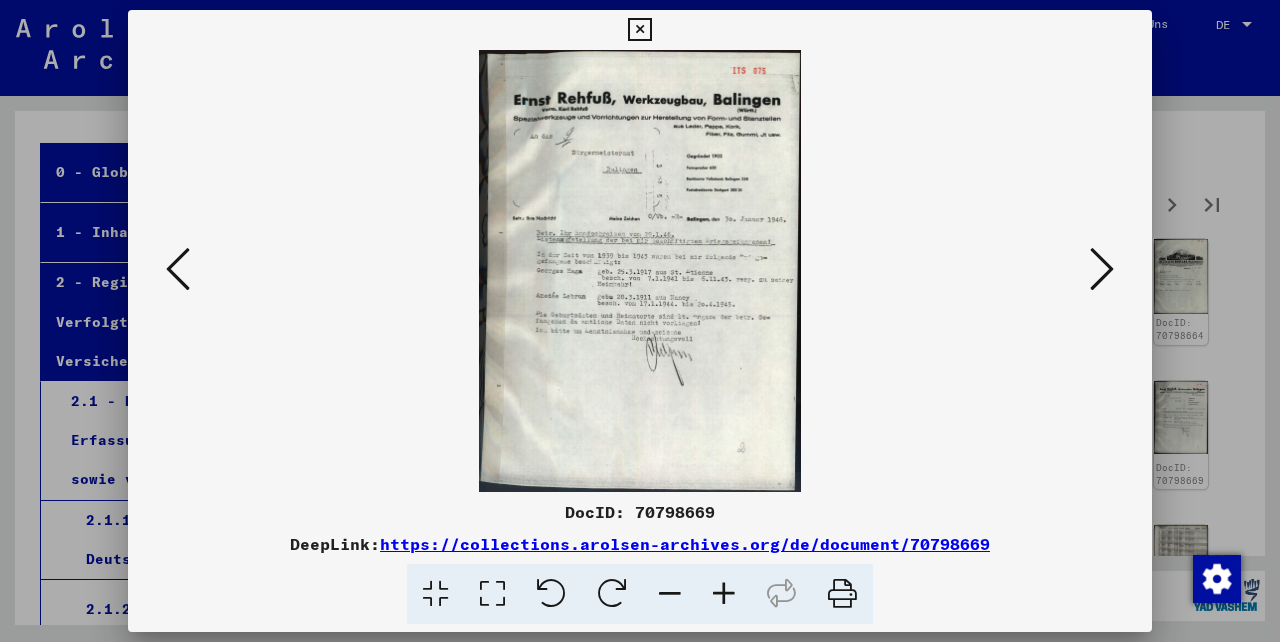 click at bounding box center [1102, 269] 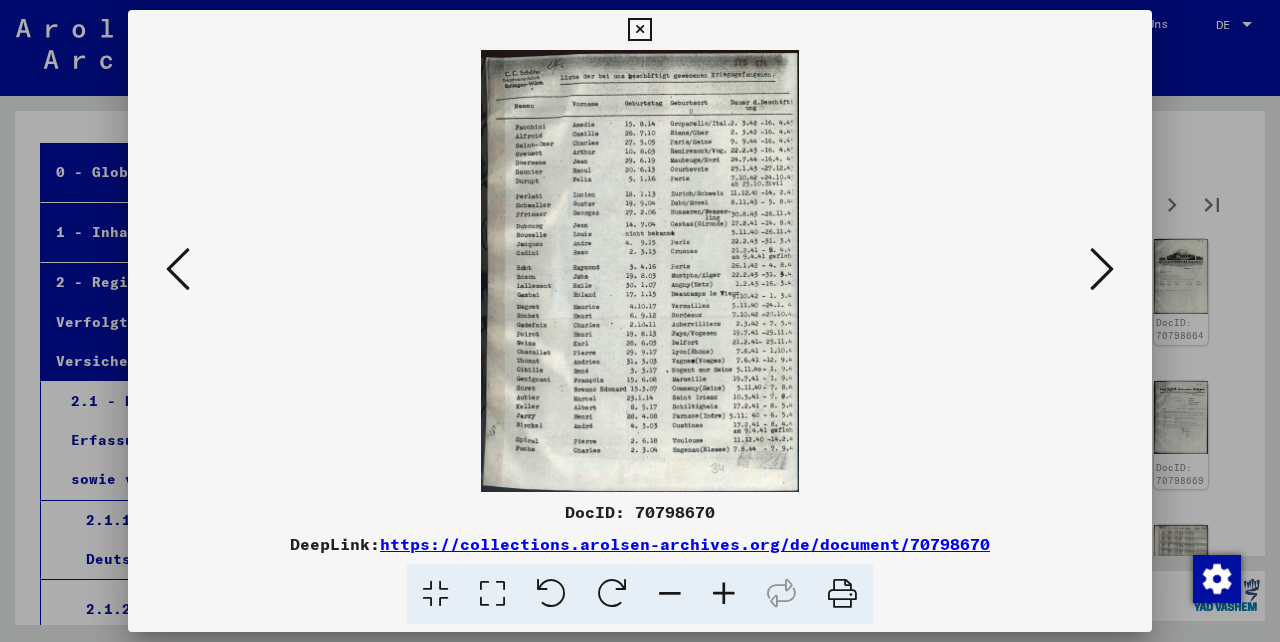 click at bounding box center [1102, 269] 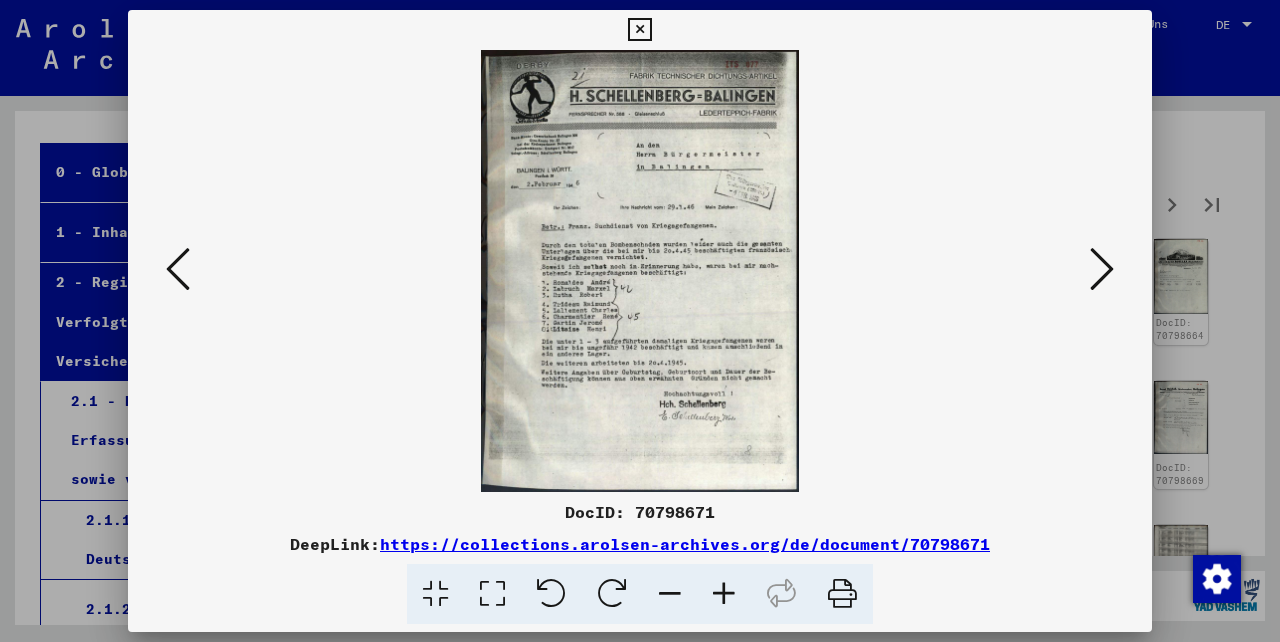 click at bounding box center (1102, 270) 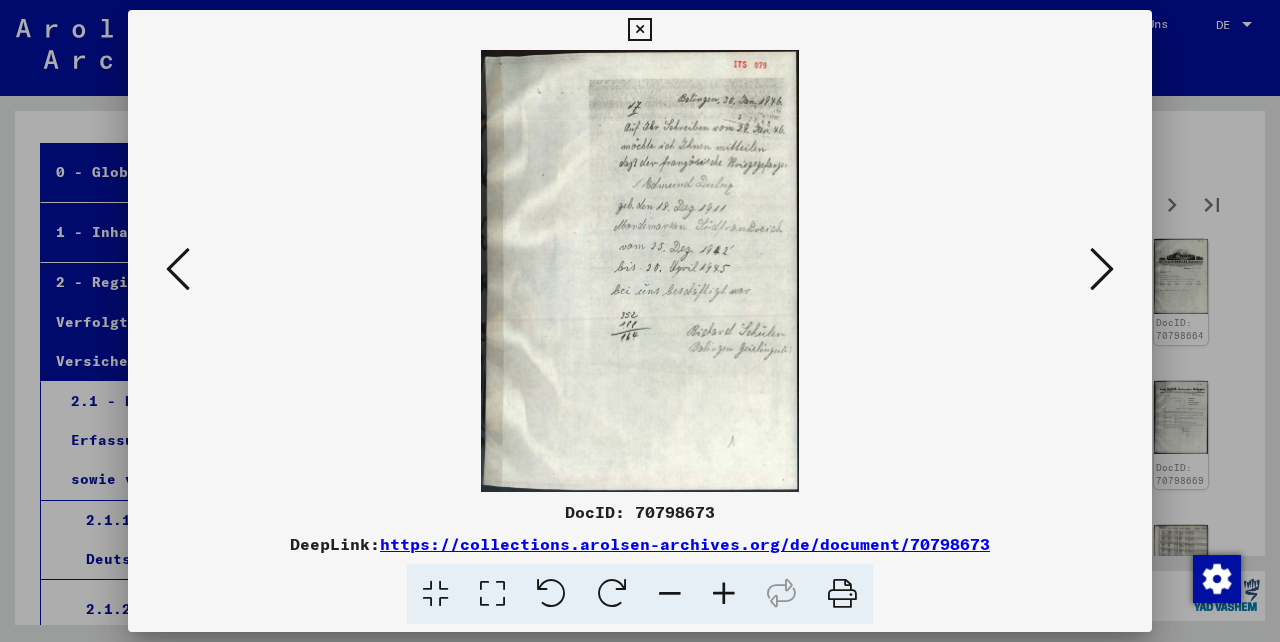 click at bounding box center (1102, 270) 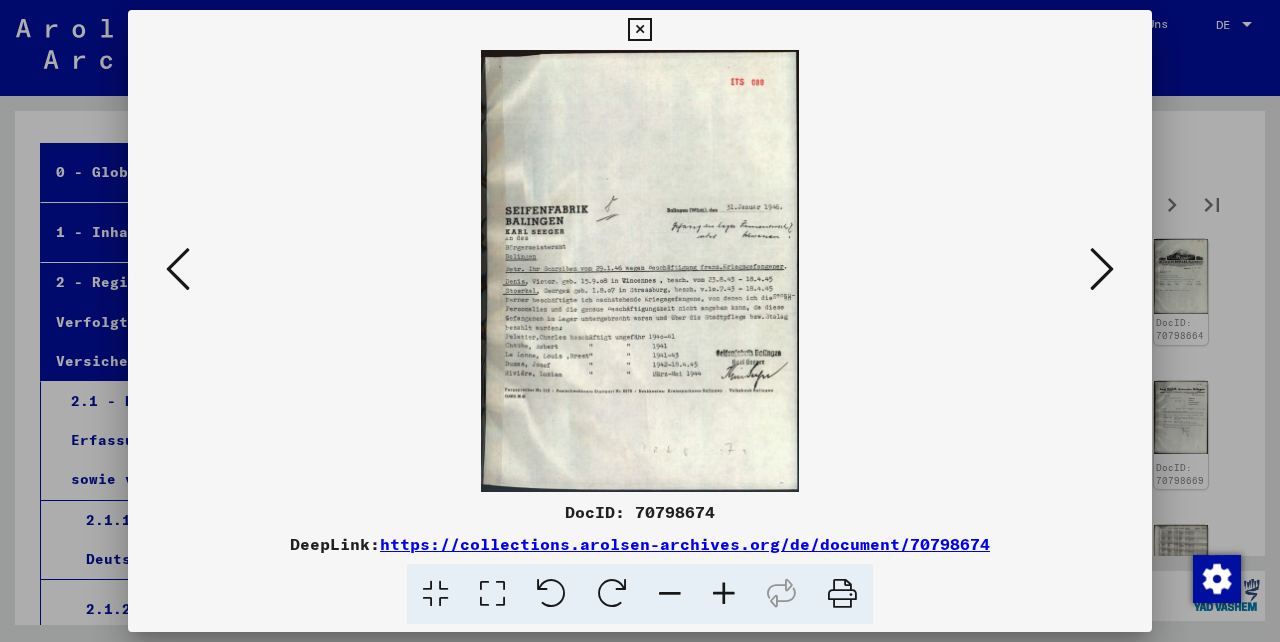 click at bounding box center [1102, 270] 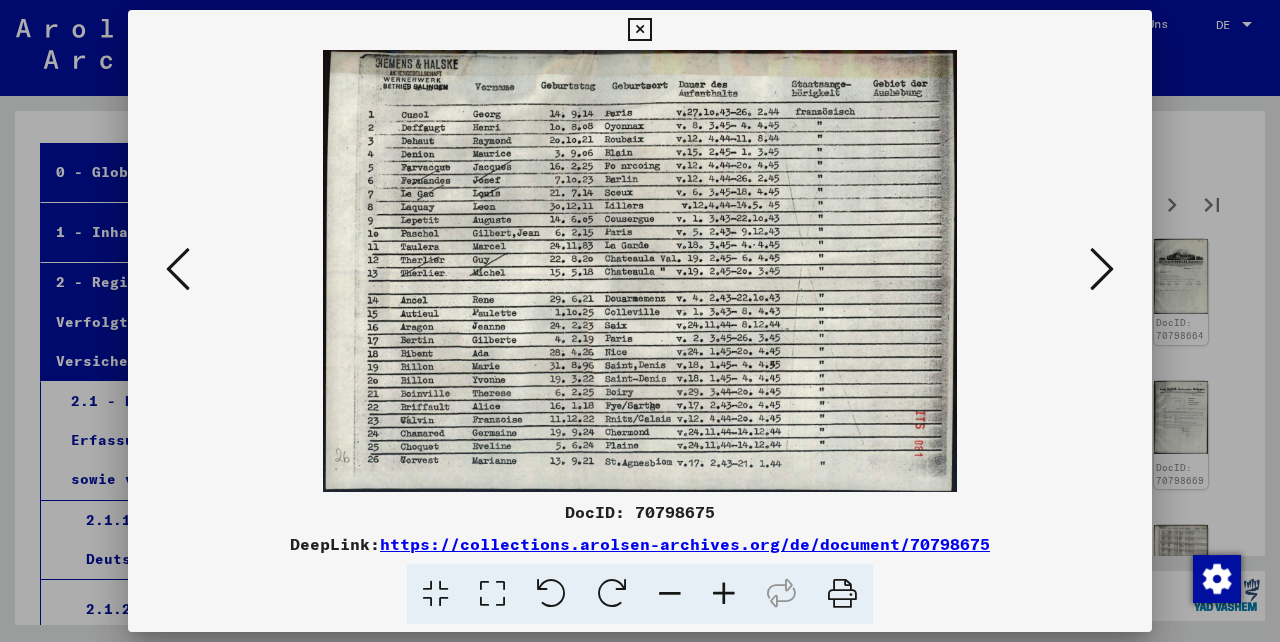 click at bounding box center (1102, 270) 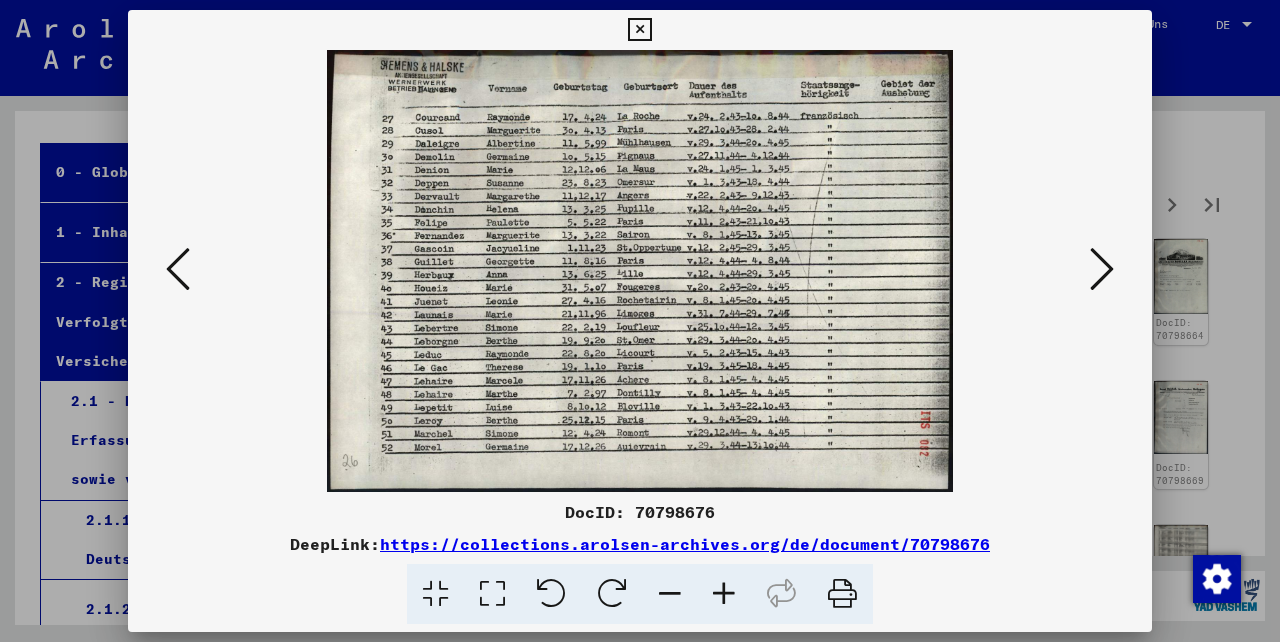 click at bounding box center (1102, 270) 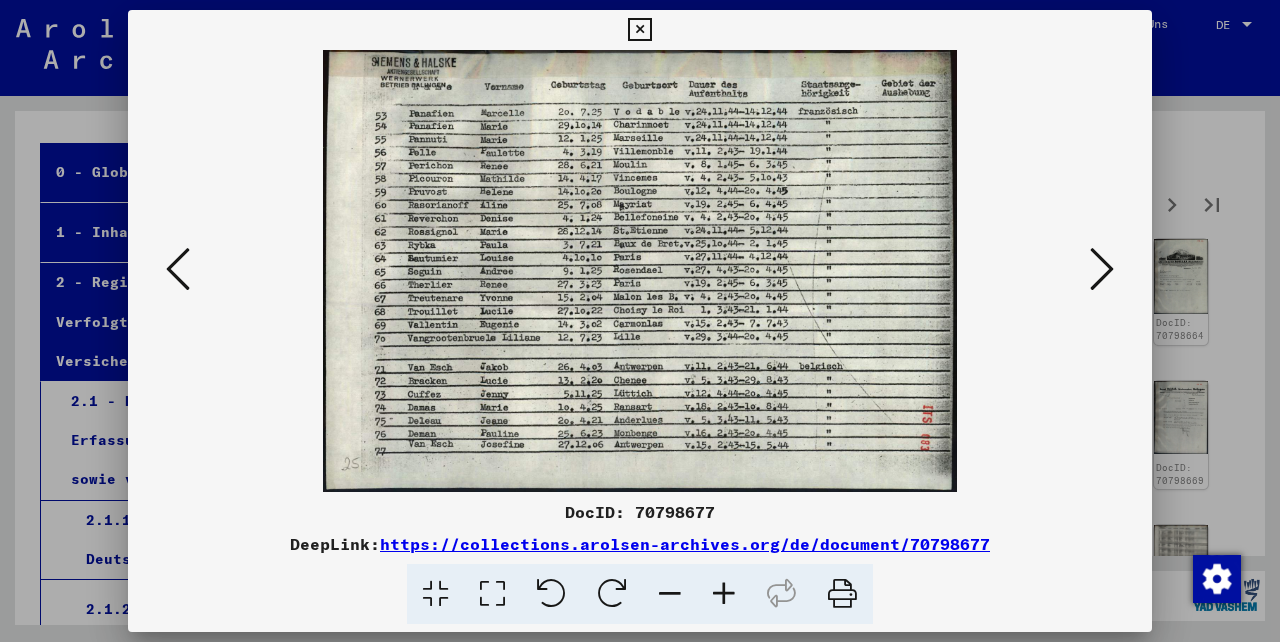 click at bounding box center [1102, 270] 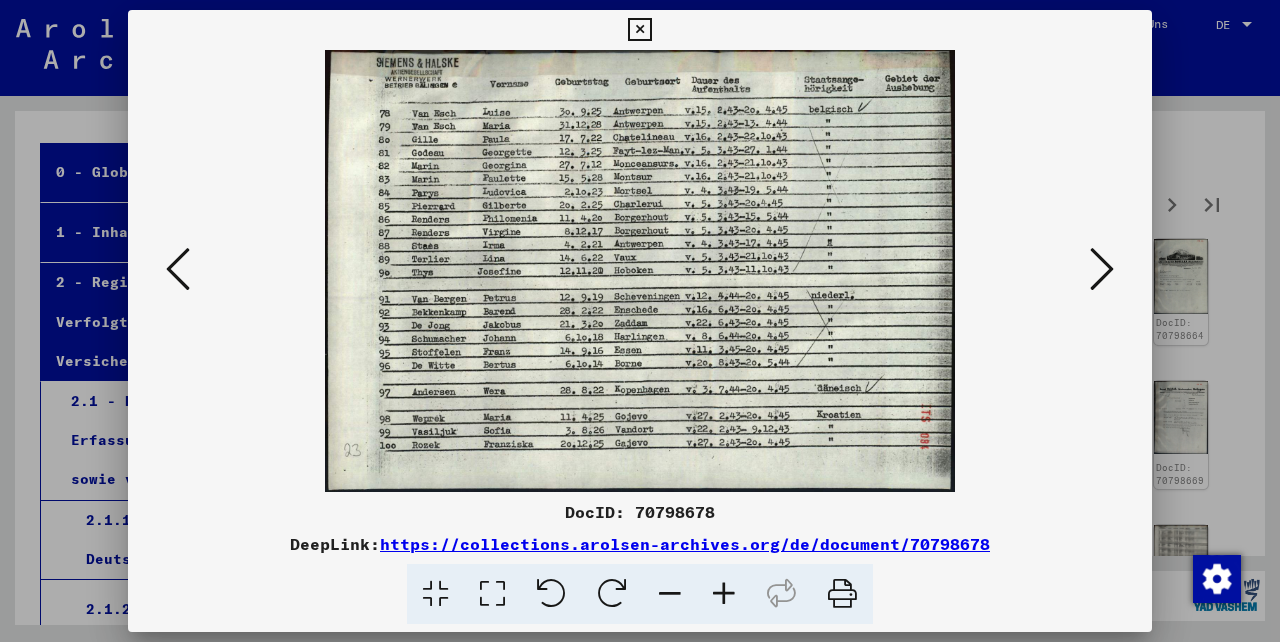 click at bounding box center [1102, 270] 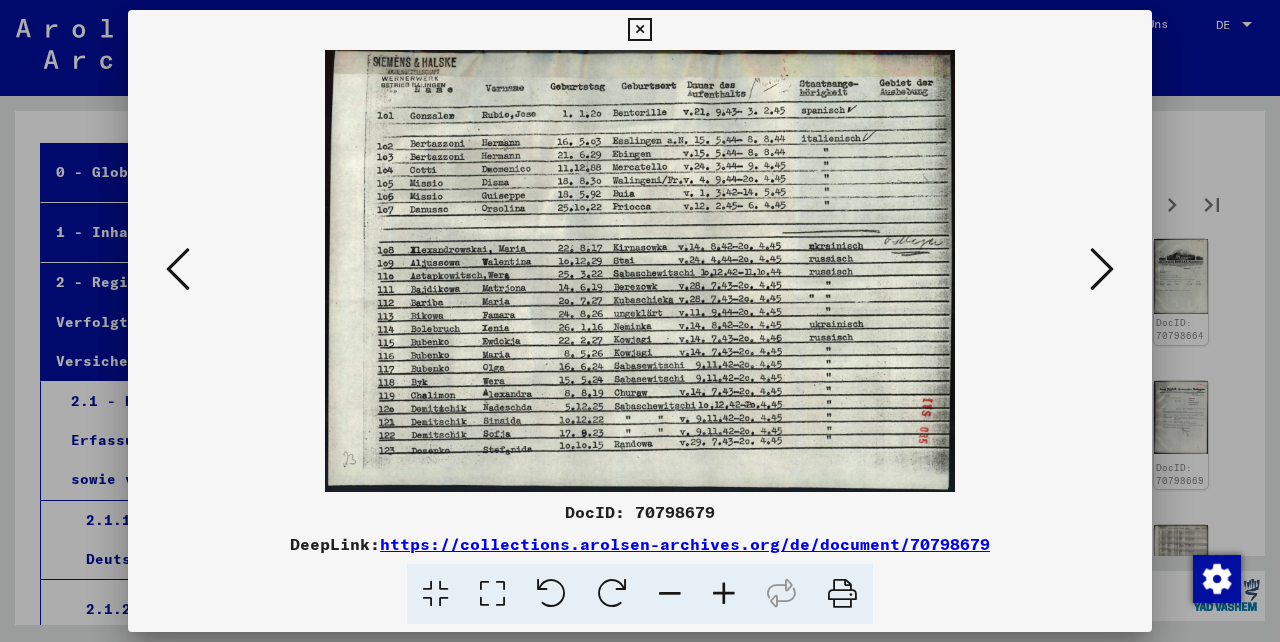 click at bounding box center (1102, 270) 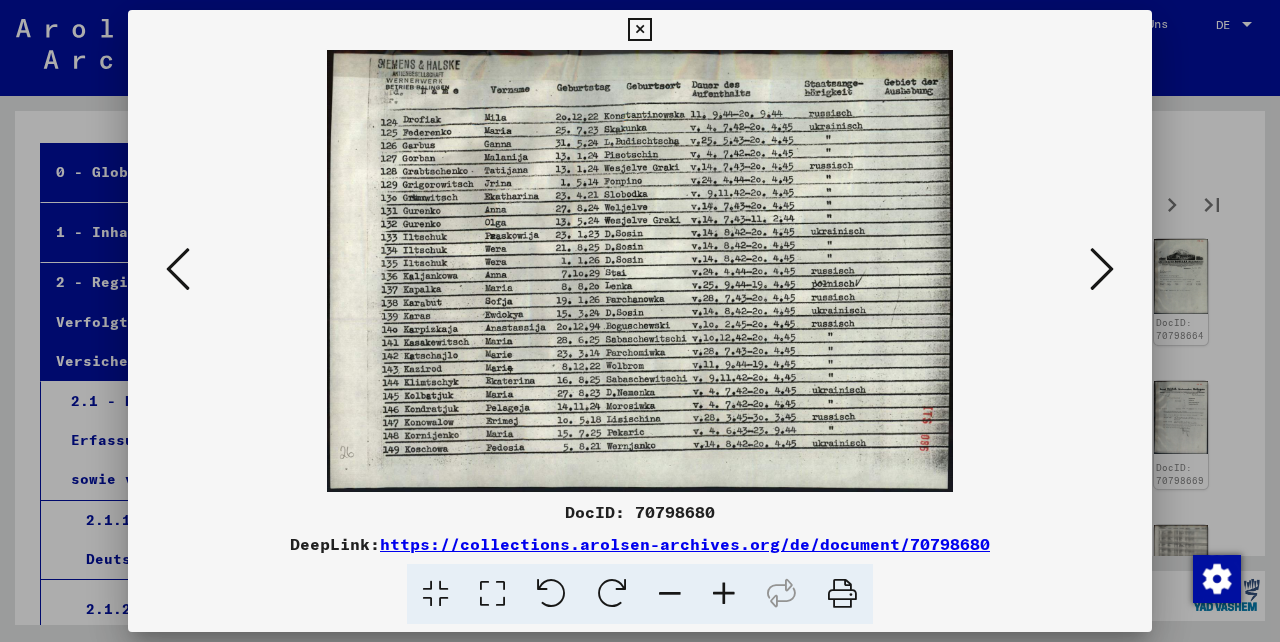 click at bounding box center [1102, 270] 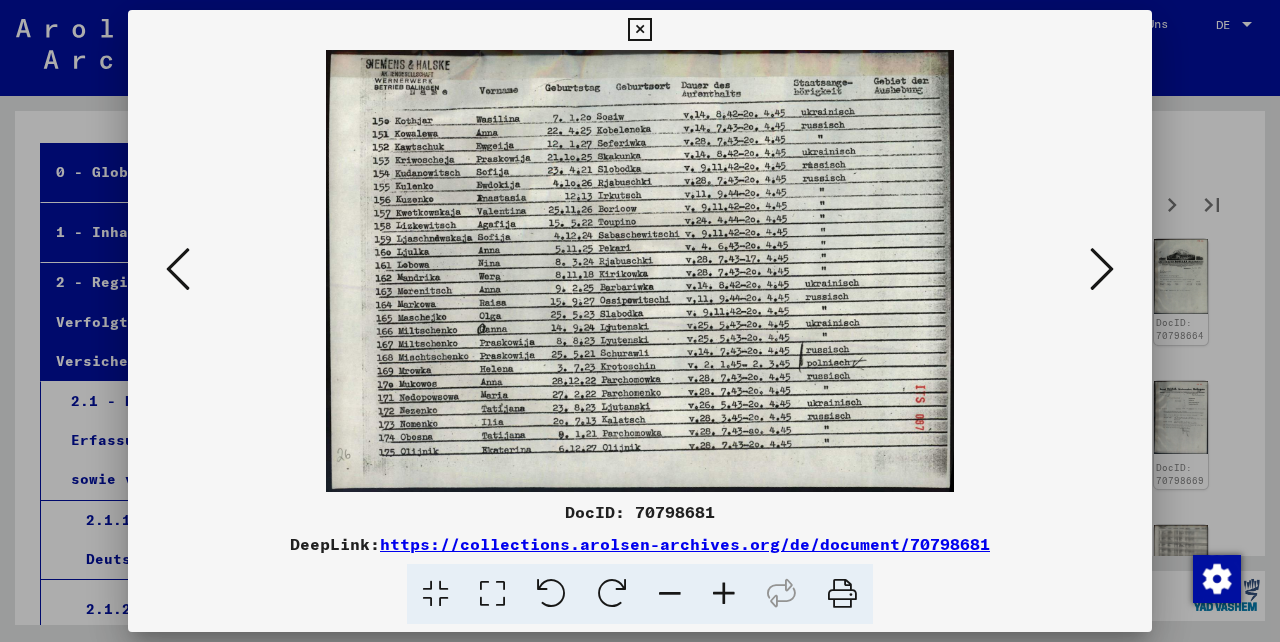 click at bounding box center [1102, 270] 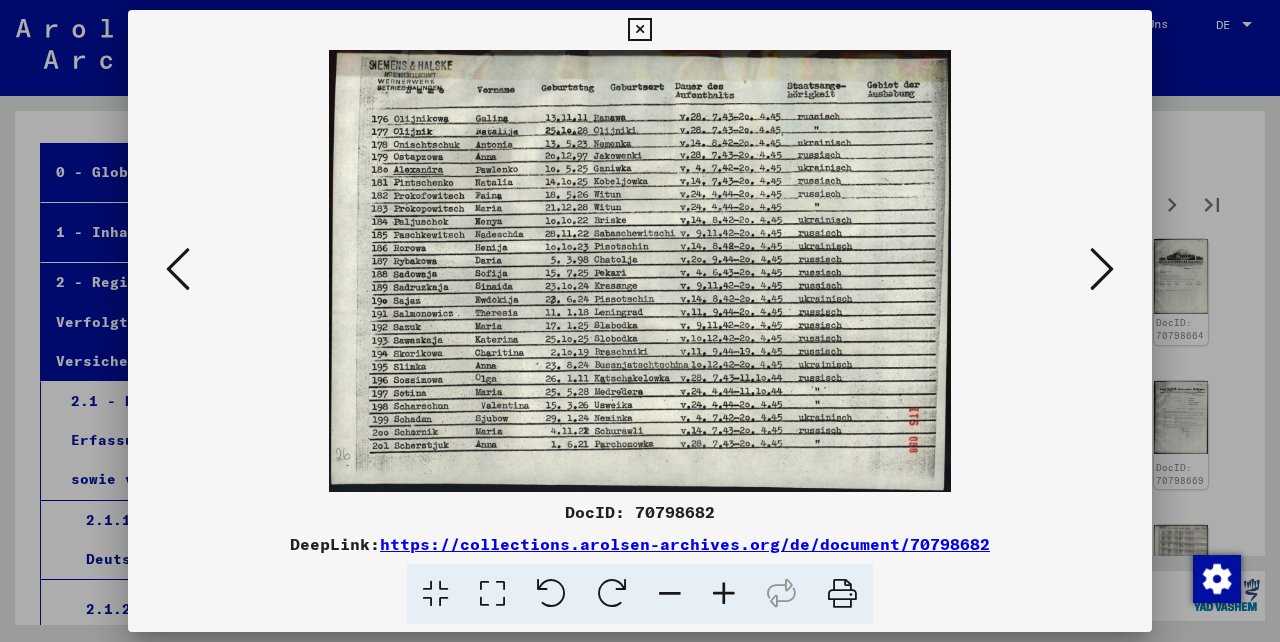 click at bounding box center (1102, 270) 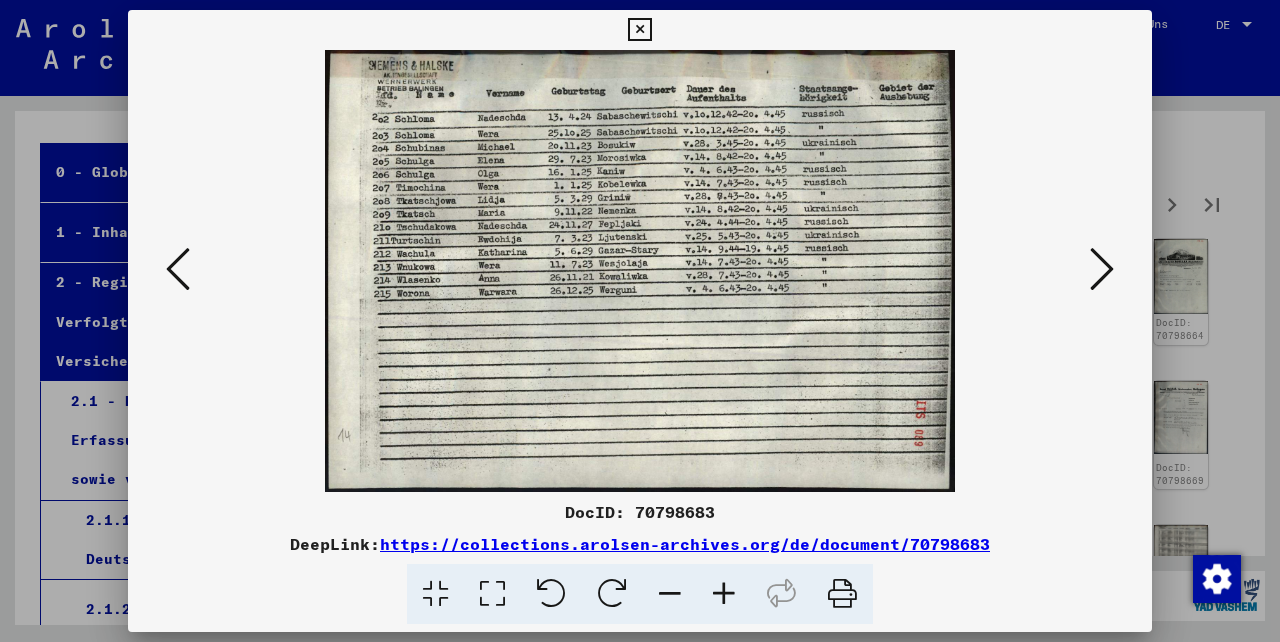 click at bounding box center [640, 271] 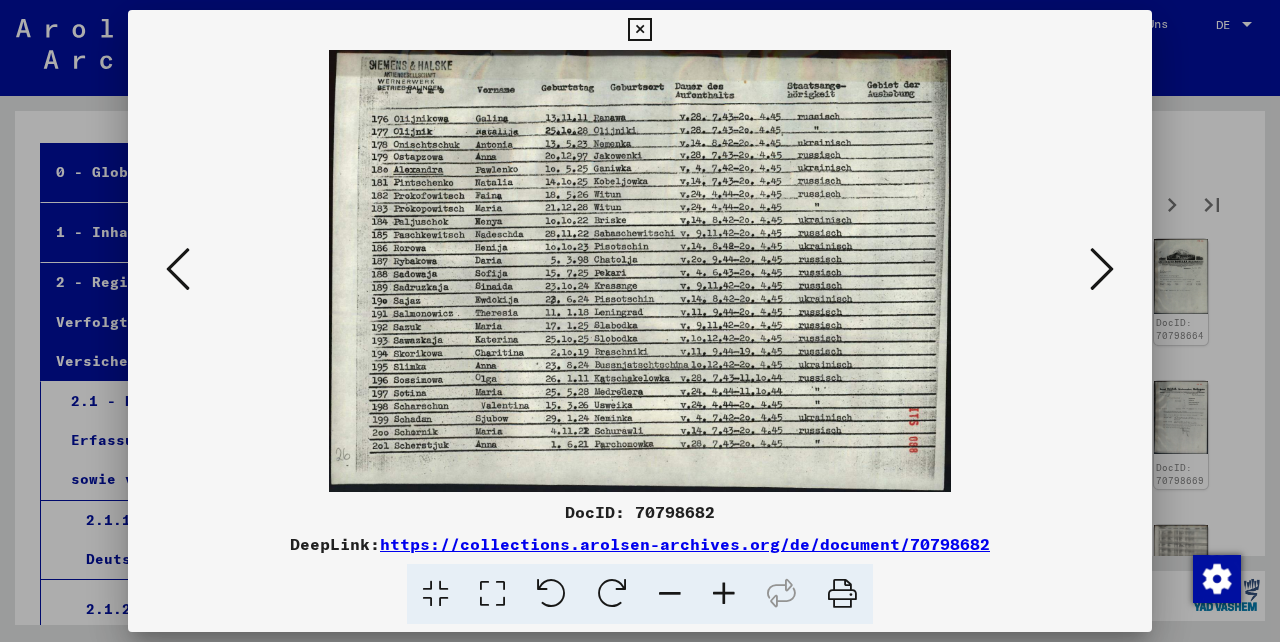 click at bounding box center [639, 30] 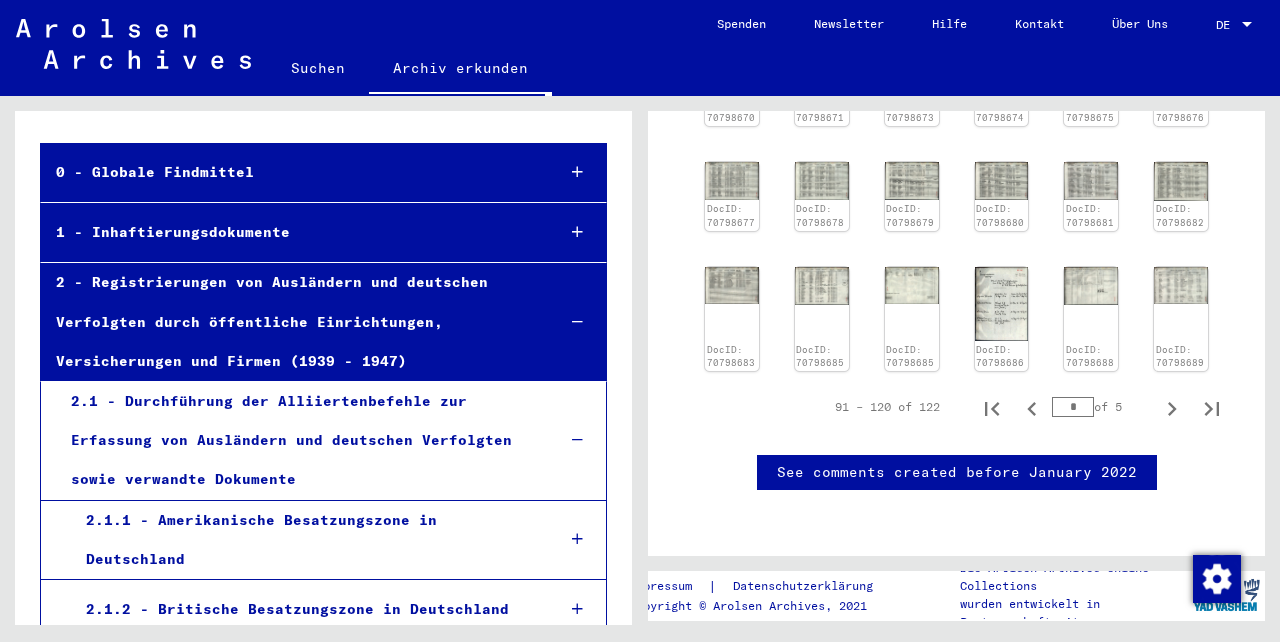 scroll, scrollTop: 1142, scrollLeft: 0, axis: vertical 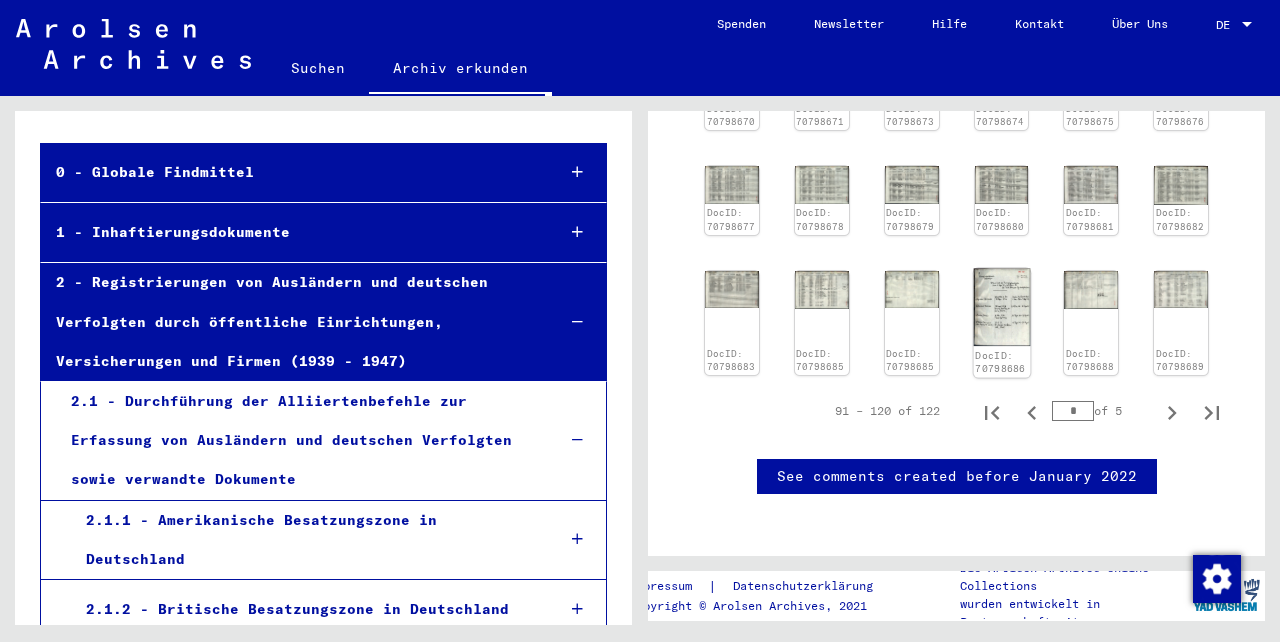 click 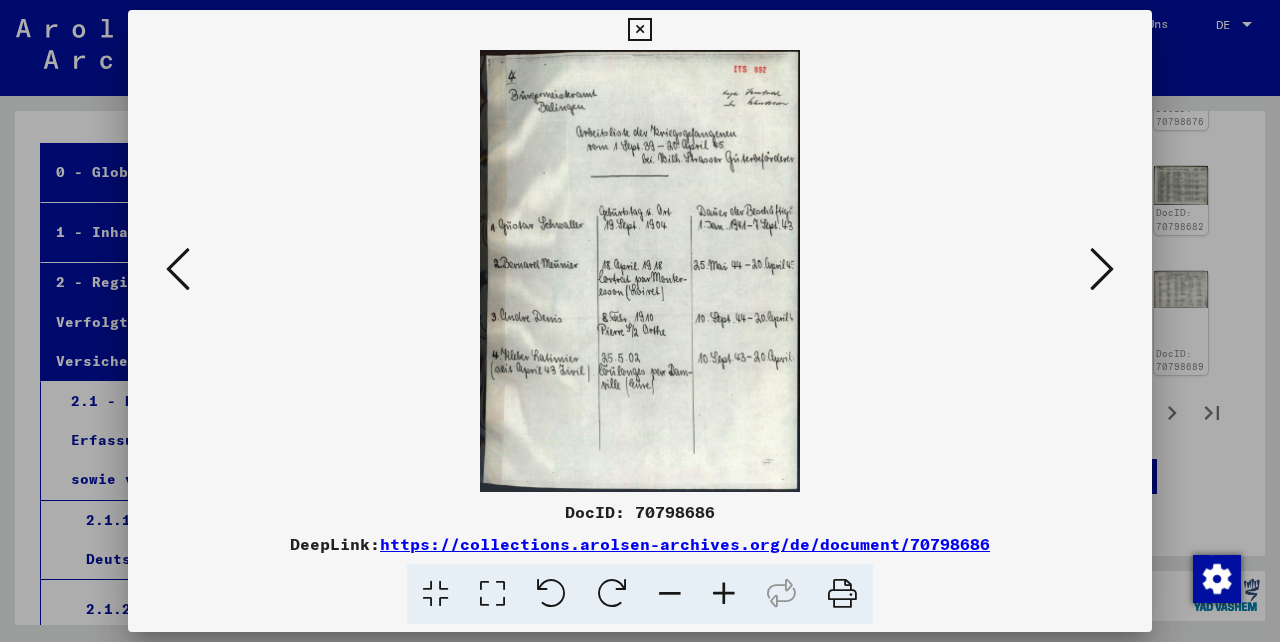 click at bounding box center [178, 269] 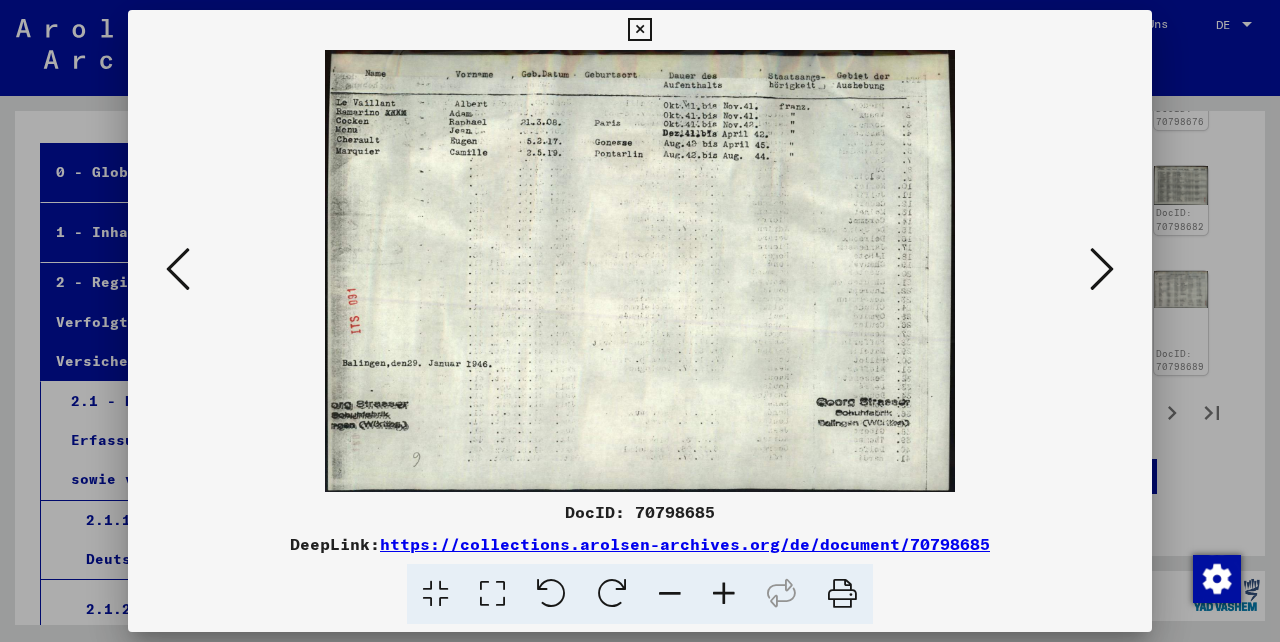 click at bounding box center (178, 269) 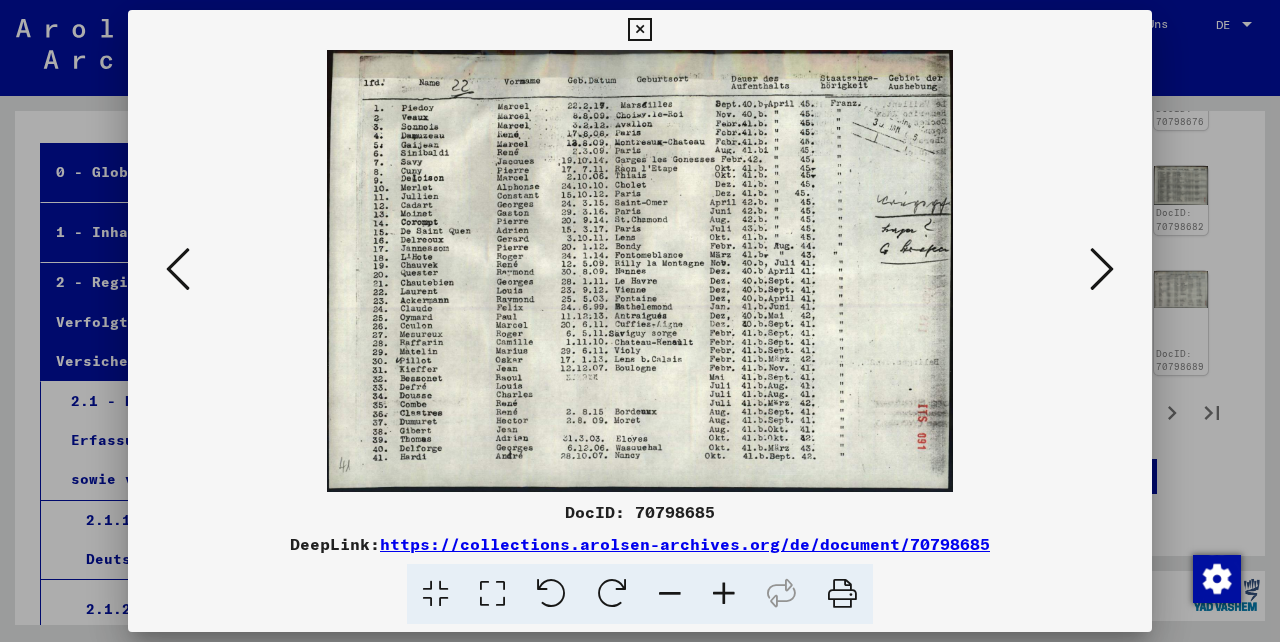click at bounding box center [178, 269] 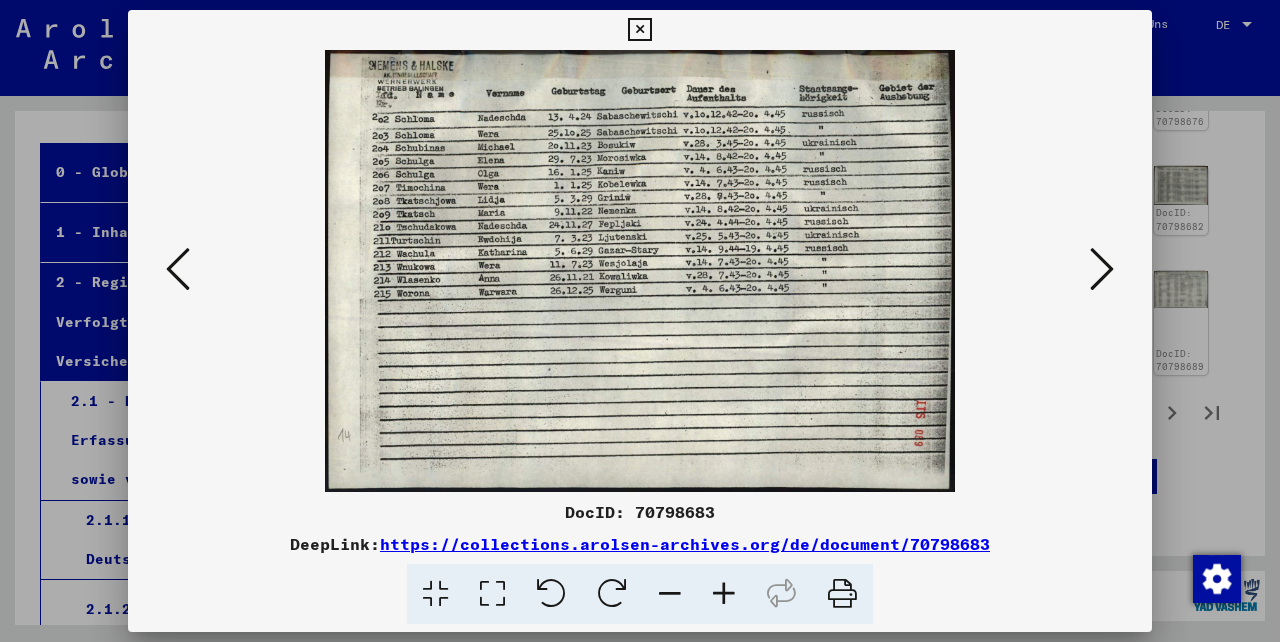 click at bounding box center (178, 269) 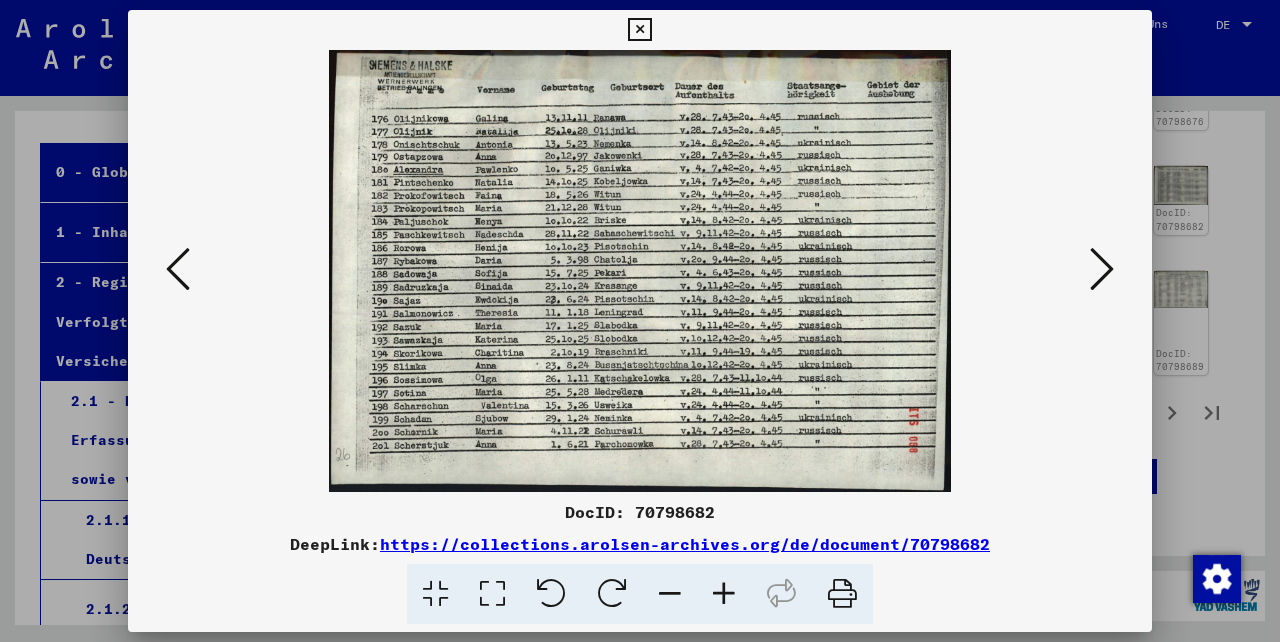 click at bounding box center (1102, 269) 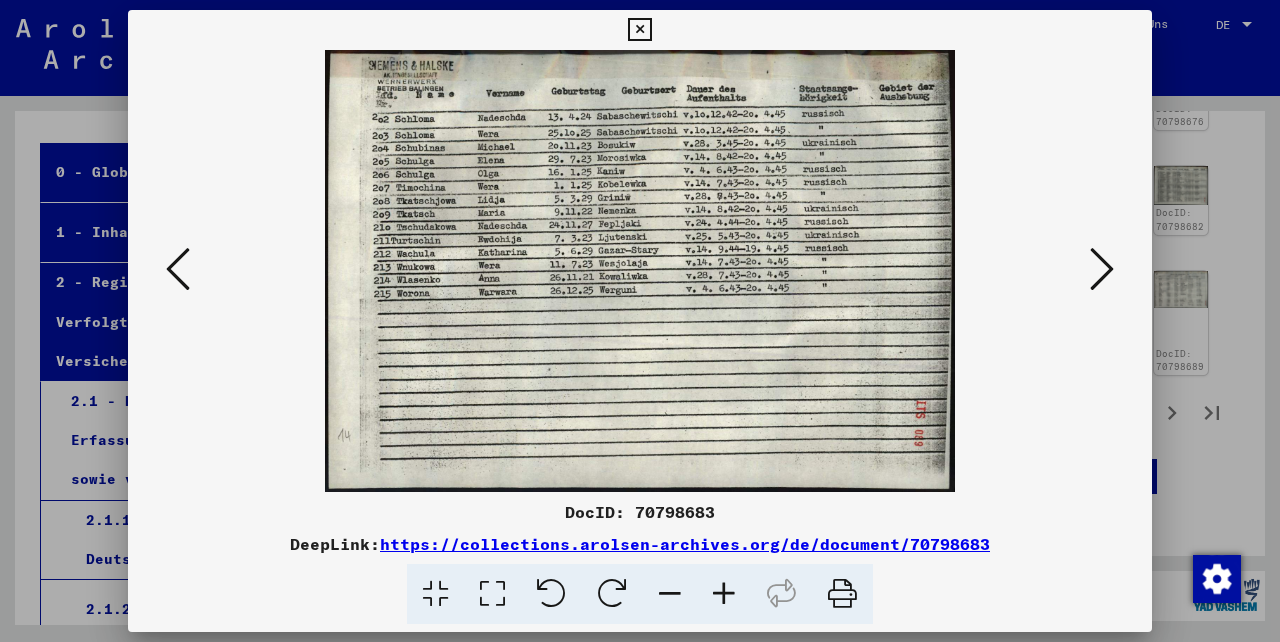 click at bounding box center [1102, 269] 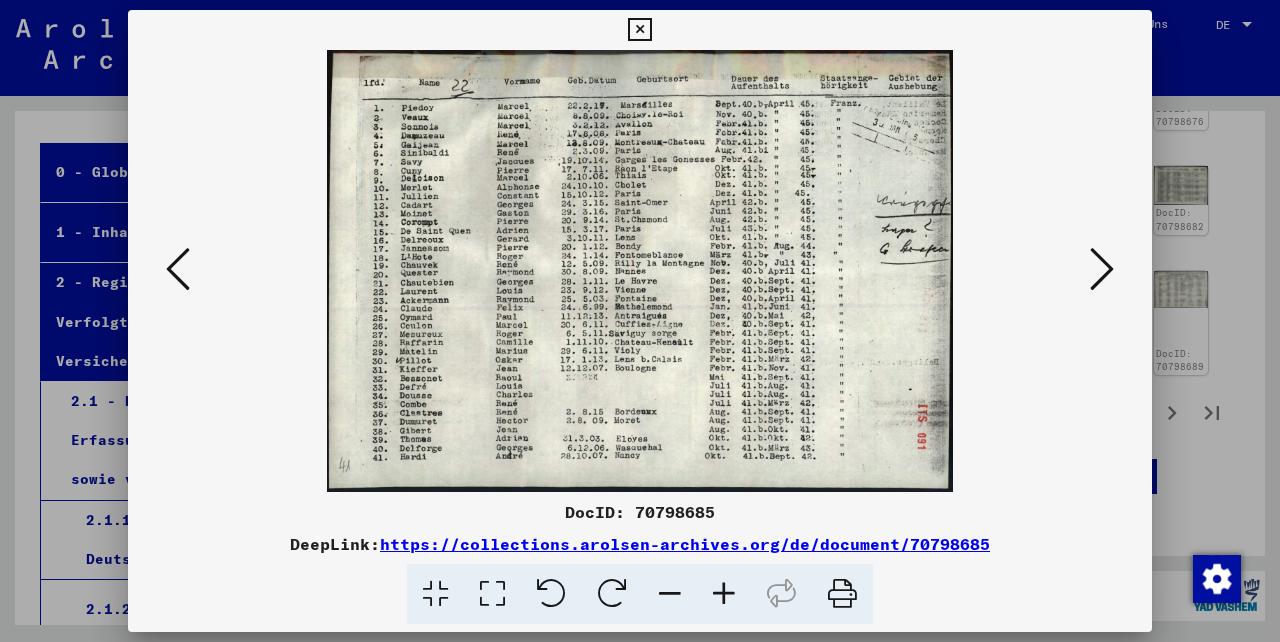 click at bounding box center [1102, 269] 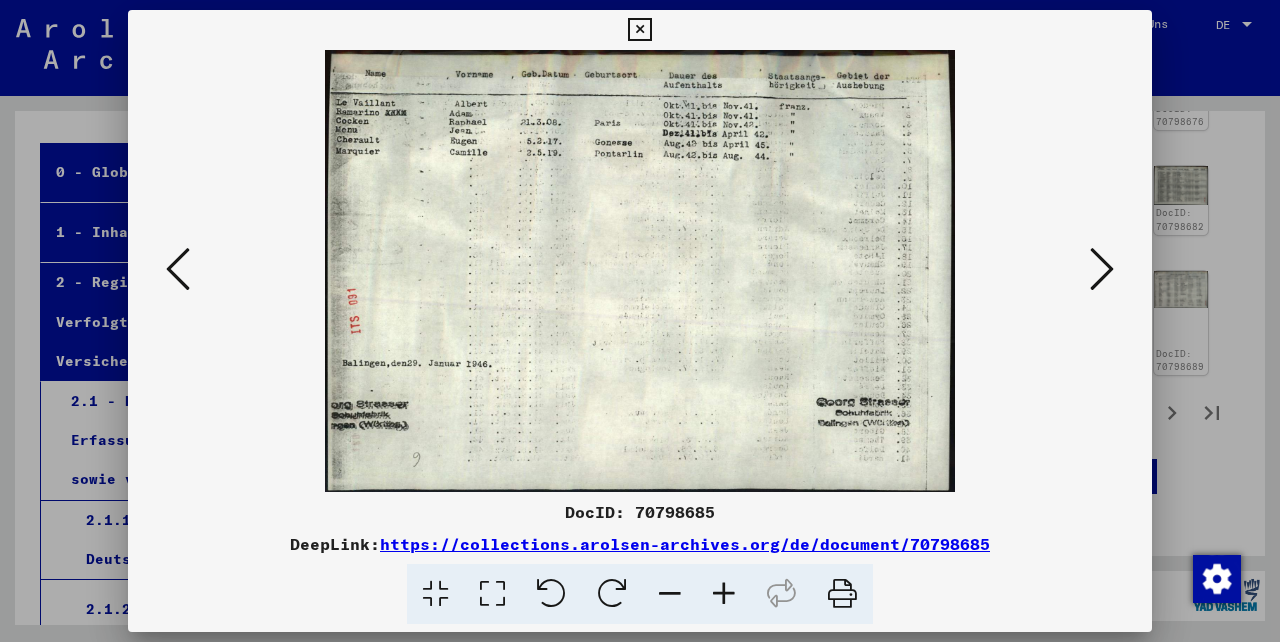 click at bounding box center (1102, 269) 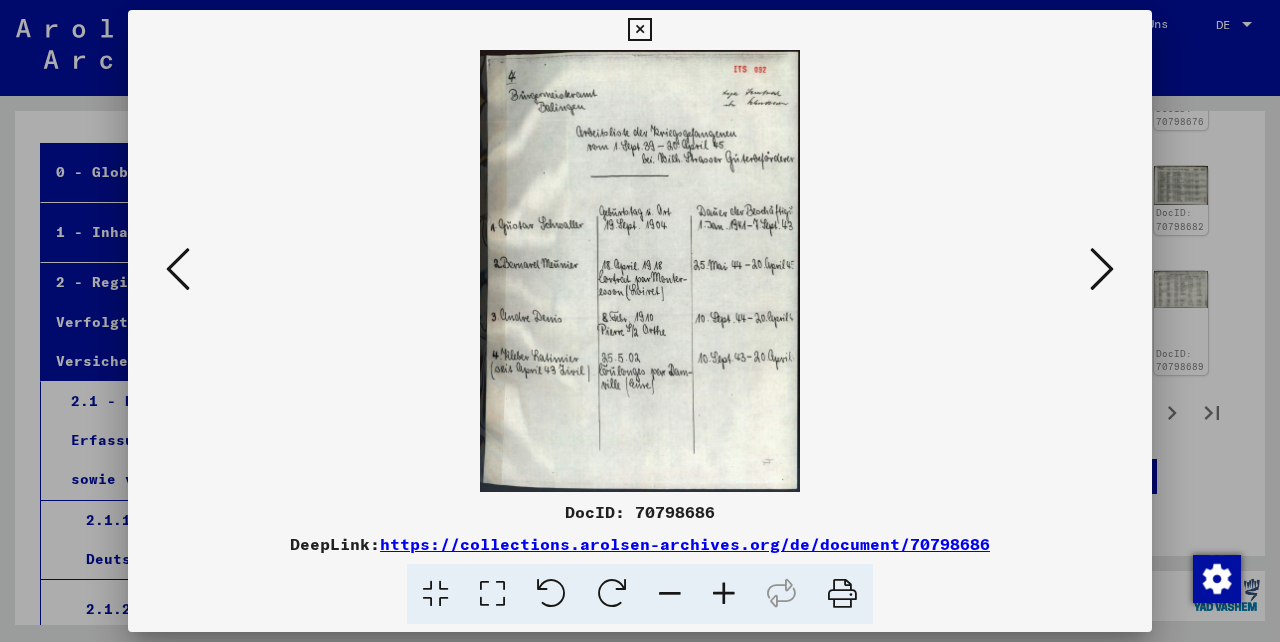 click at bounding box center (1102, 269) 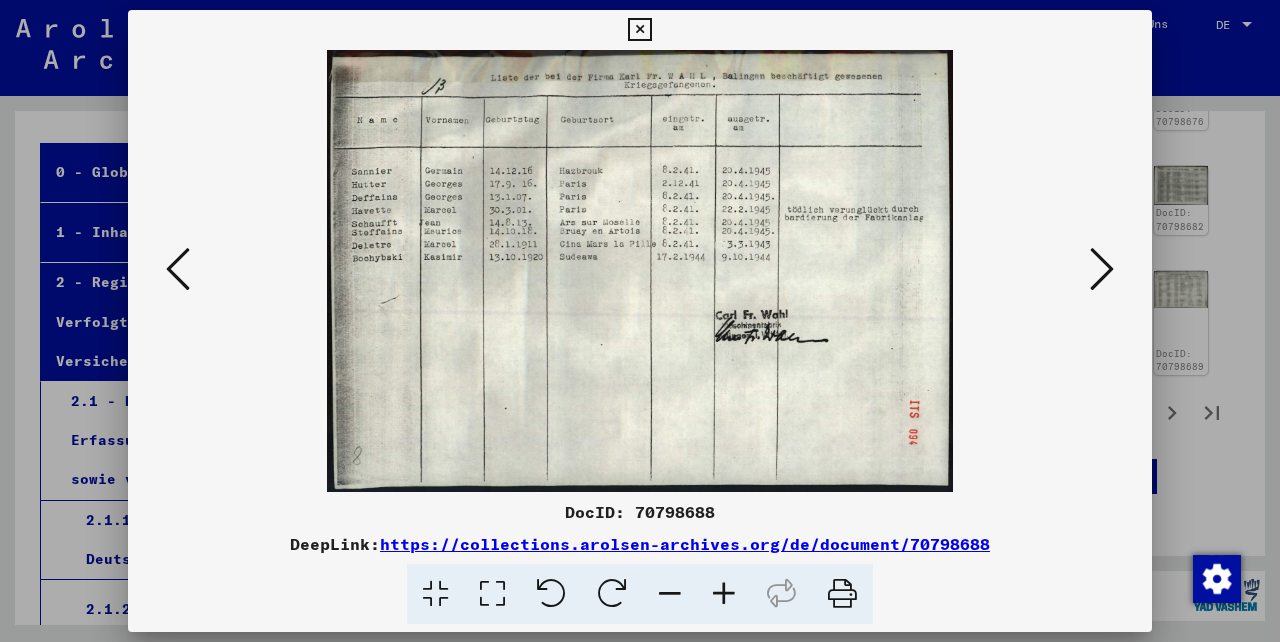 click at bounding box center (1102, 269) 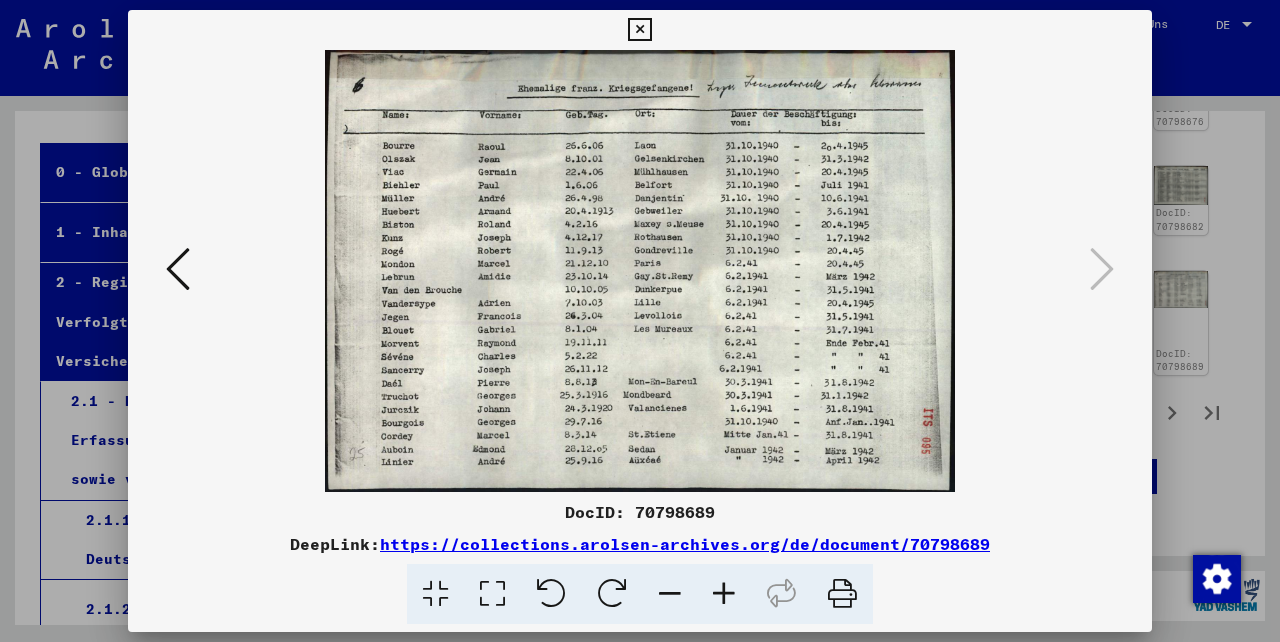 click at bounding box center [639, 30] 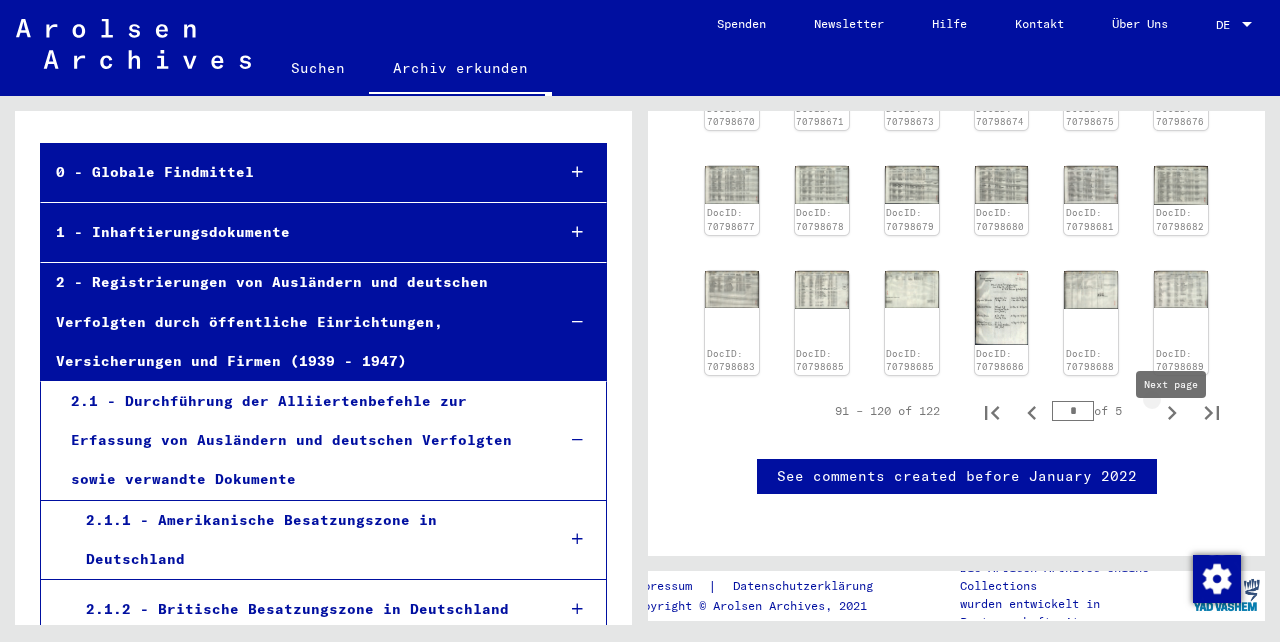 click 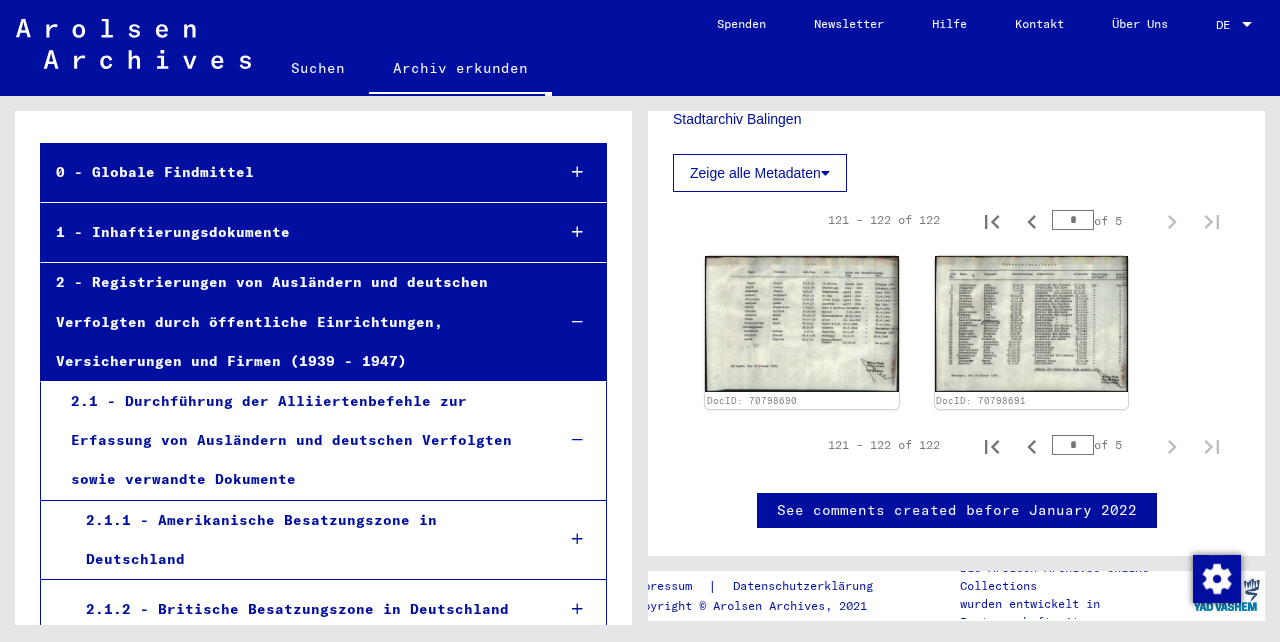 scroll, scrollTop: 634, scrollLeft: 0, axis: vertical 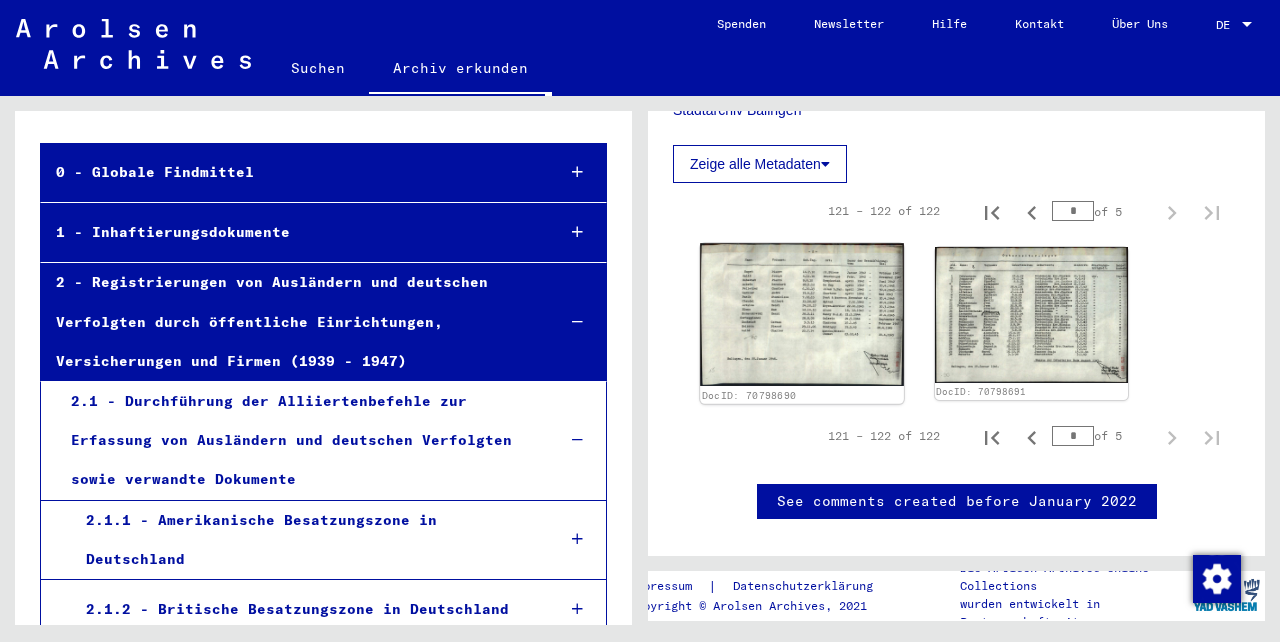 click 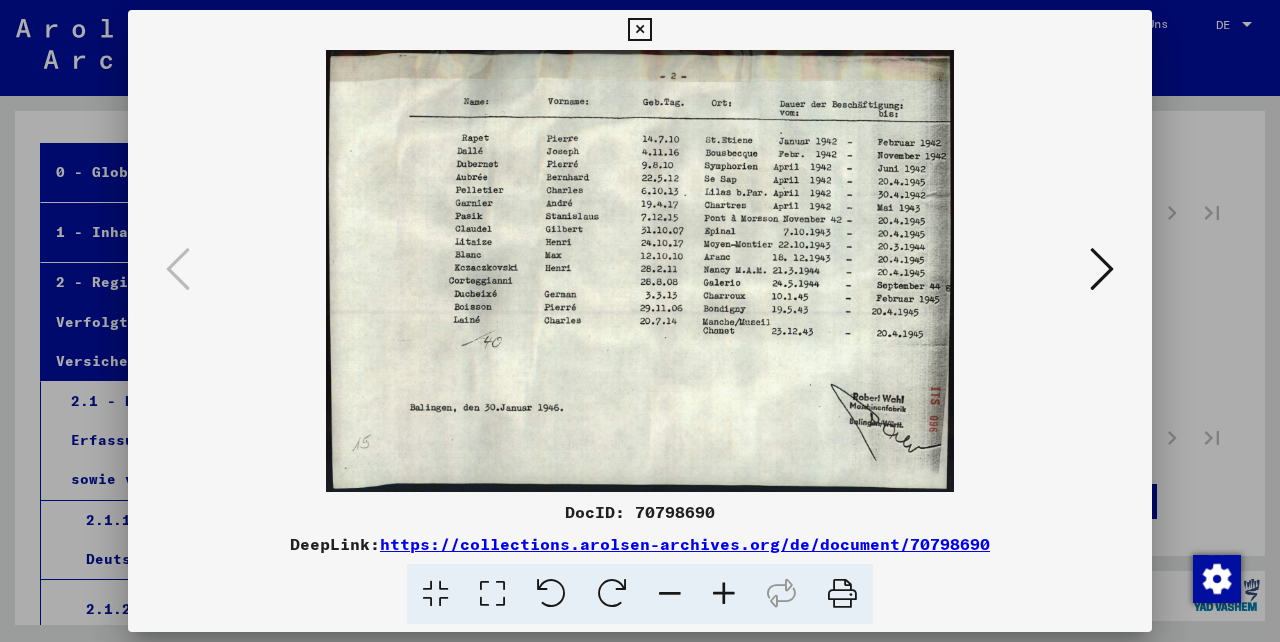 click at bounding box center (1102, 269) 